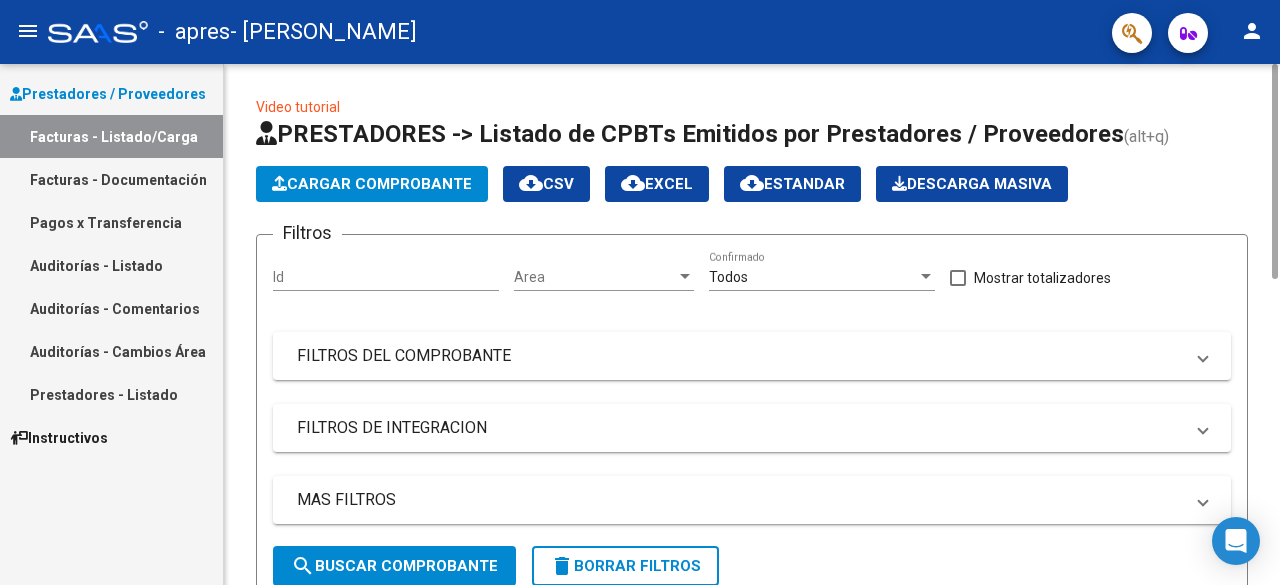 scroll, scrollTop: 0, scrollLeft: 0, axis: both 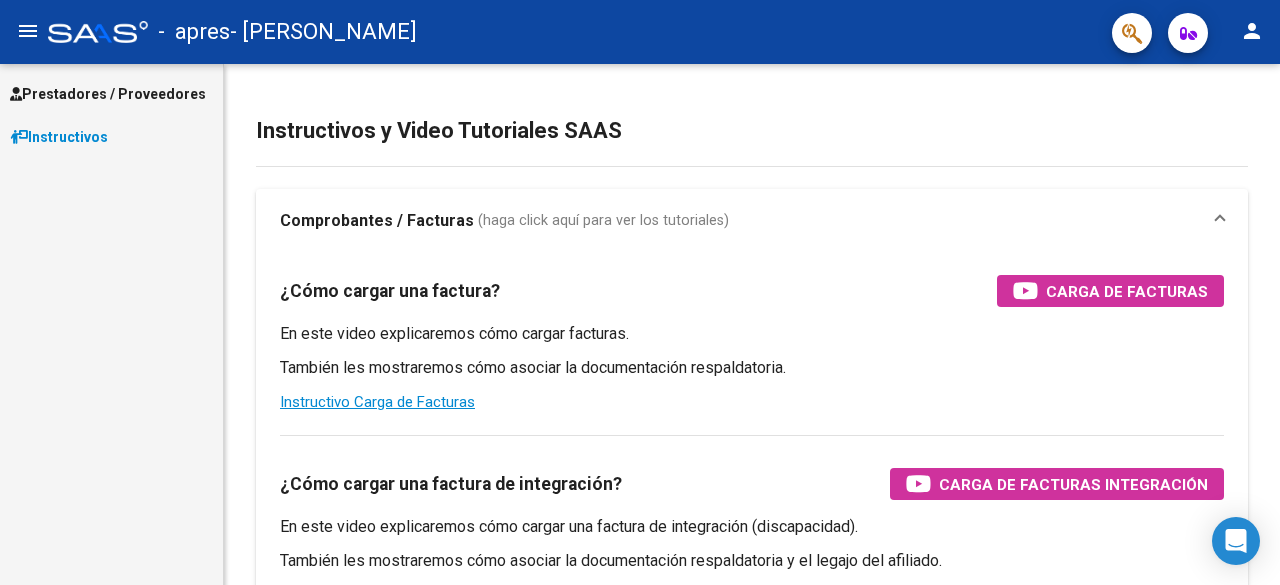 click on "Prestadores / Proveedores" at bounding box center [108, 94] 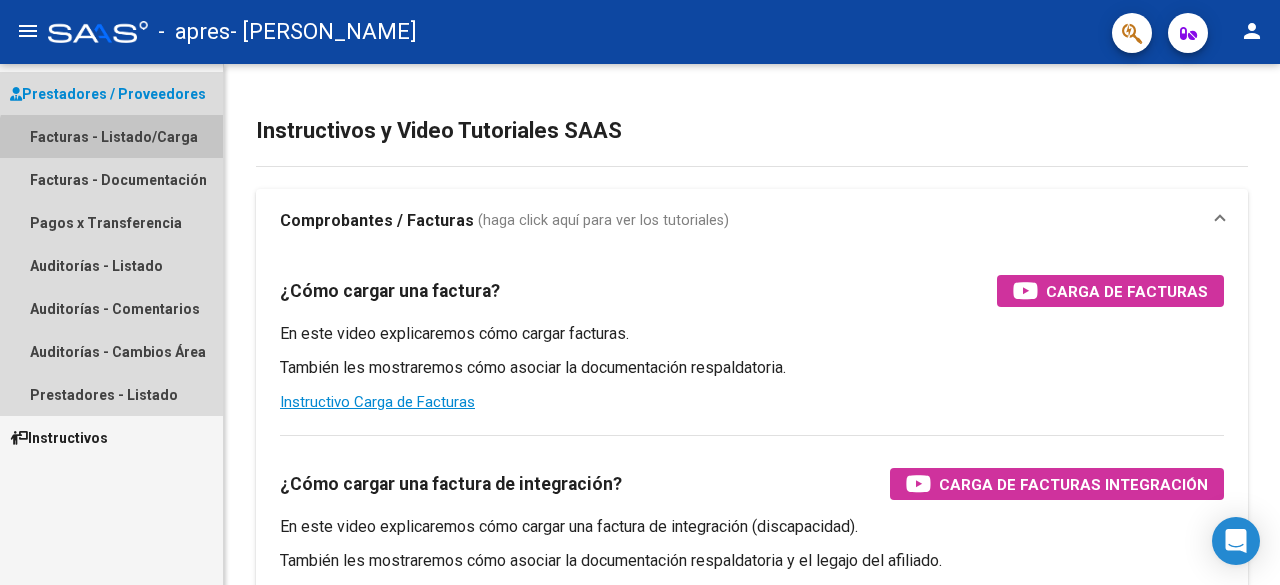 click on "Facturas - Listado/Carga" at bounding box center [111, 136] 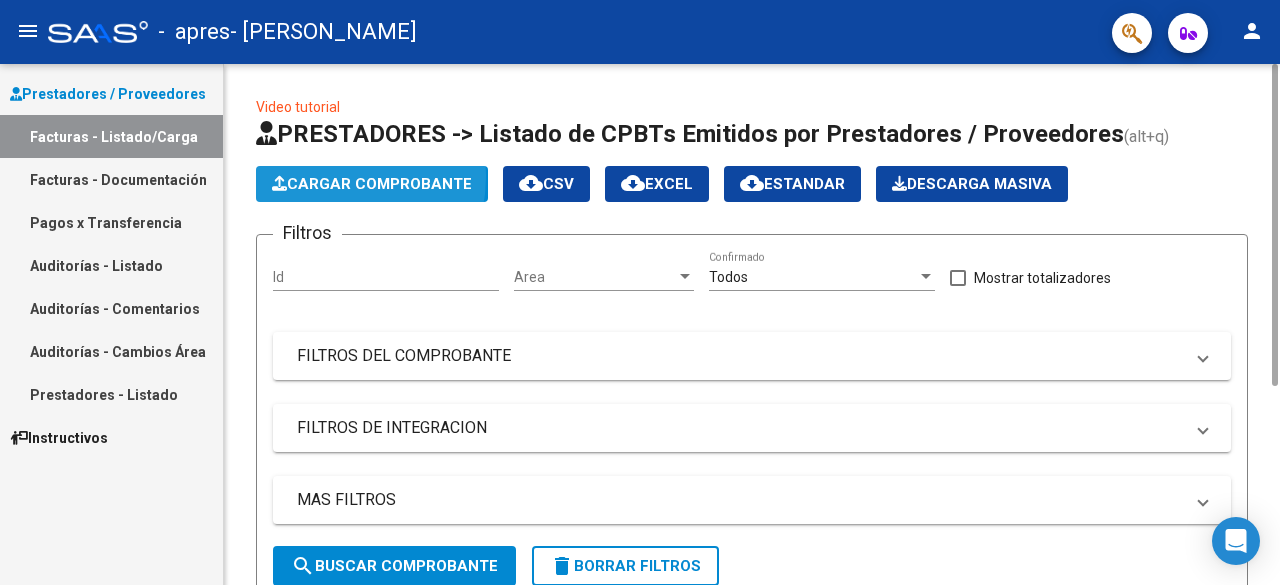 click on "Cargar Comprobante" 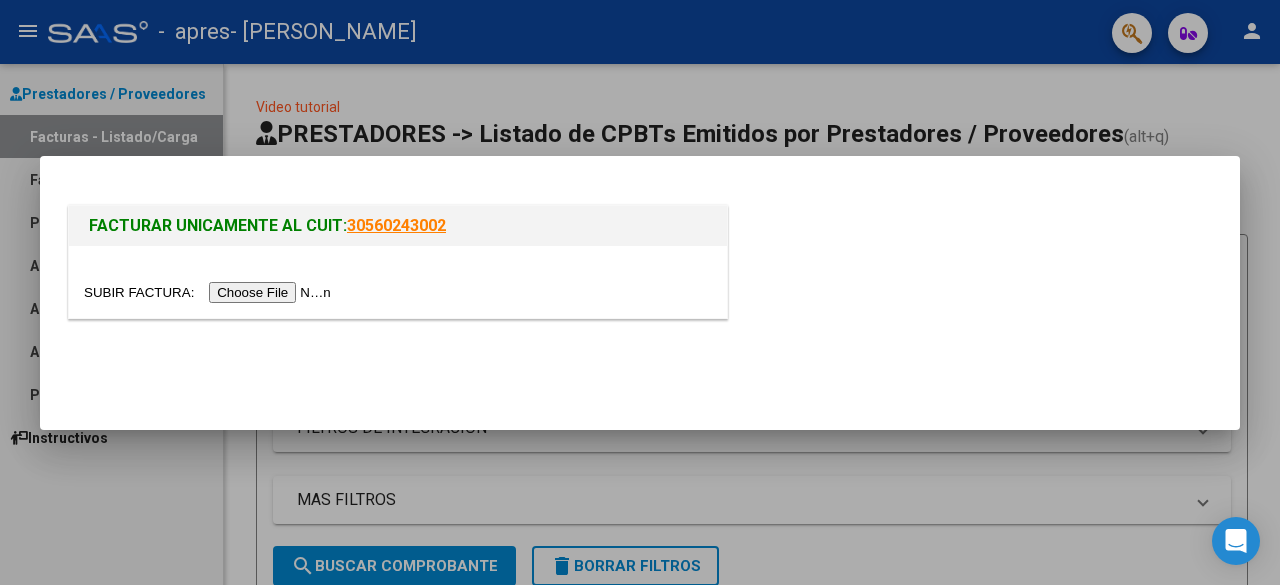 click at bounding box center [210, 292] 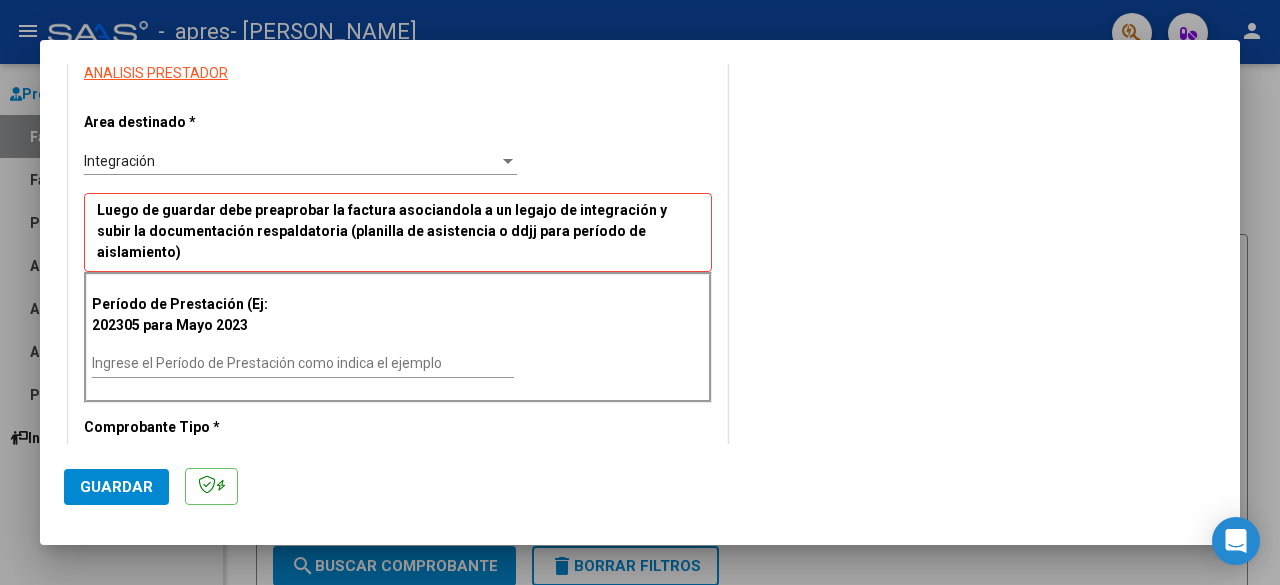 scroll, scrollTop: 463, scrollLeft: 0, axis: vertical 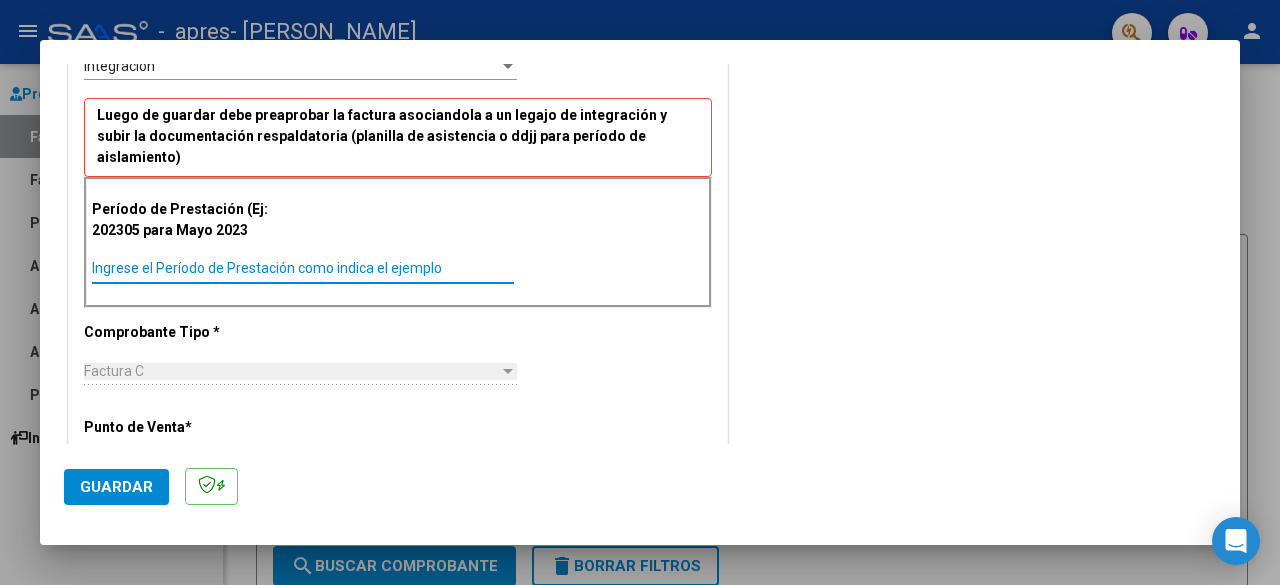 click on "Ingrese el Período de Prestación como indica el ejemplo" at bounding box center (303, 268) 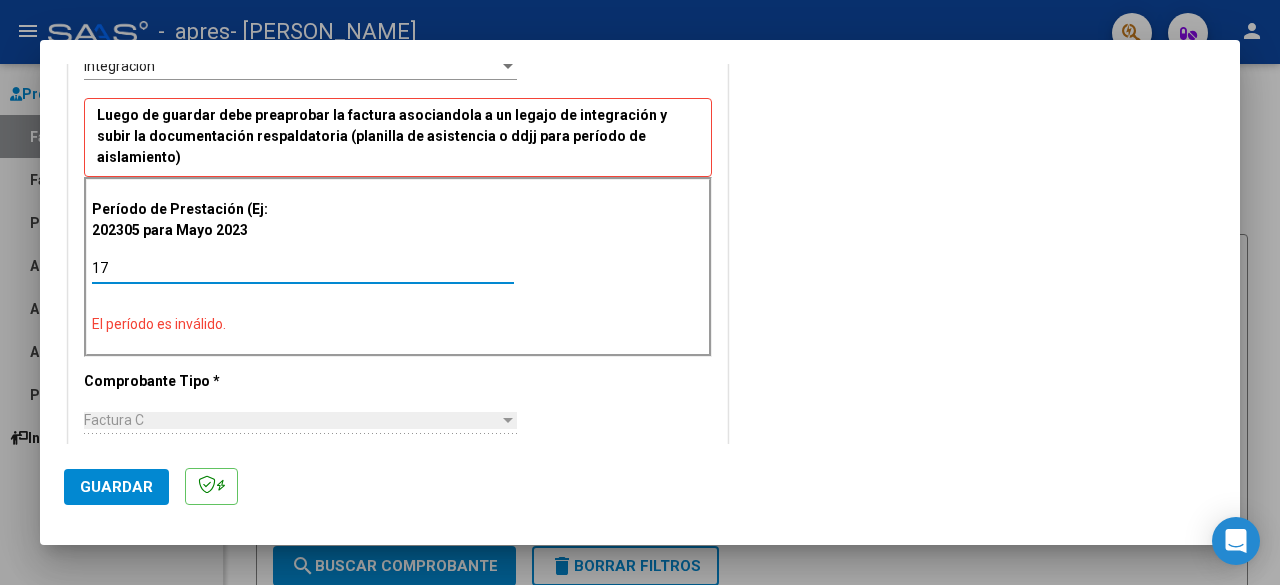 type on "1" 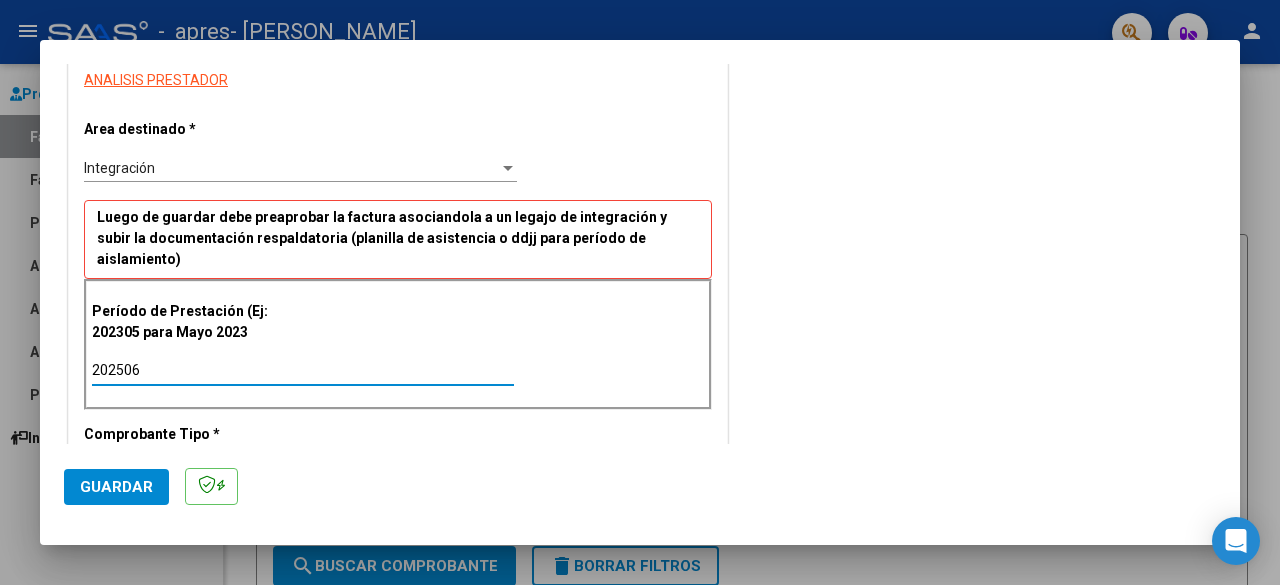 scroll, scrollTop: 362, scrollLeft: 0, axis: vertical 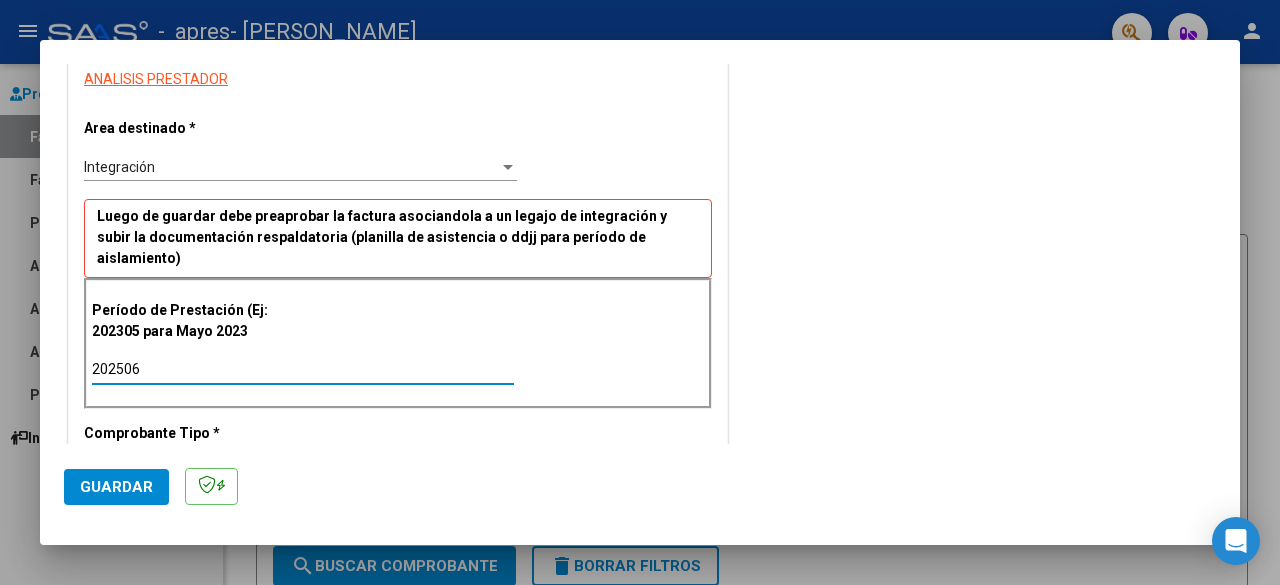 type on "202506" 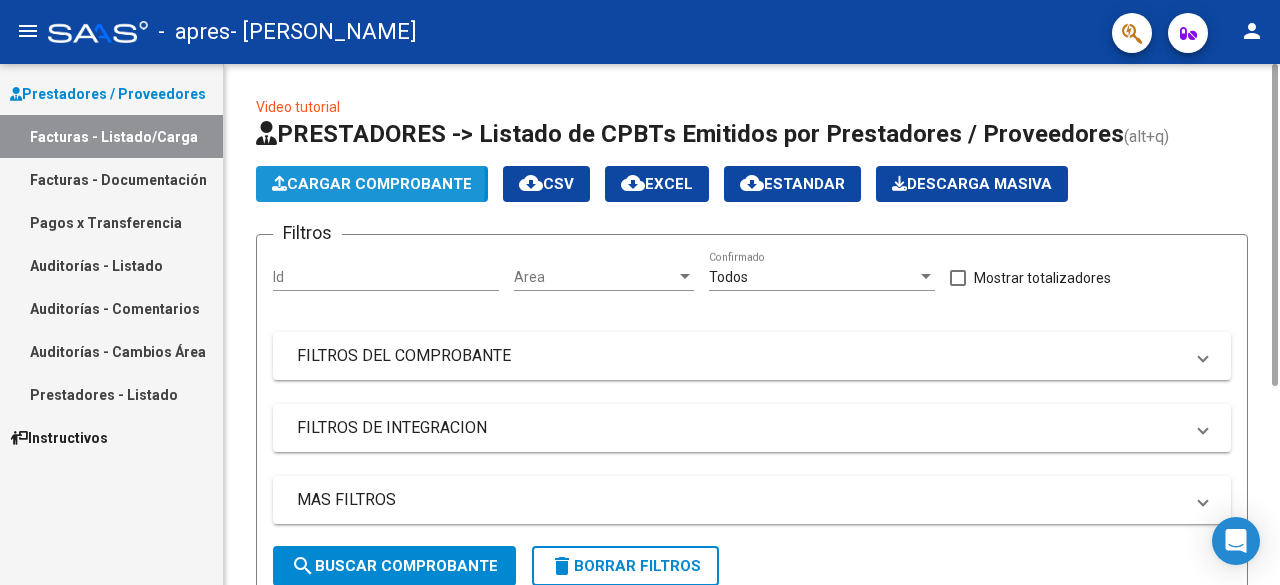 click on "Cargar Comprobante" 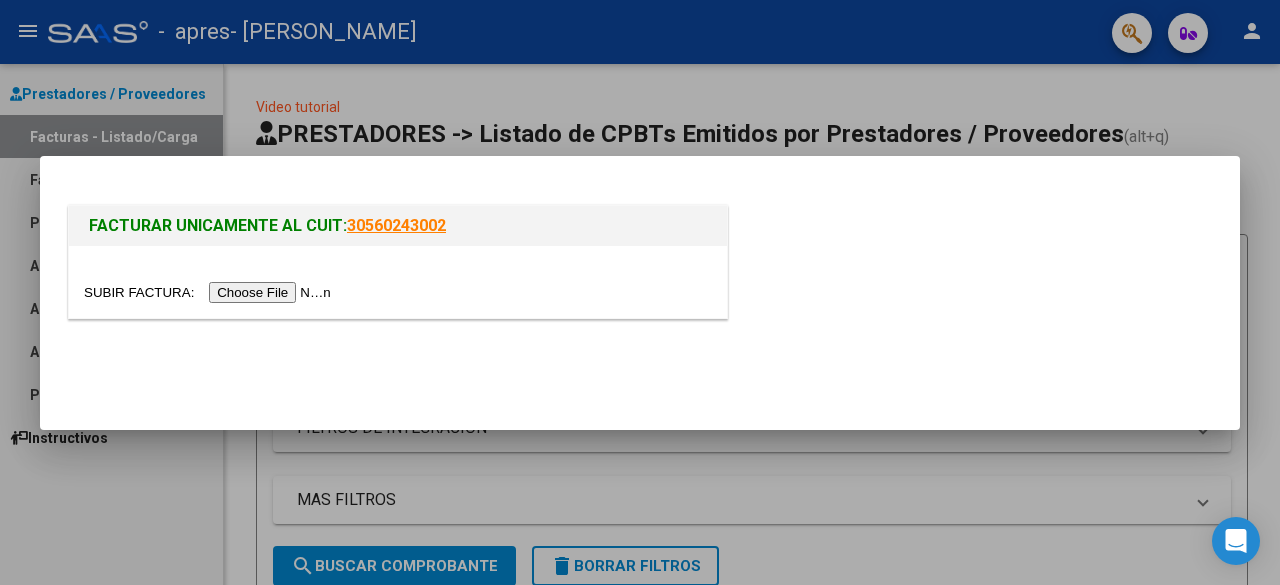 click at bounding box center [210, 292] 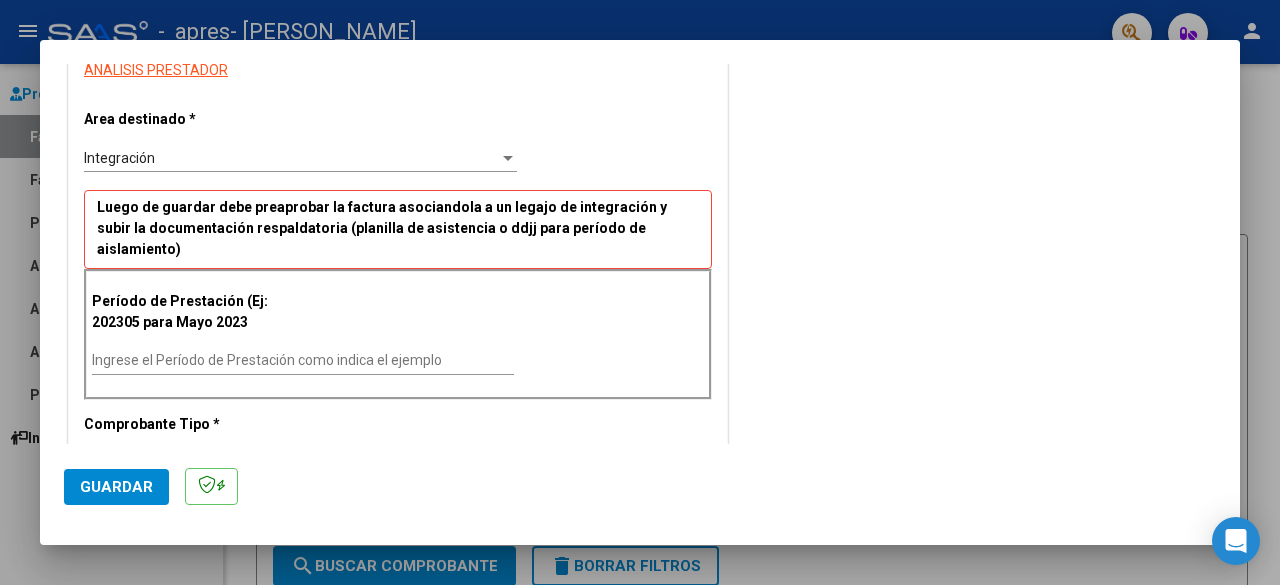 scroll, scrollTop: 373, scrollLeft: 0, axis: vertical 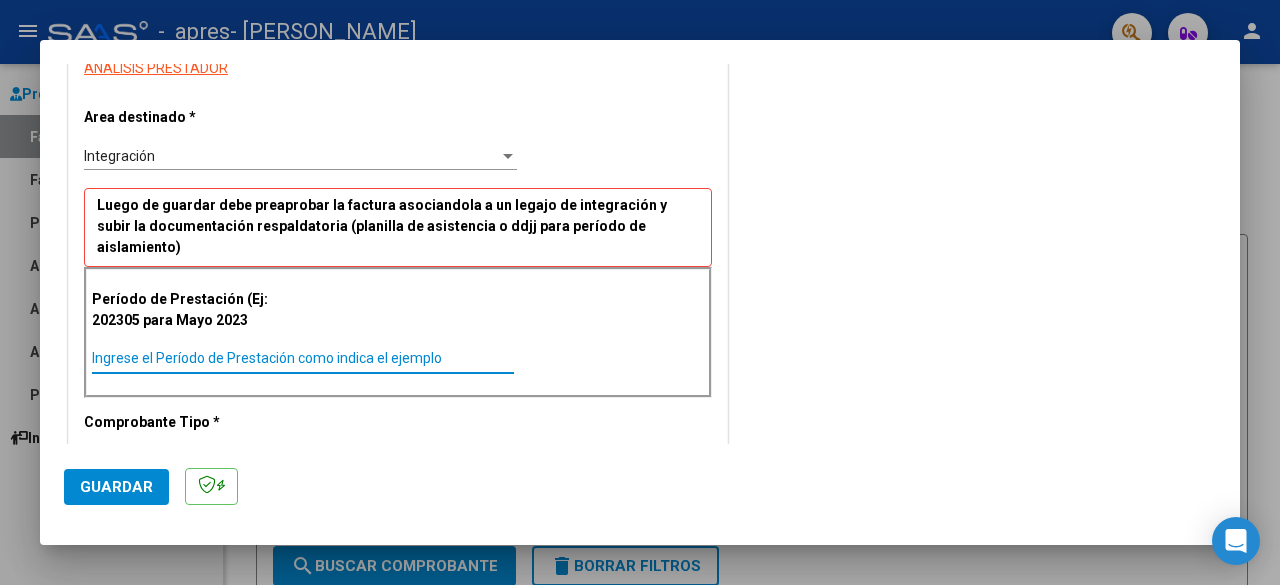 click on "Ingrese el Período de Prestación como indica el ejemplo" at bounding box center [303, 358] 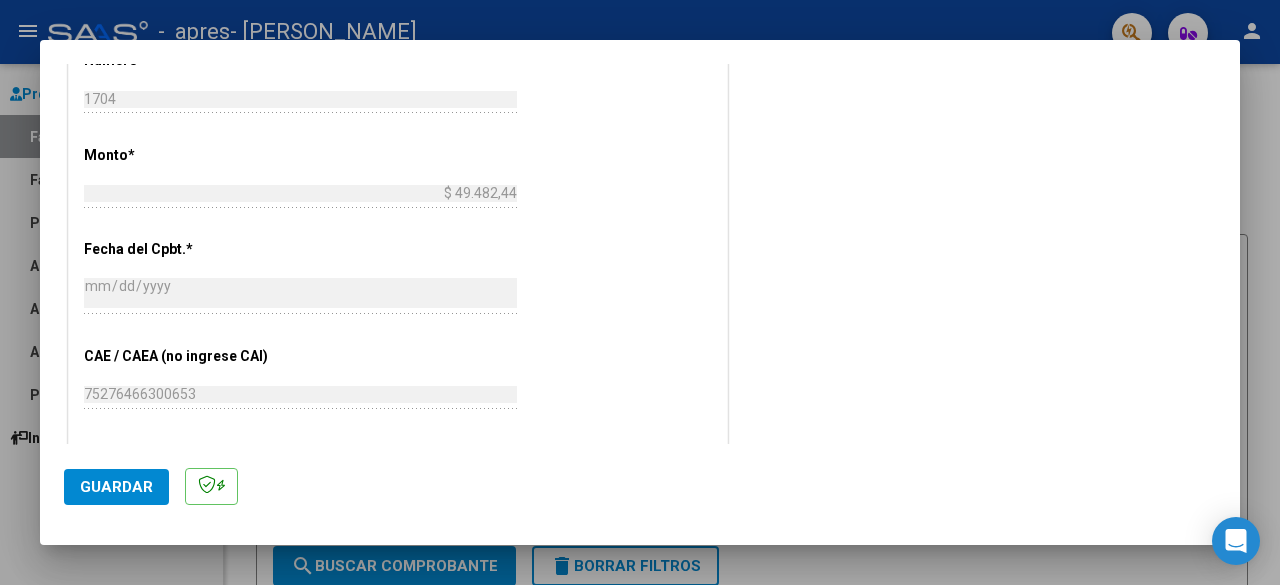 scroll, scrollTop: 925, scrollLeft: 0, axis: vertical 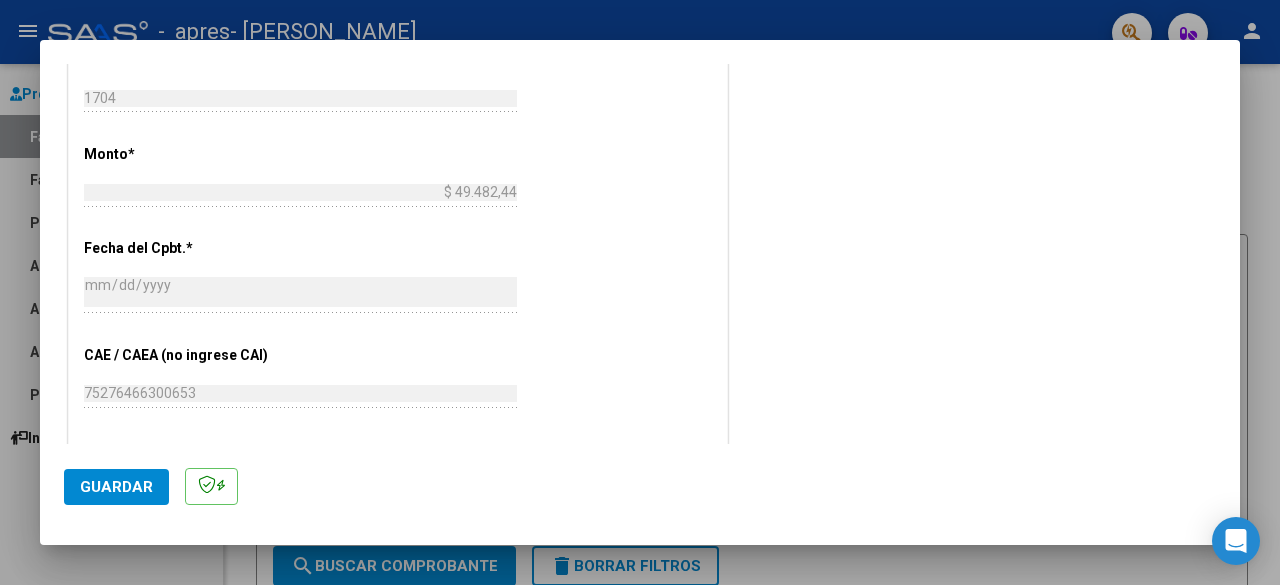 type on "202506" 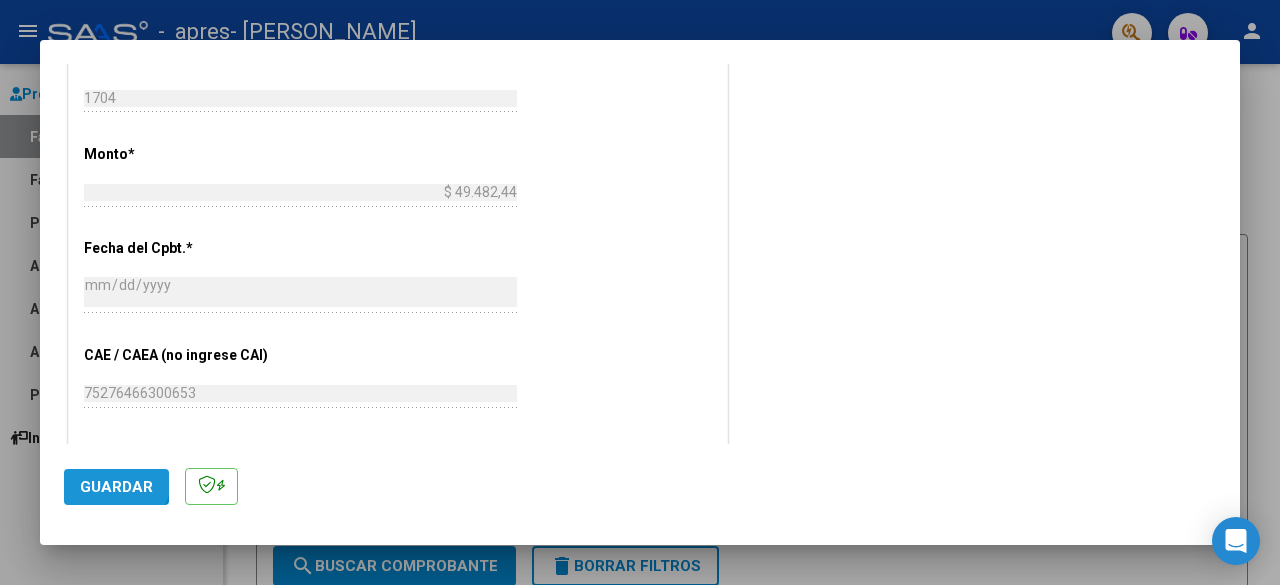 click on "Guardar" 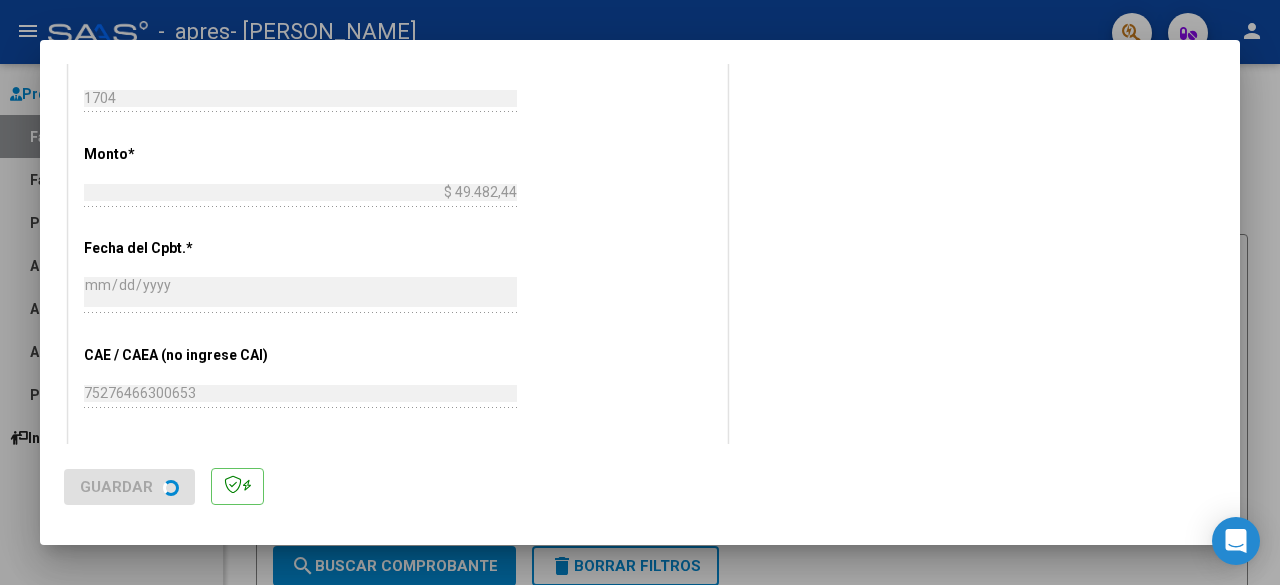 scroll, scrollTop: 0, scrollLeft: 0, axis: both 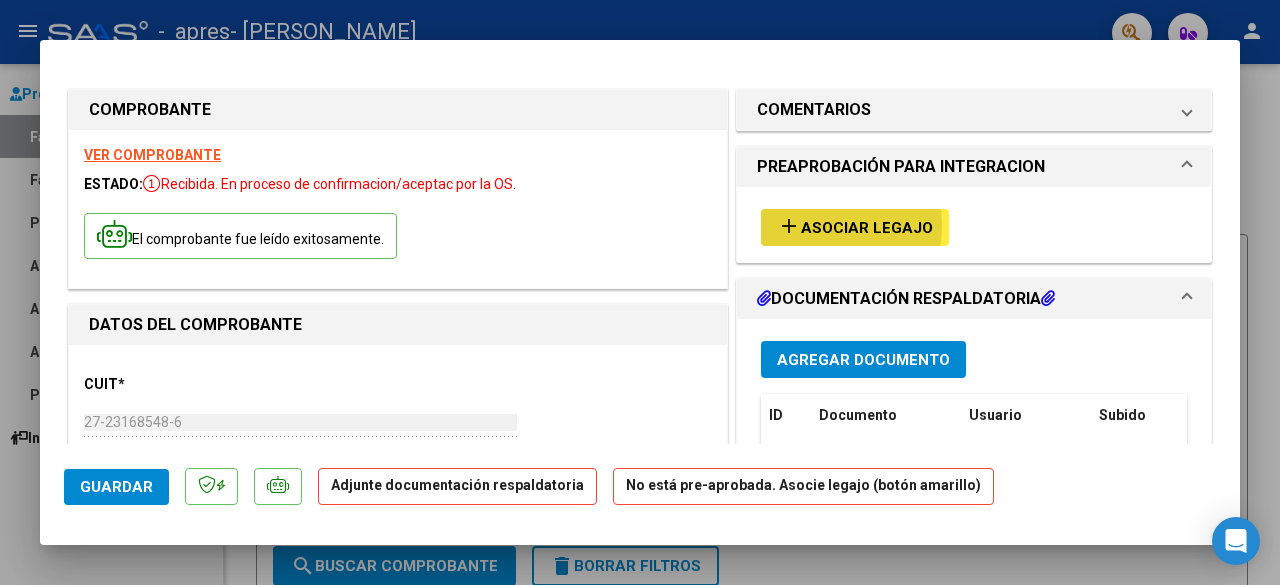 click on "Asociar Legajo" at bounding box center (867, 228) 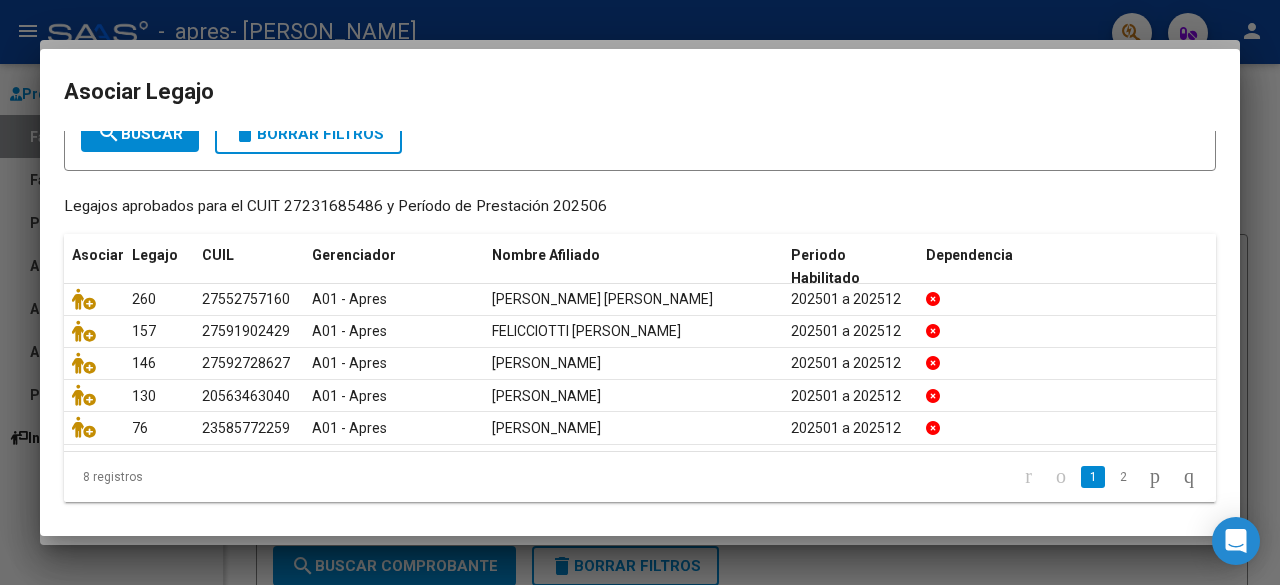 scroll, scrollTop: 119, scrollLeft: 0, axis: vertical 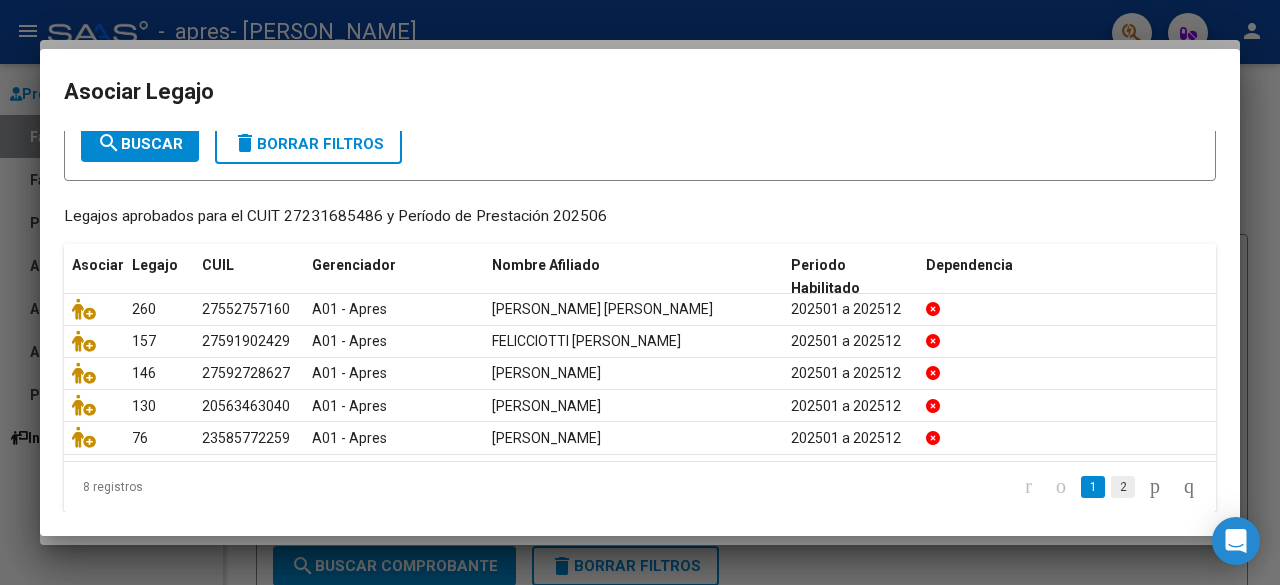 click on "2" 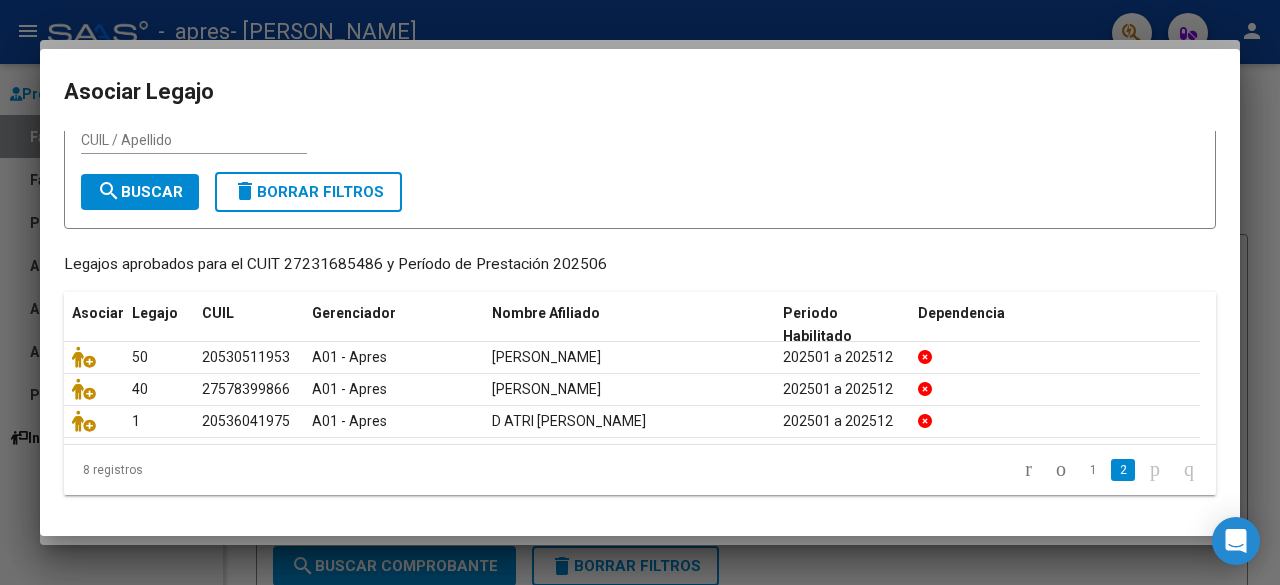 scroll, scrollTop: 66, scrollLeft: 0, axis: vertical 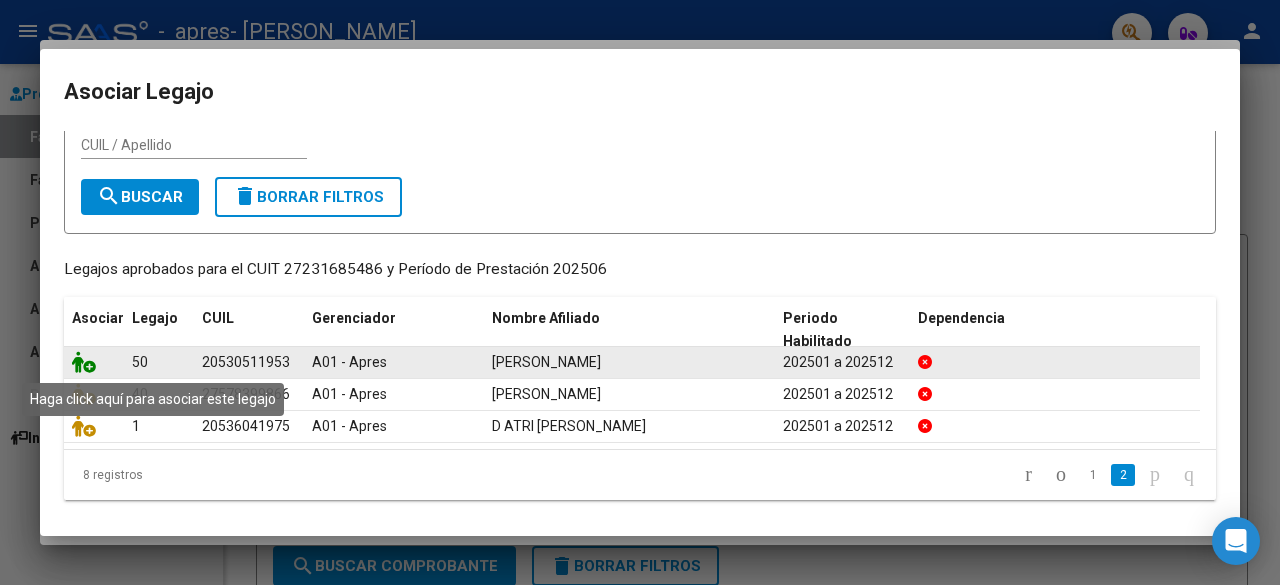click 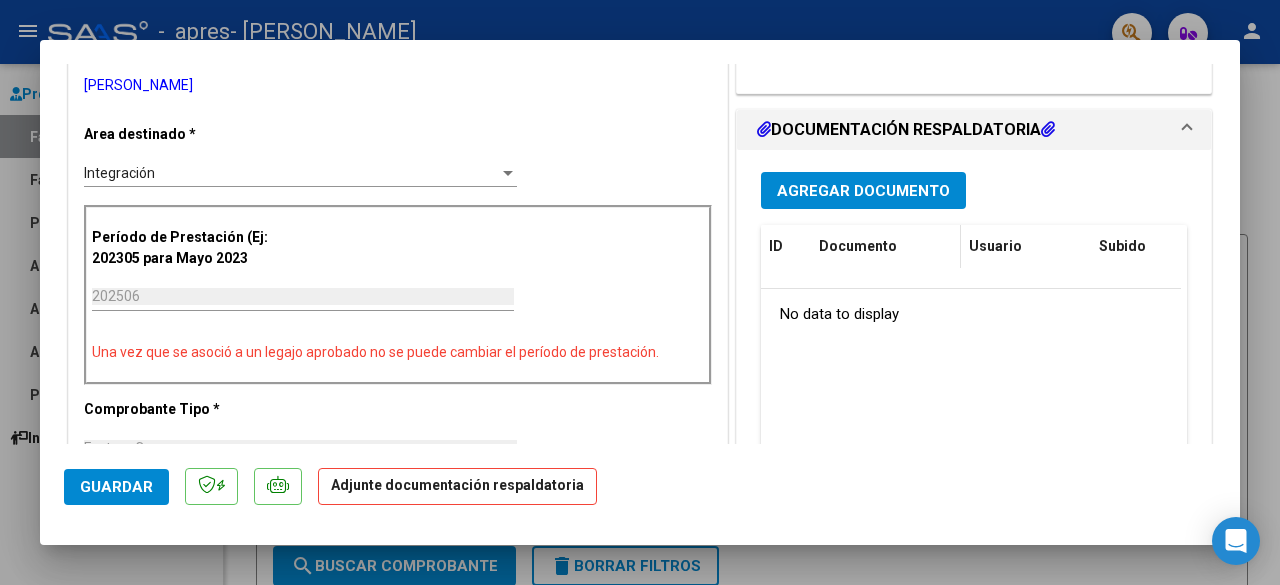 scroll, scrollTop: 430, scrollLeft: 0, axis: vertical 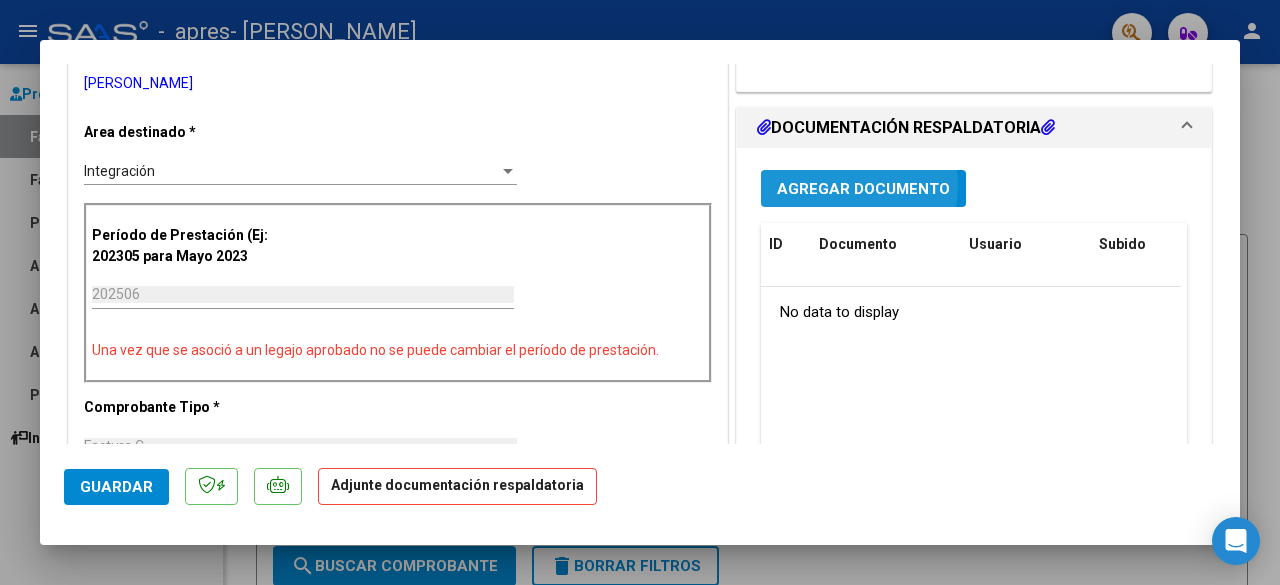 click on "Agregar Documento" at bounding box center (863, 189) 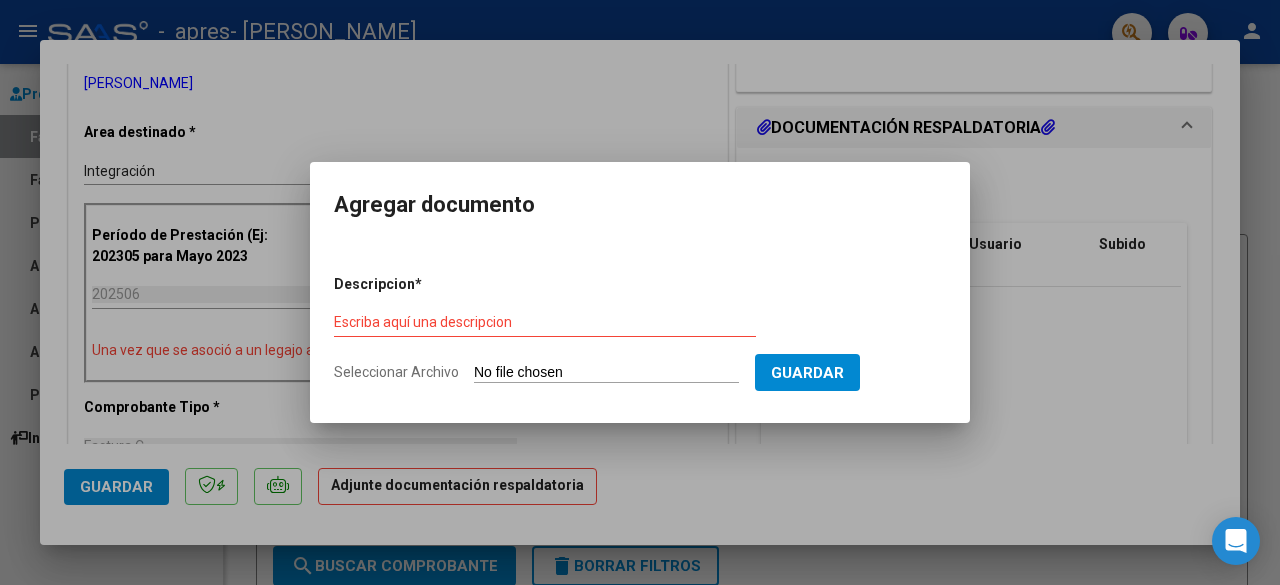 click on "Seleccionar Archivo" 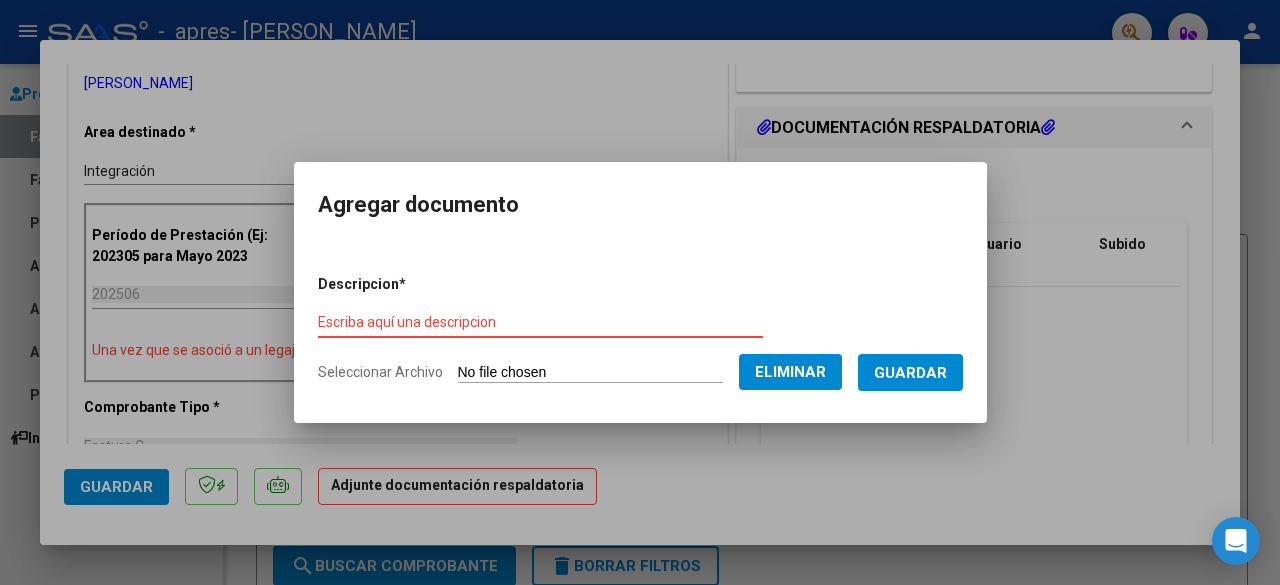 click on "Escriba aquí una descripcion" at bounding box center (540, 322) 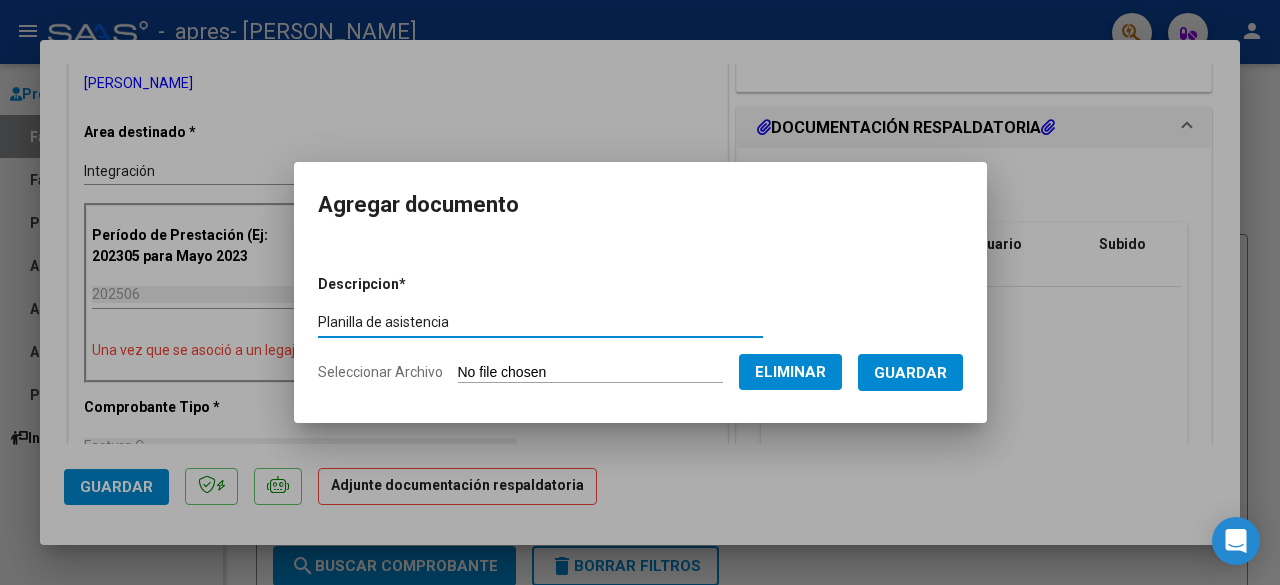 type on "Planilla de asistencia" 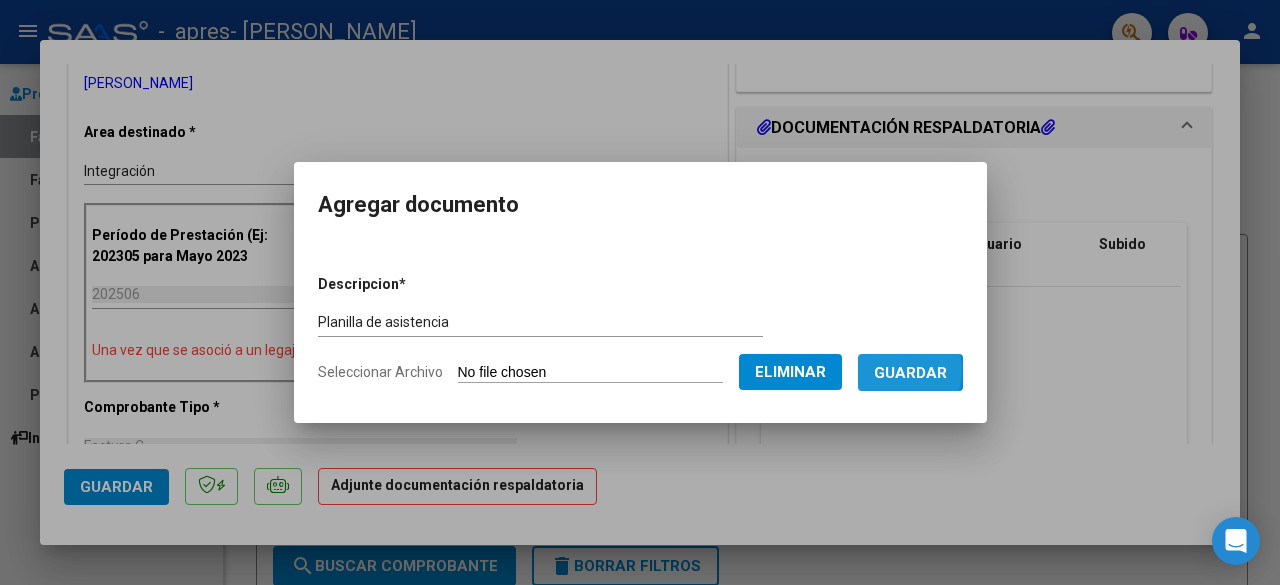 click on "Guardar" at bounding box center (910, 373) 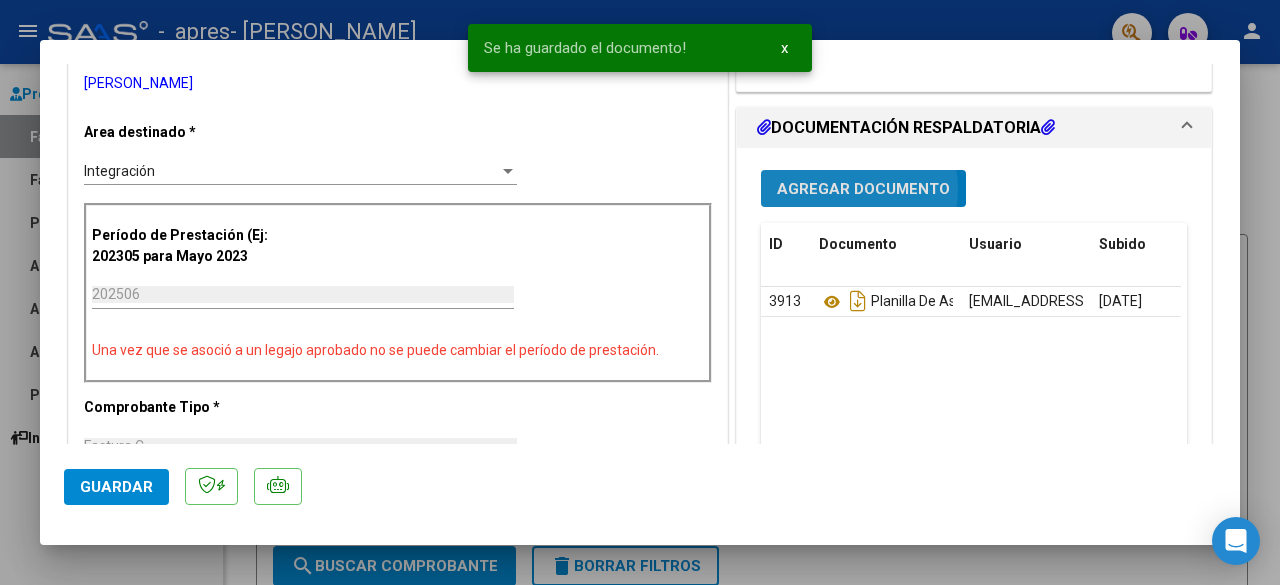 click on "Agregar Documento" at bounding box center [863, 189] 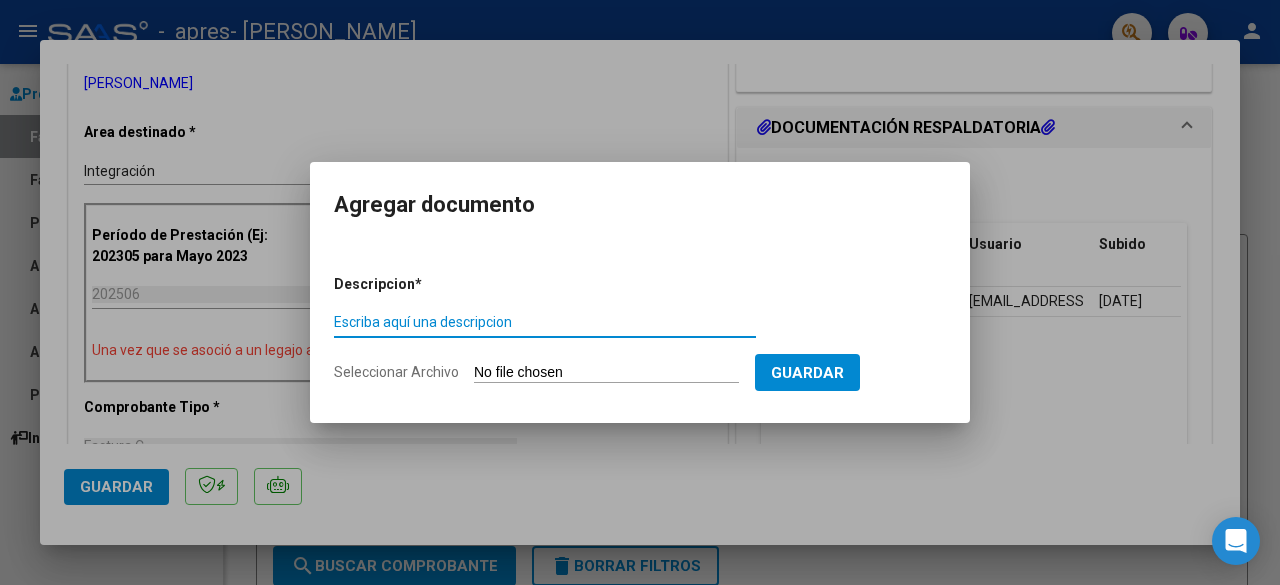 click on "Seleccionar Archivo" 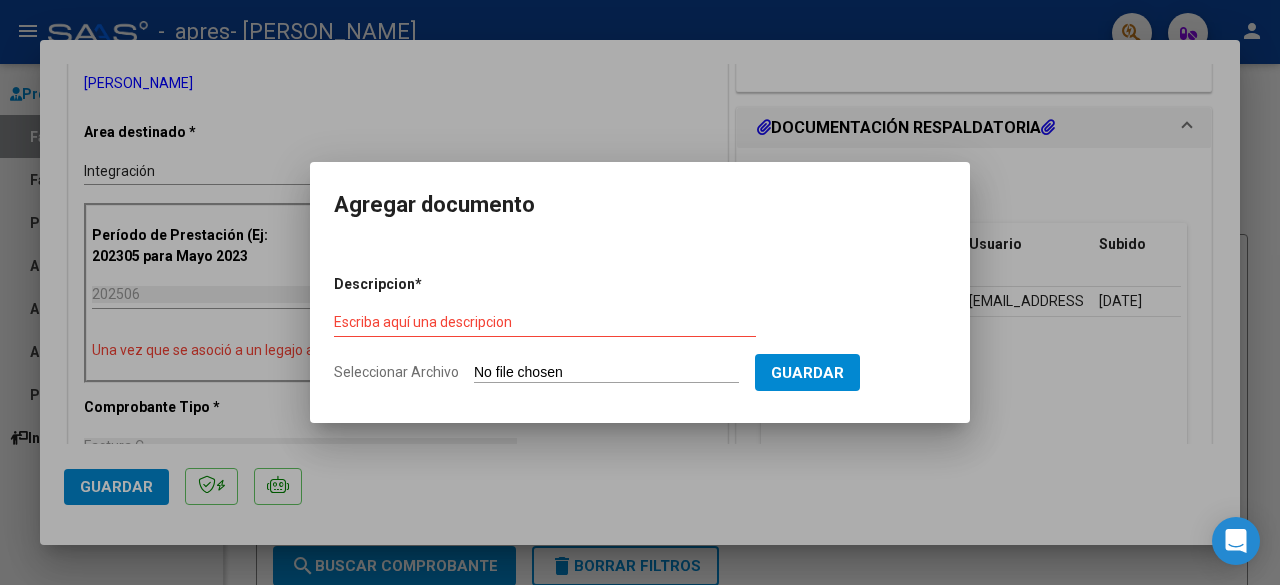 type on "C:\fakepath\[PERSON_NAME] 2025.pdf" 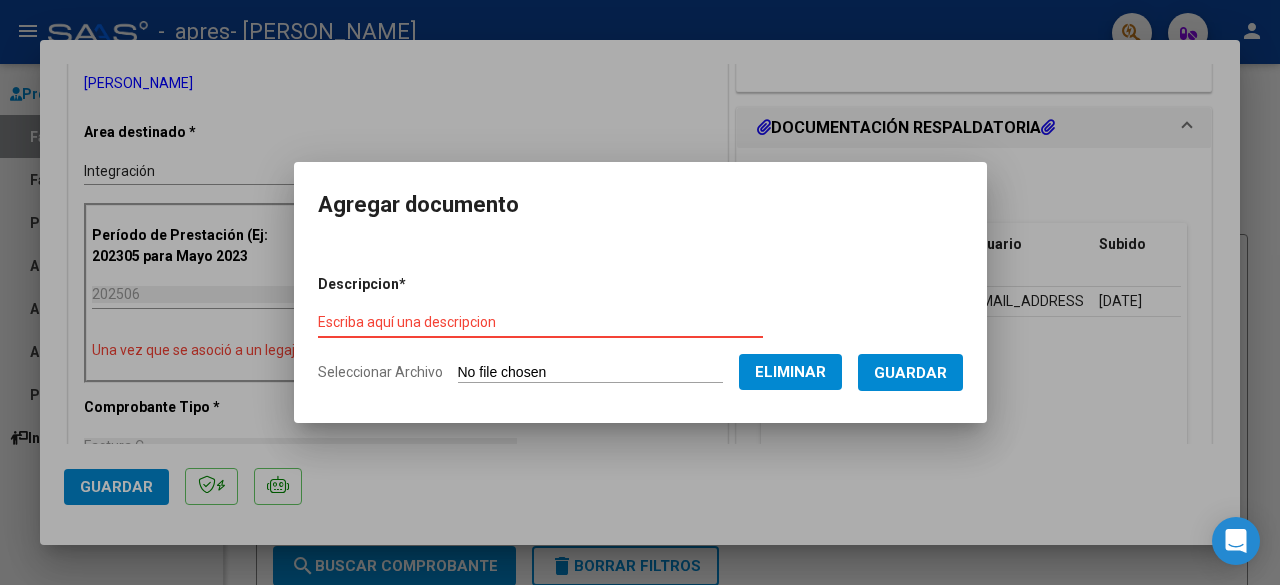 click on "Escriba aquí una descripcion" at bounding box center [540, 322] 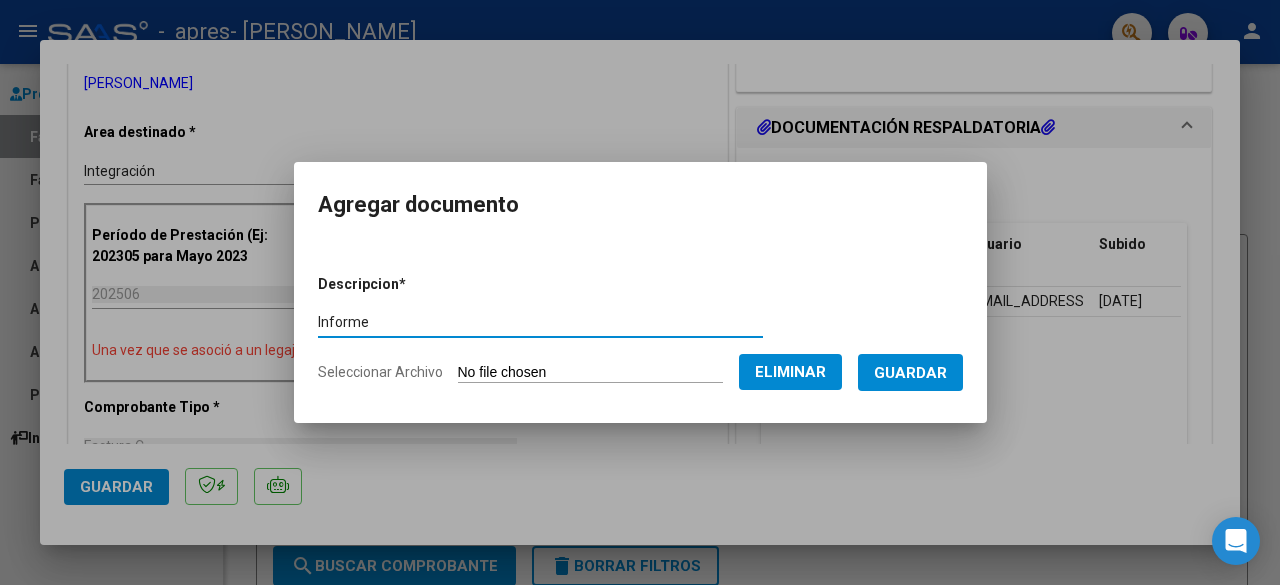 type on "Informe" 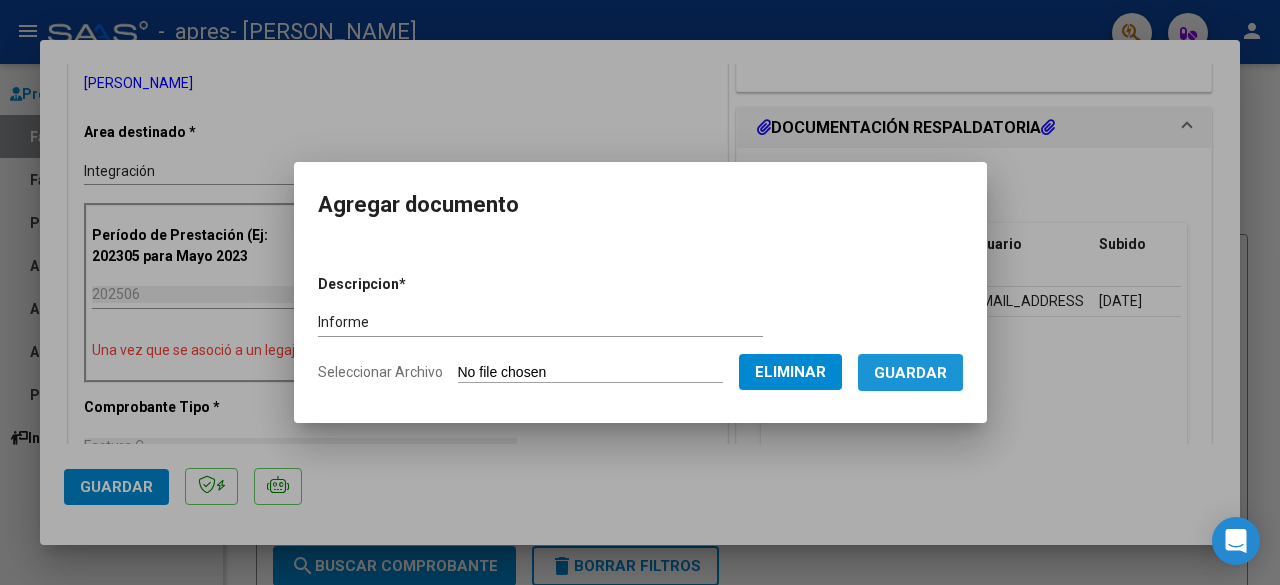 click on "Guardar" at bounding box center [910, 373] 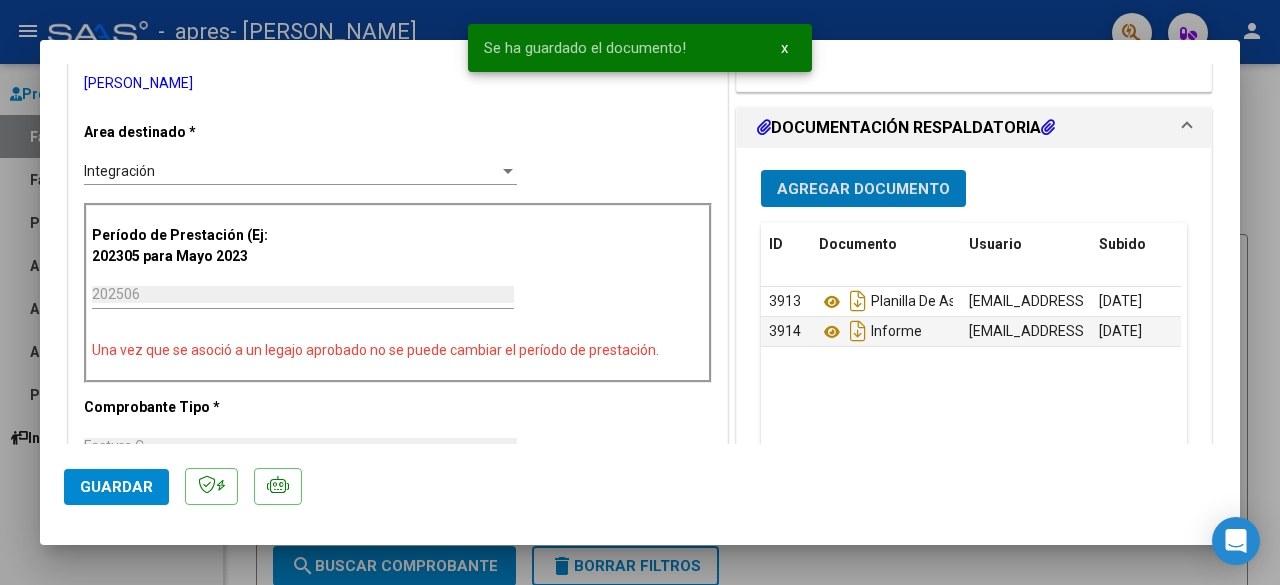click on "Agregar Documento" at bounding box center (863, 189) 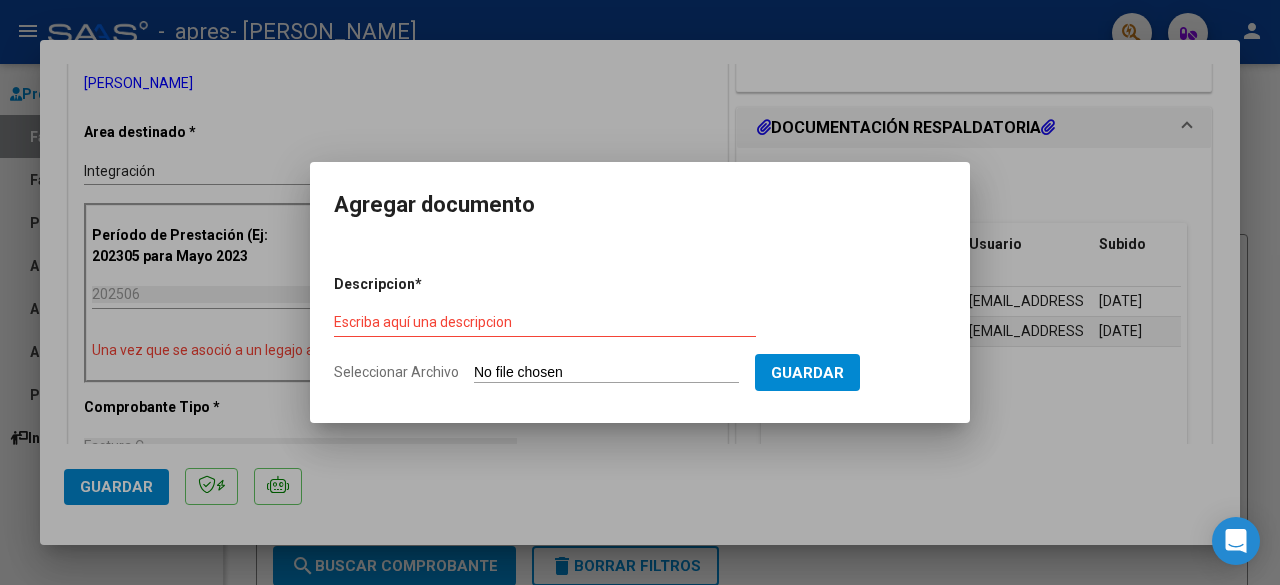 click on "Seleccionar Archivo" 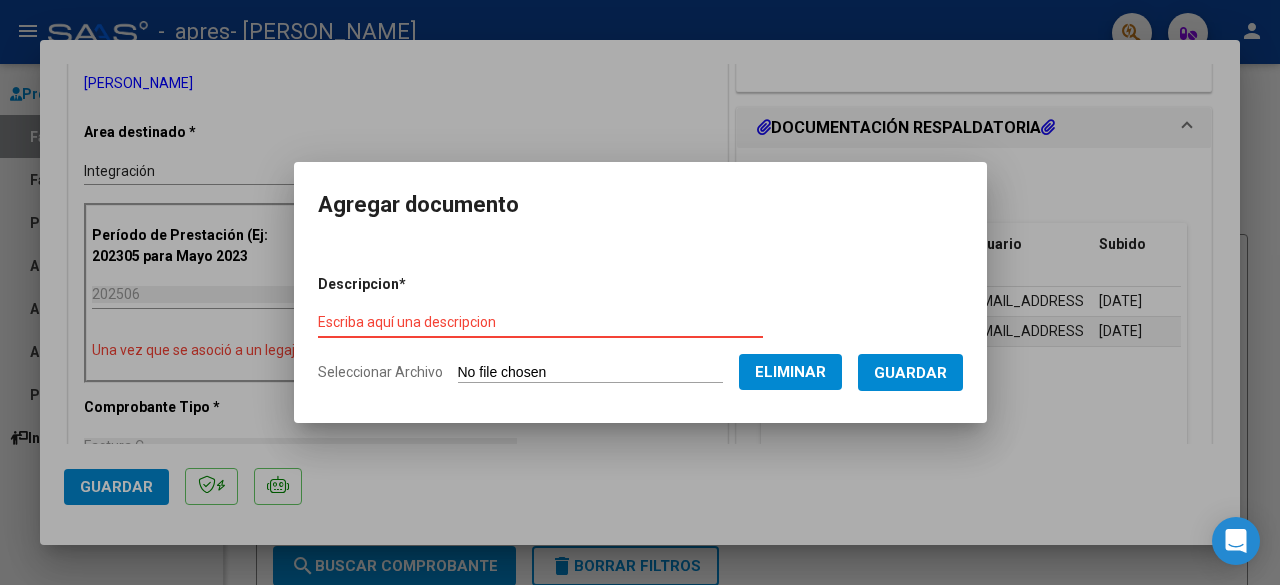 click on "Escriba aquí una descripcion" at bounding box center (540, 322) 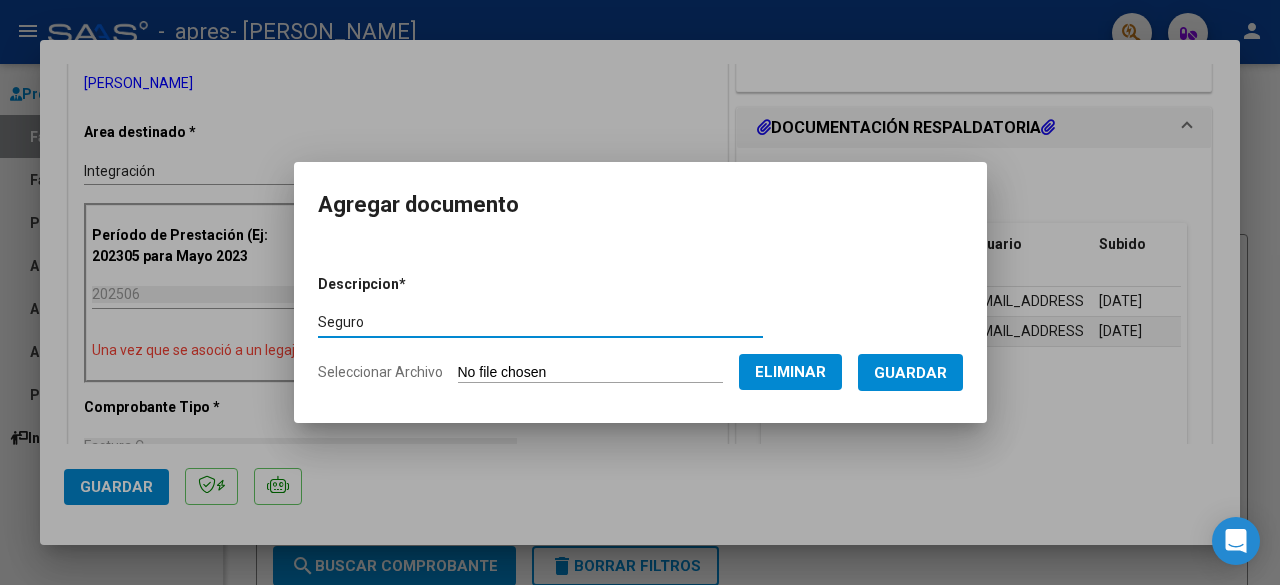 type on "Seguro" 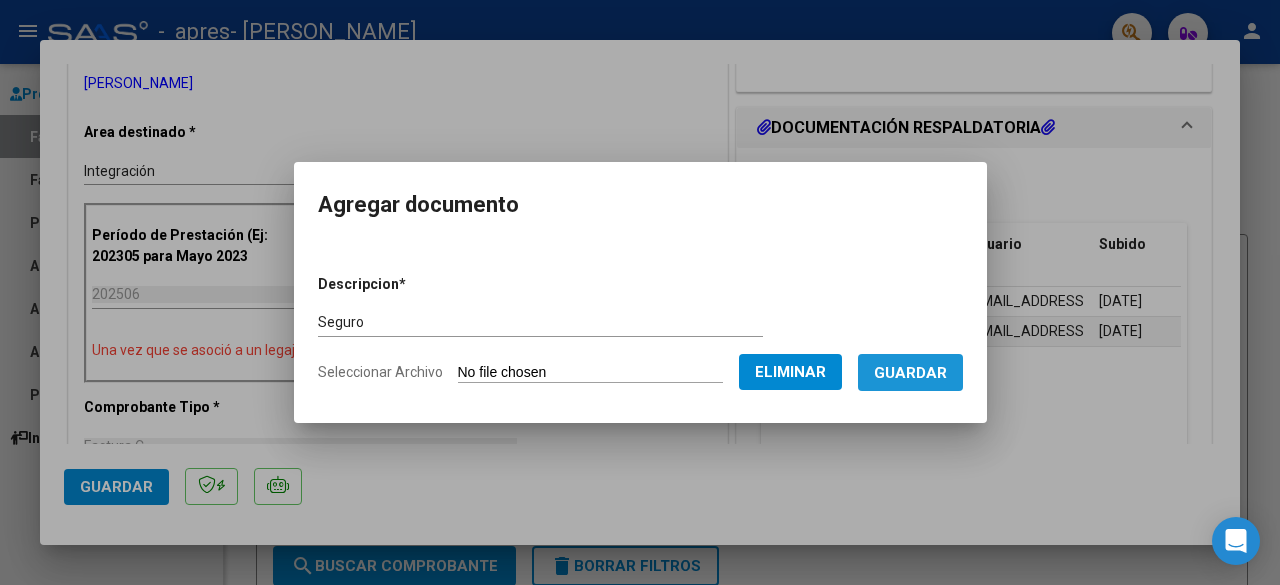 click on "Guardar" at bounding box center (910, 373) 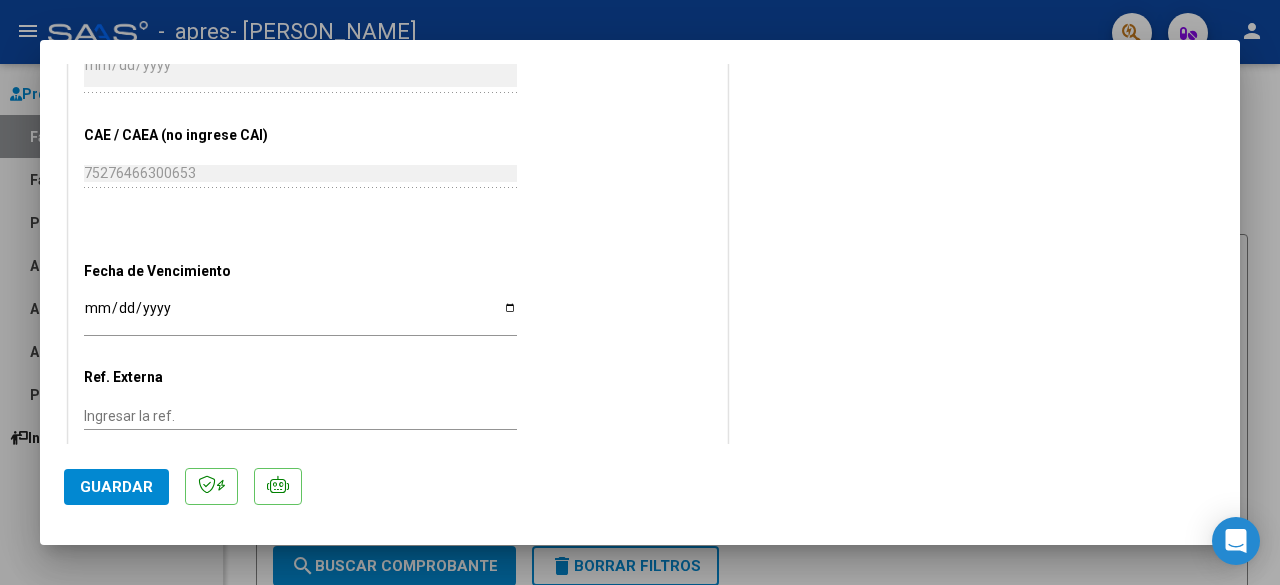 scroll, scrollTop: 1301, scrollLeft: 0, axis: vertical 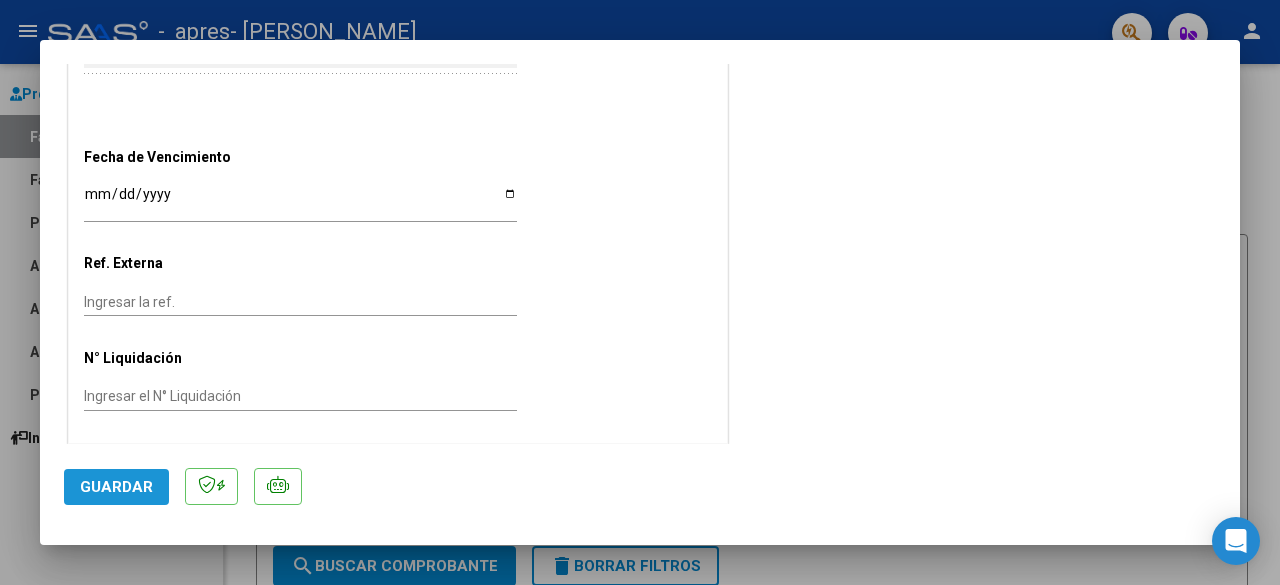 click on "Guardar" 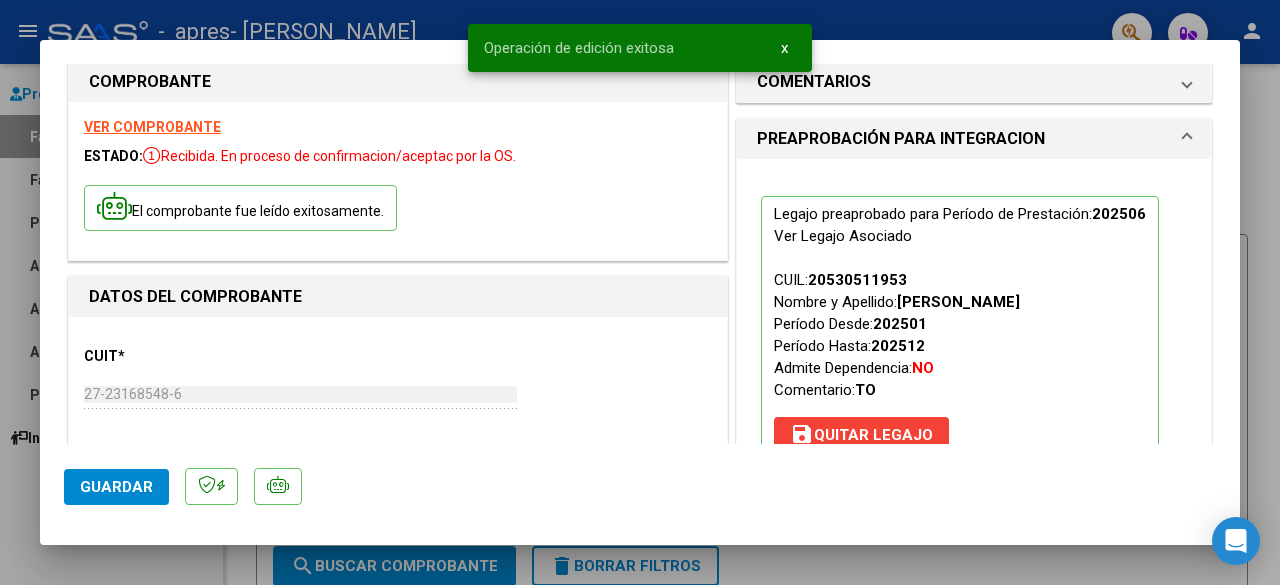 scroll, scrollTop: 0, scrollLeft: 0, axis: both 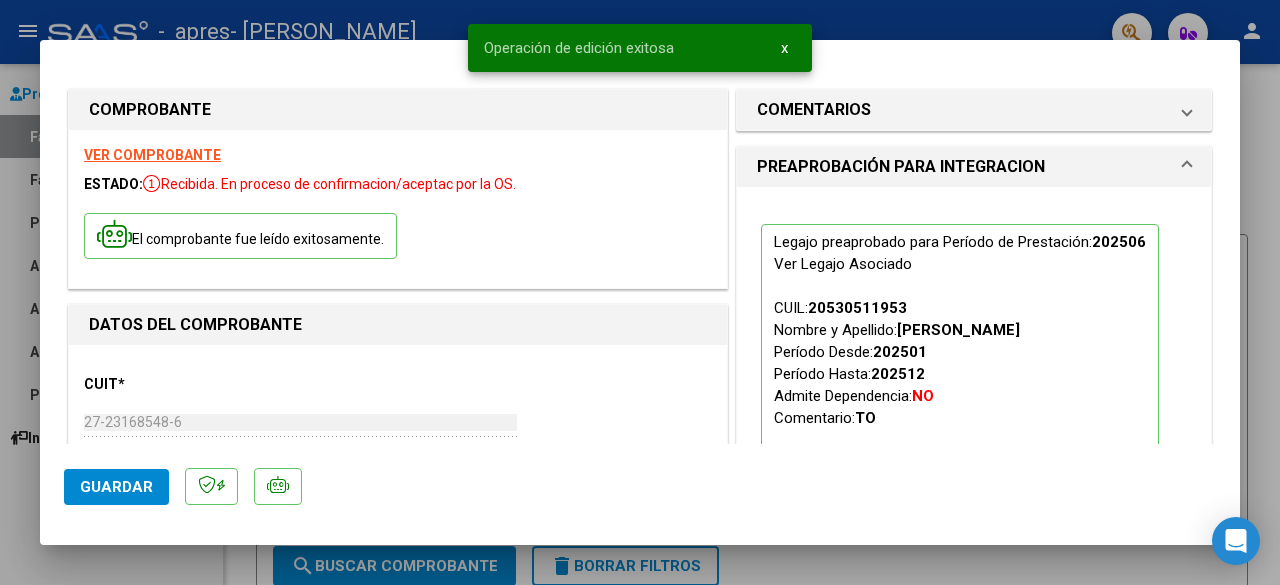 click at bounding box center [640, 292] 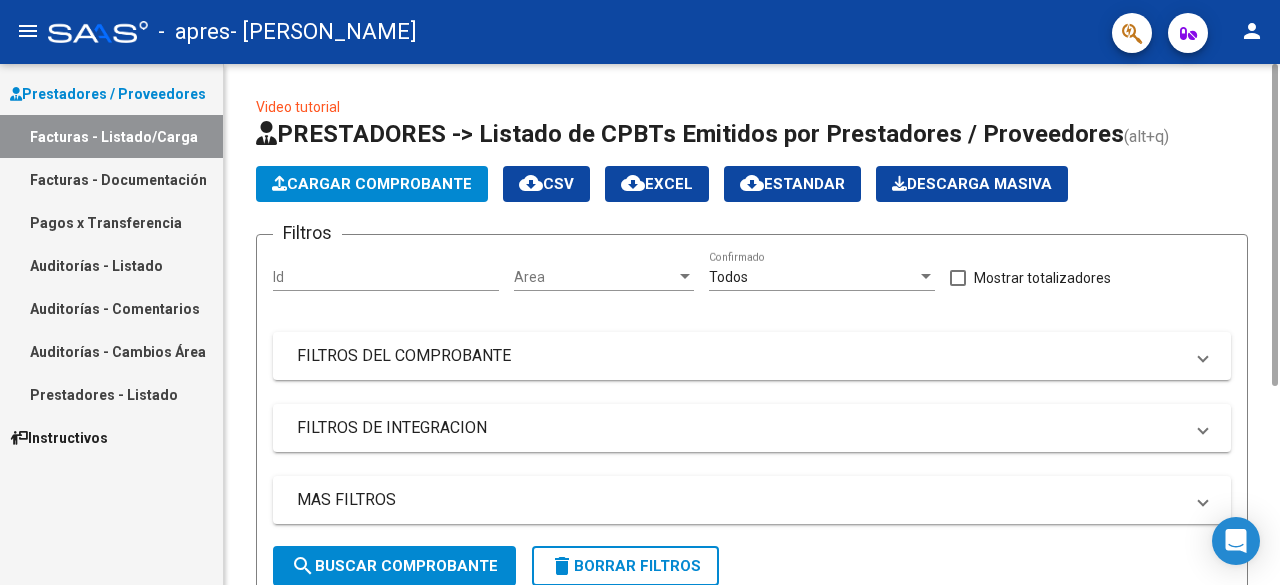click on "Cargar Comprobante" 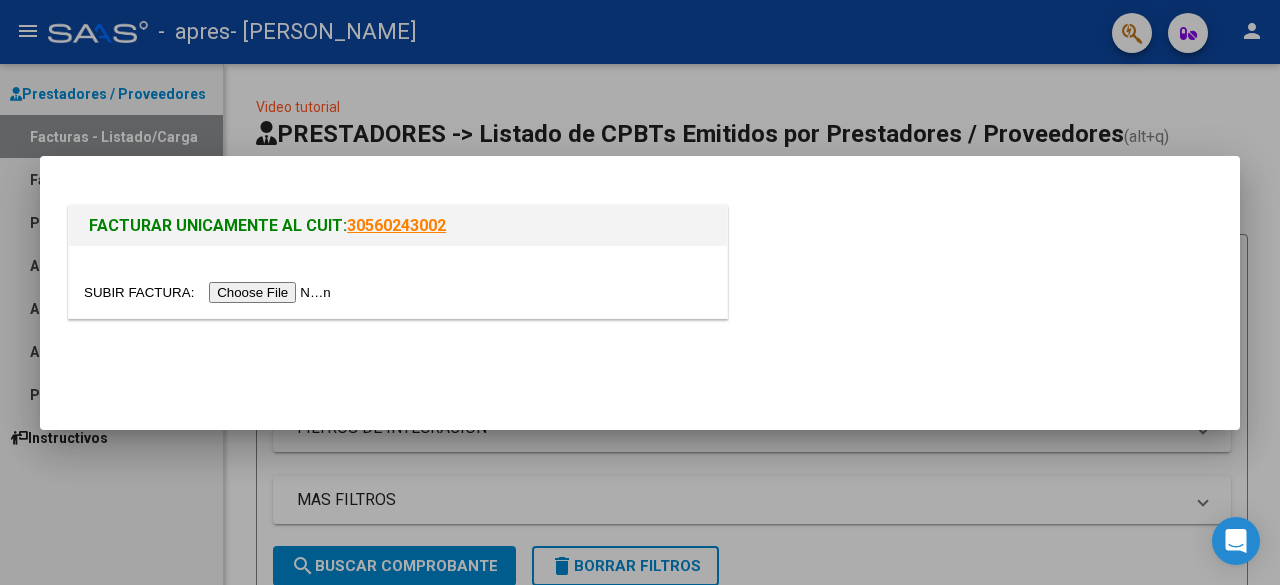 click at bounding box center [210, 292] 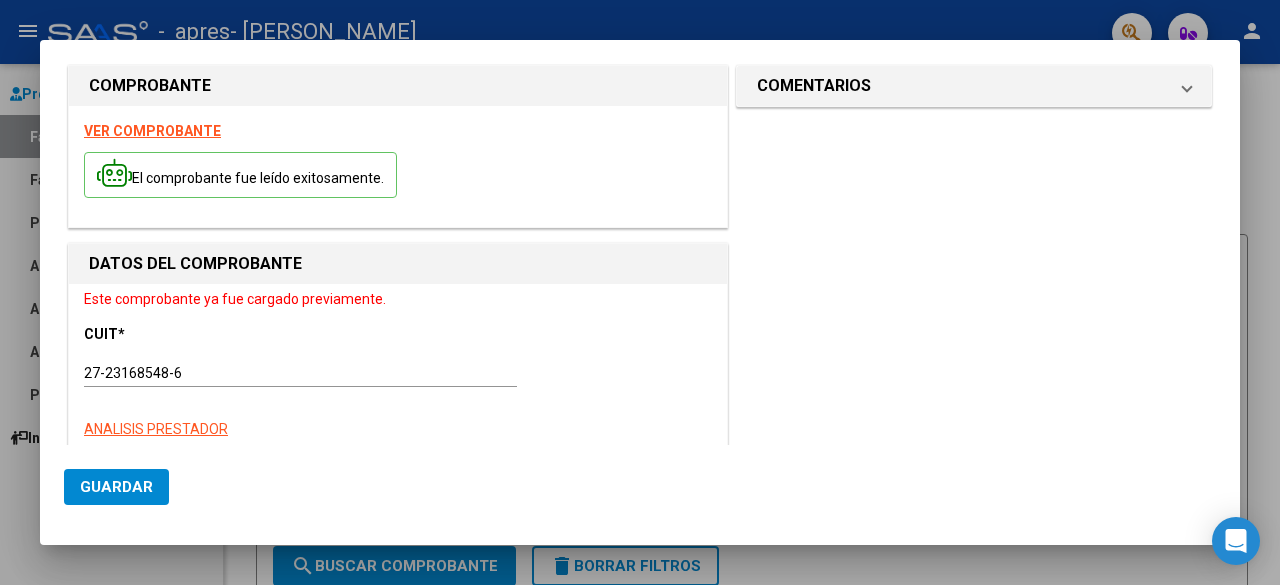 scroll, scrollTop: 0, scrollLeft: 0, axis: both 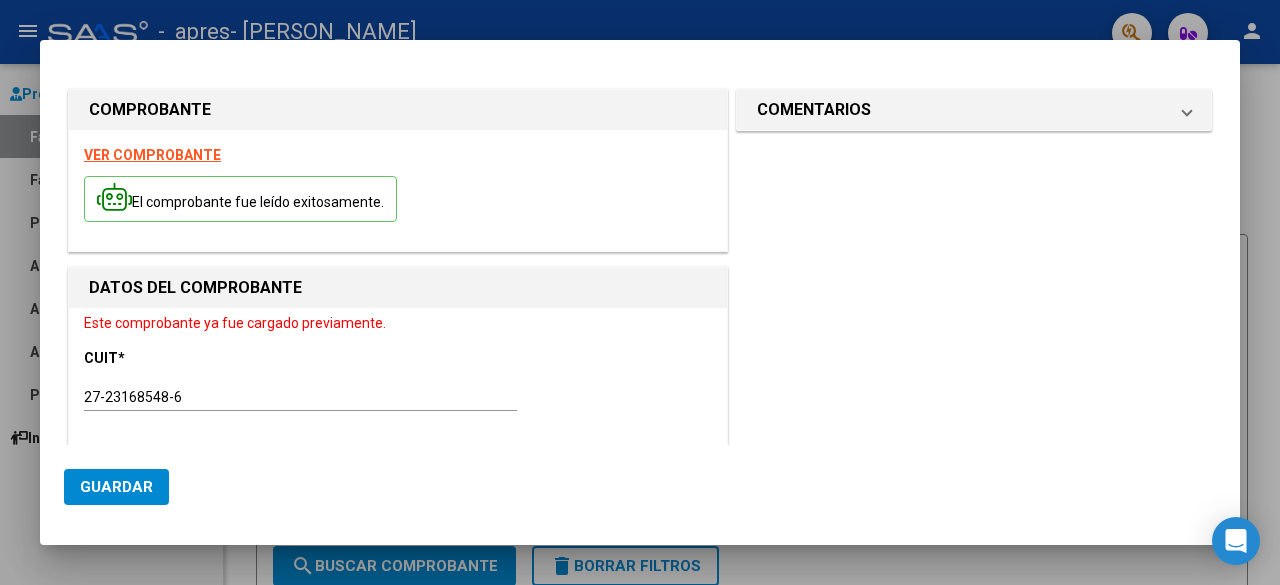 click at bounding box center (640, 292) 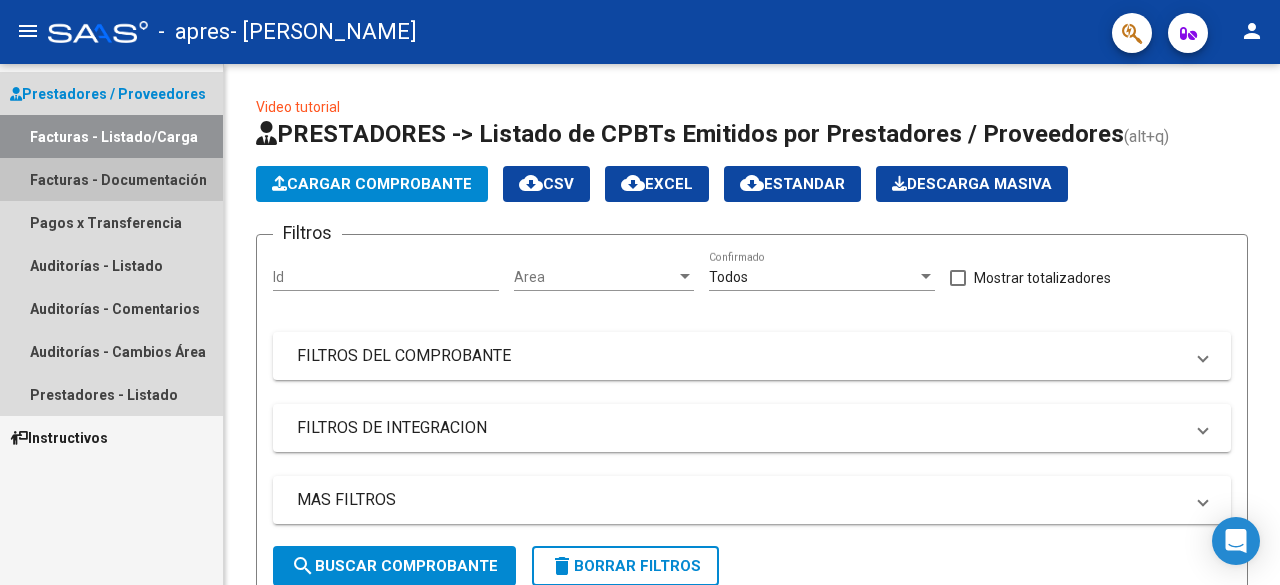 click on "Facturas - Documentación" at bounding box center (111, 179) 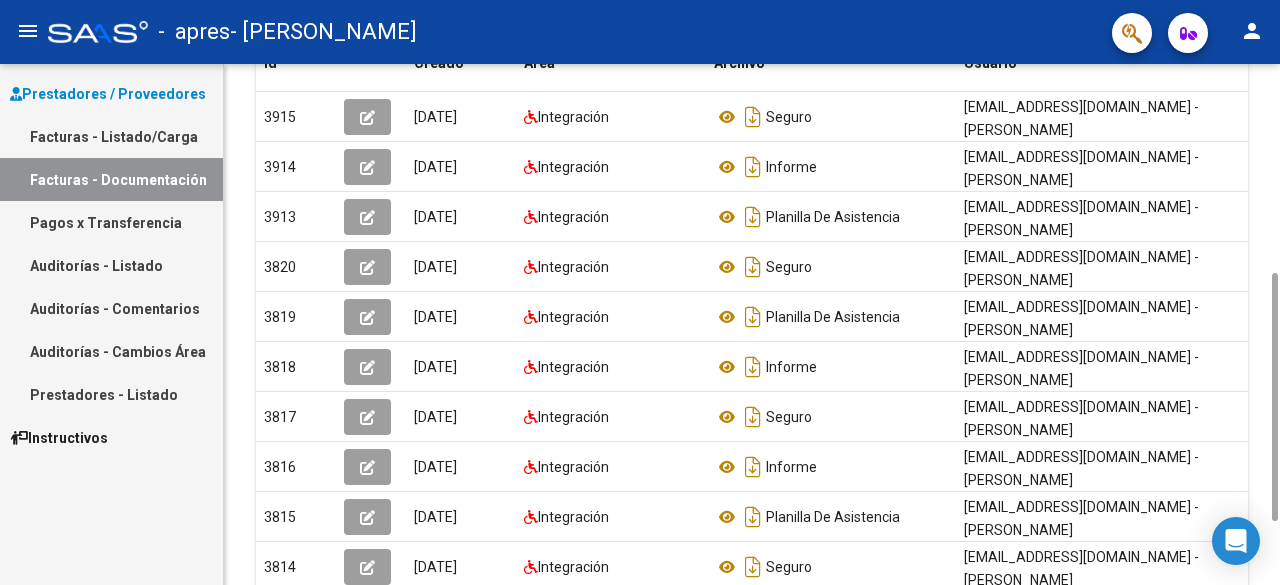 scroll, scrollTop: 430, scrollLeft: 0, axis: vertical 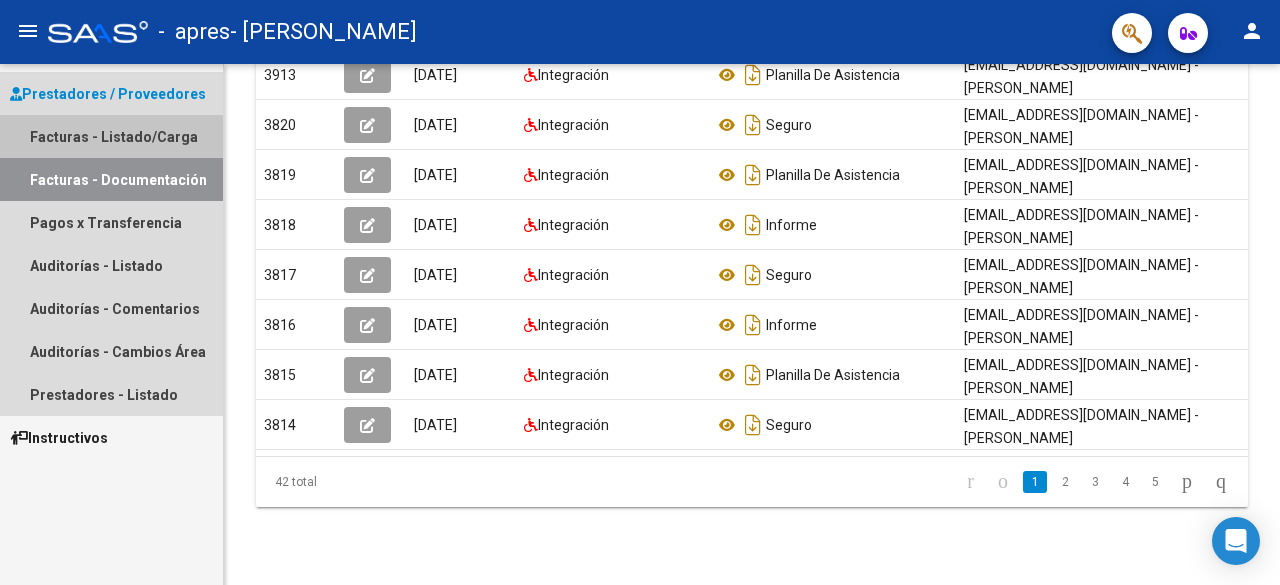 click on "Facturas - Listado/Carga" at bounding box center [111, 136] 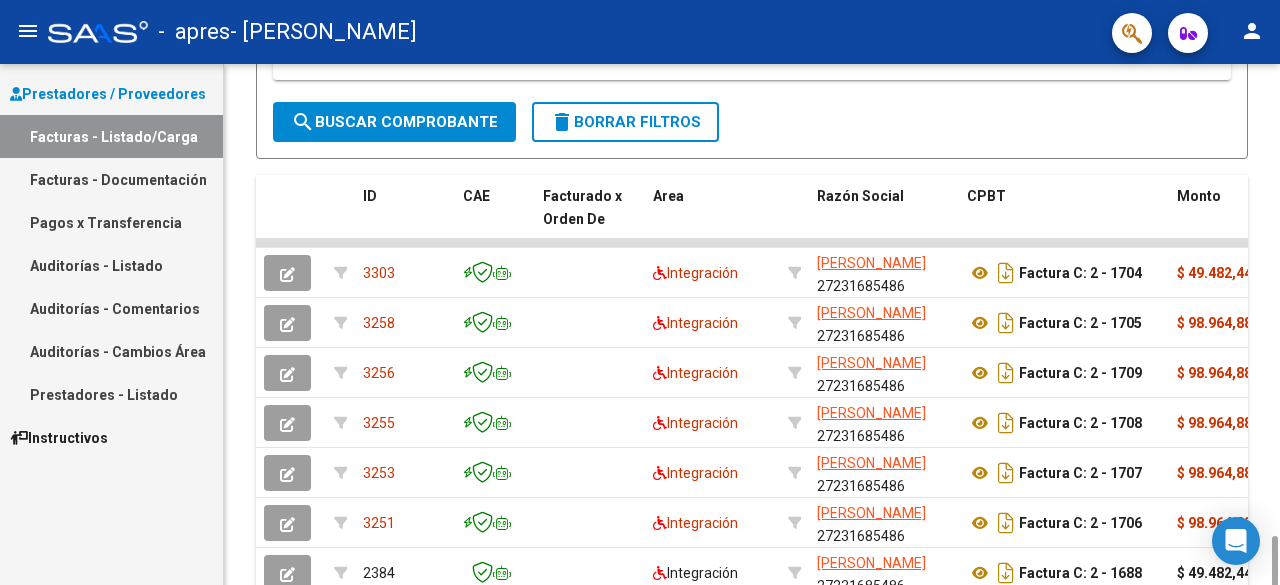 scroll, scrollTop: 648, scrollLeft: 0, axis: vertical 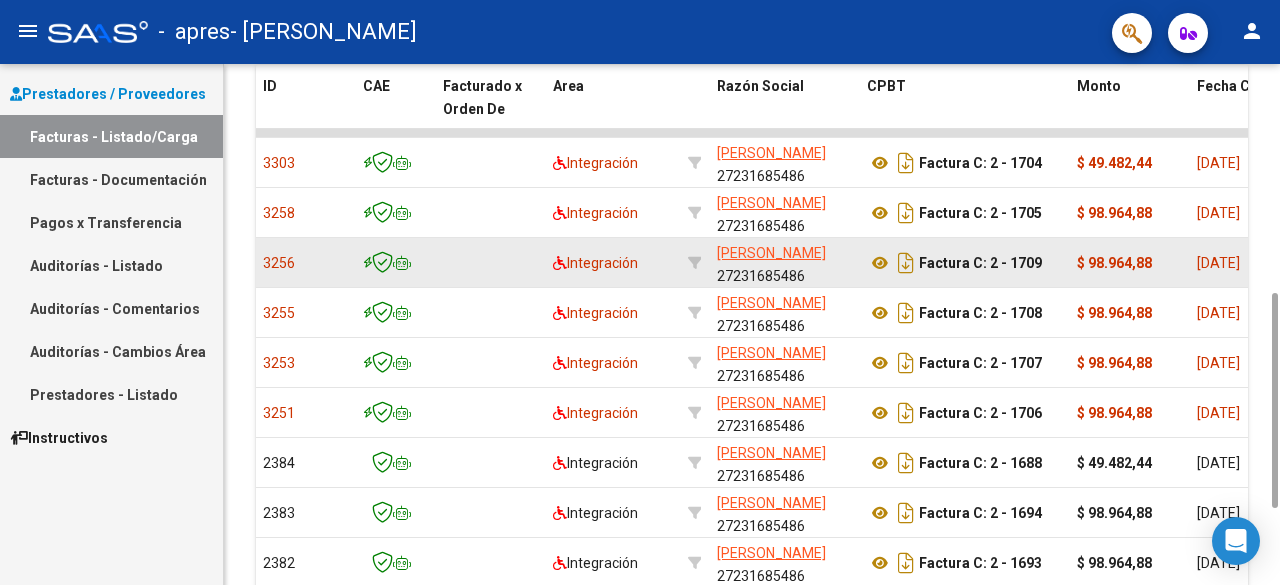 click on "Factura C: 2 - 1709" 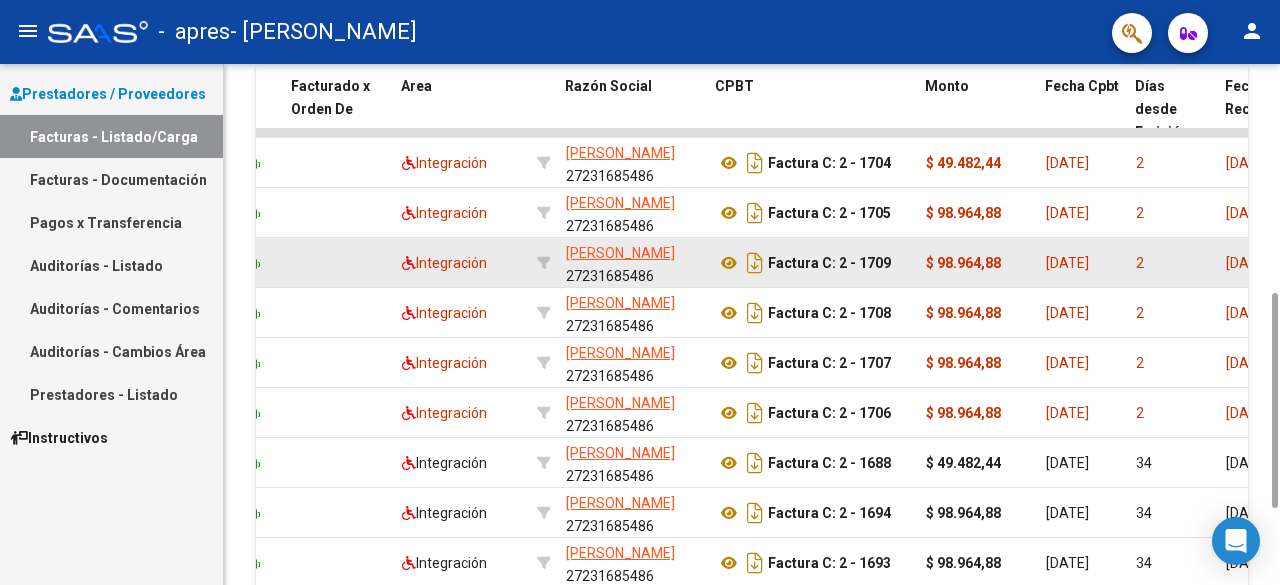 scroll, scrollTop: 0, scrollLeft: 252, axis: horizontal 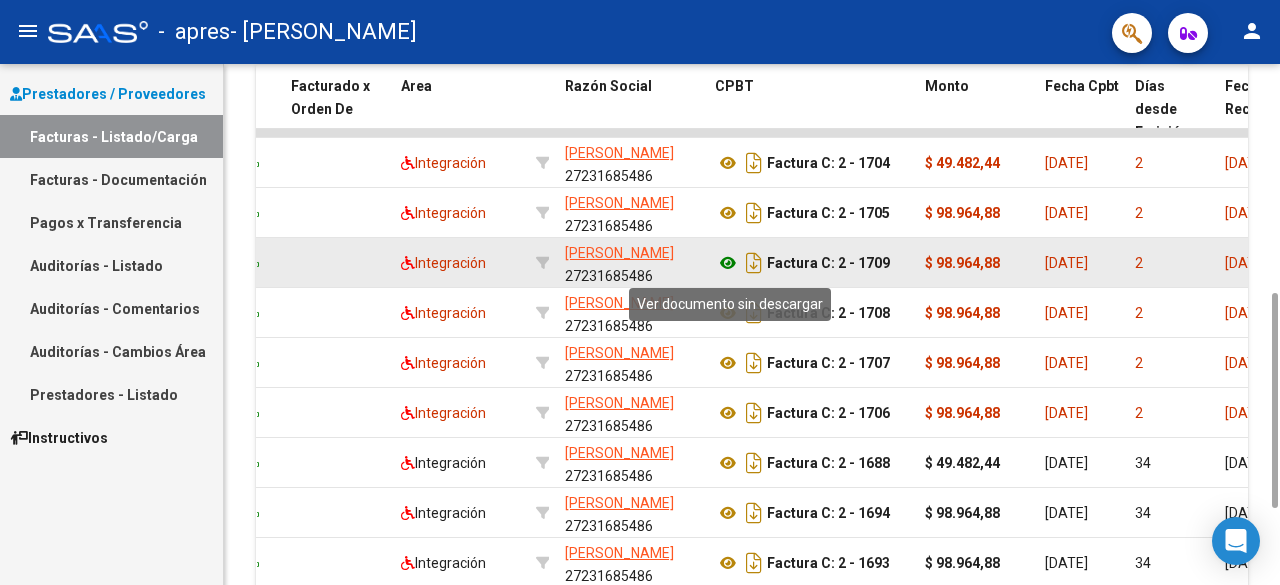 click 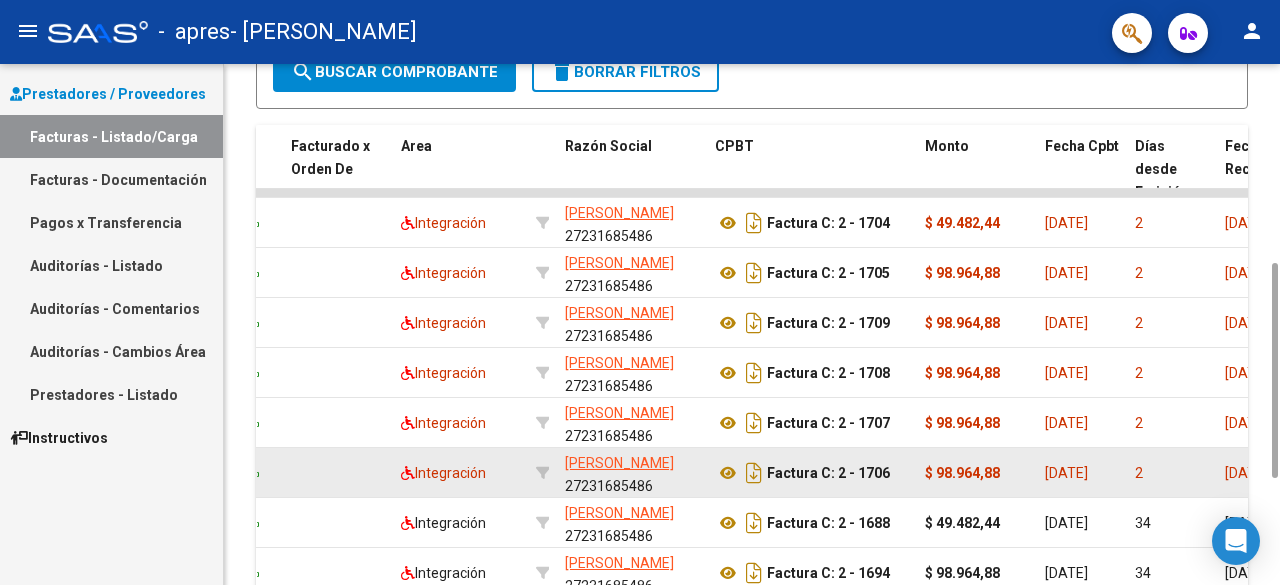 scroll, scrollTop: 490, scrollLeft: 0, axis: vertical 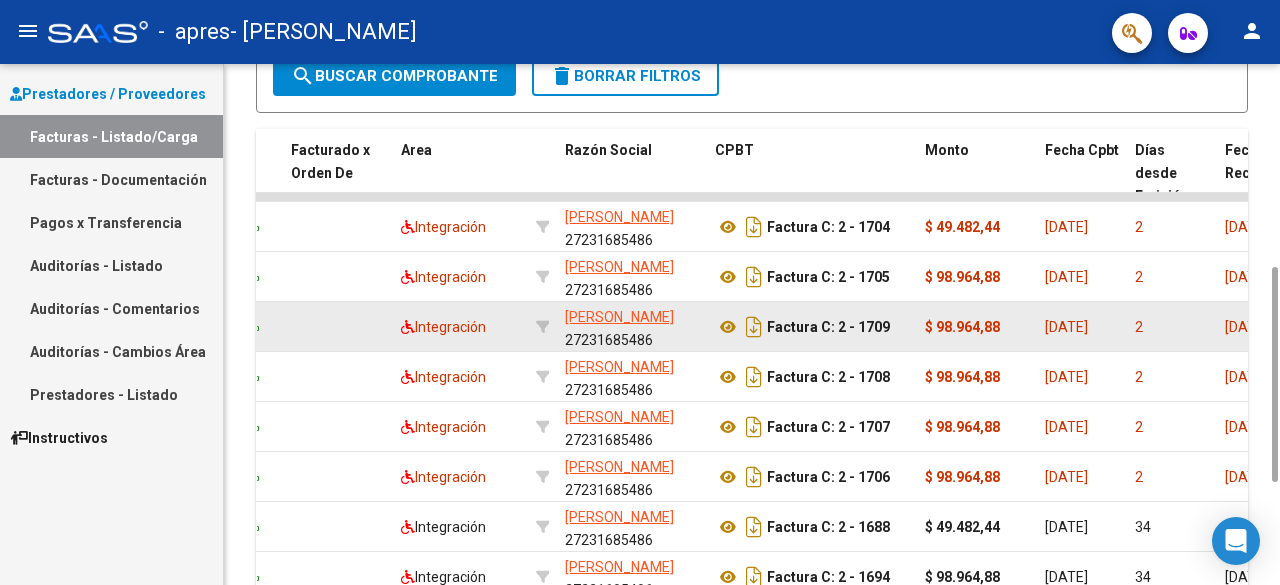 drag, startPoint x: 805, startPoint y: 324, endPoint x: 784, endPoint y: 323, distance: 21.023796 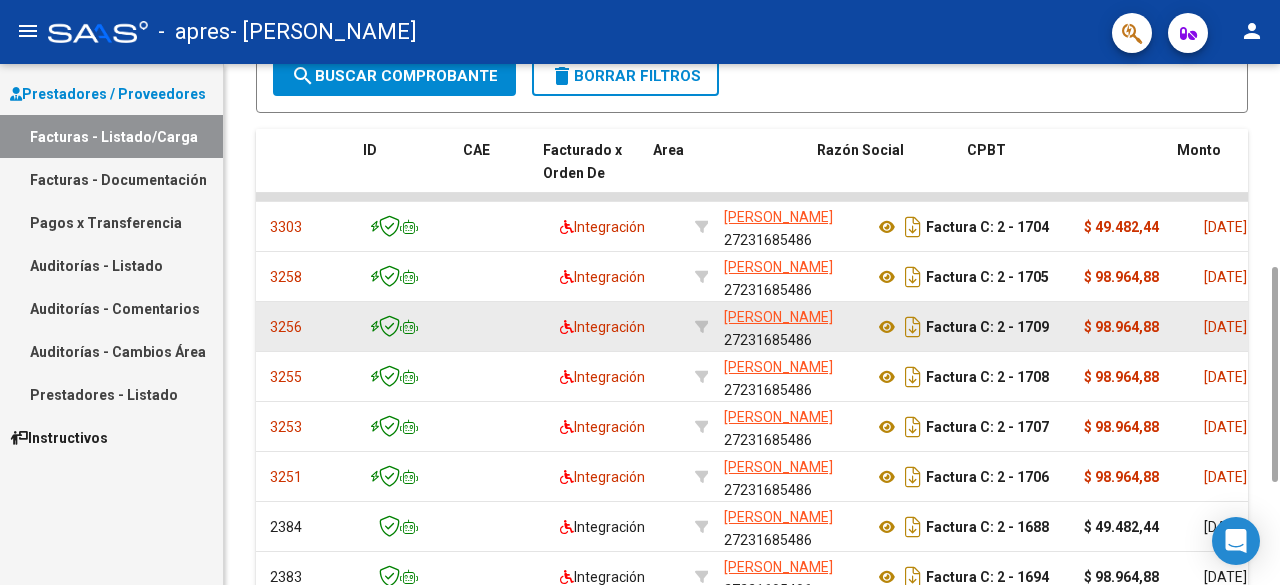 scroll, scrollTop: 0, scrollLeft: 0, axis: both 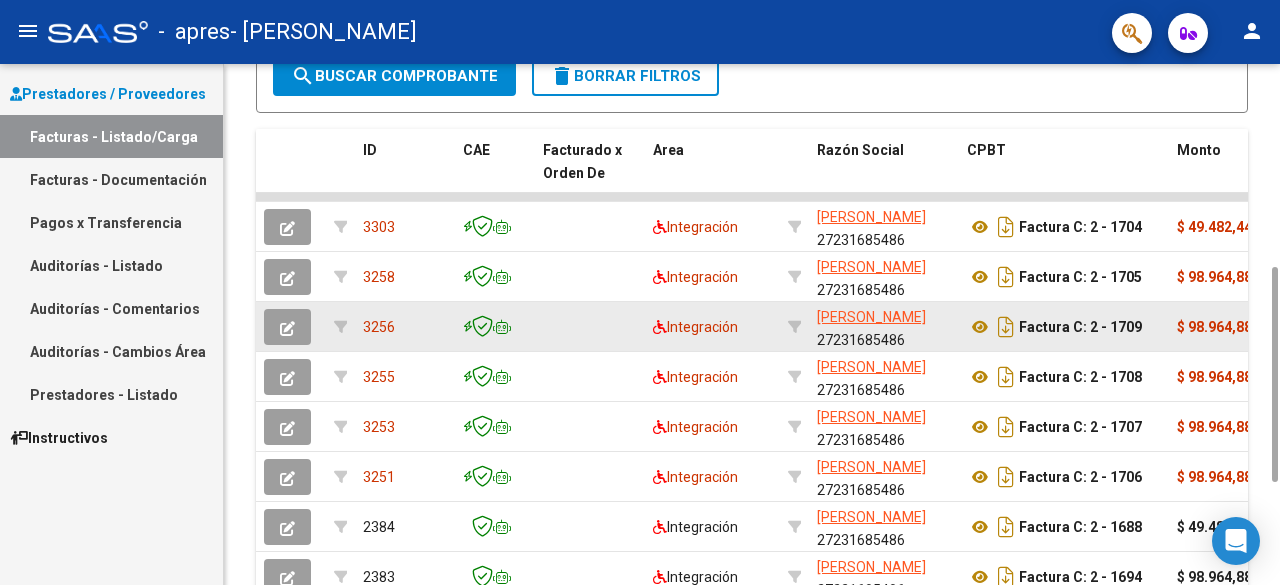 click on "3256" 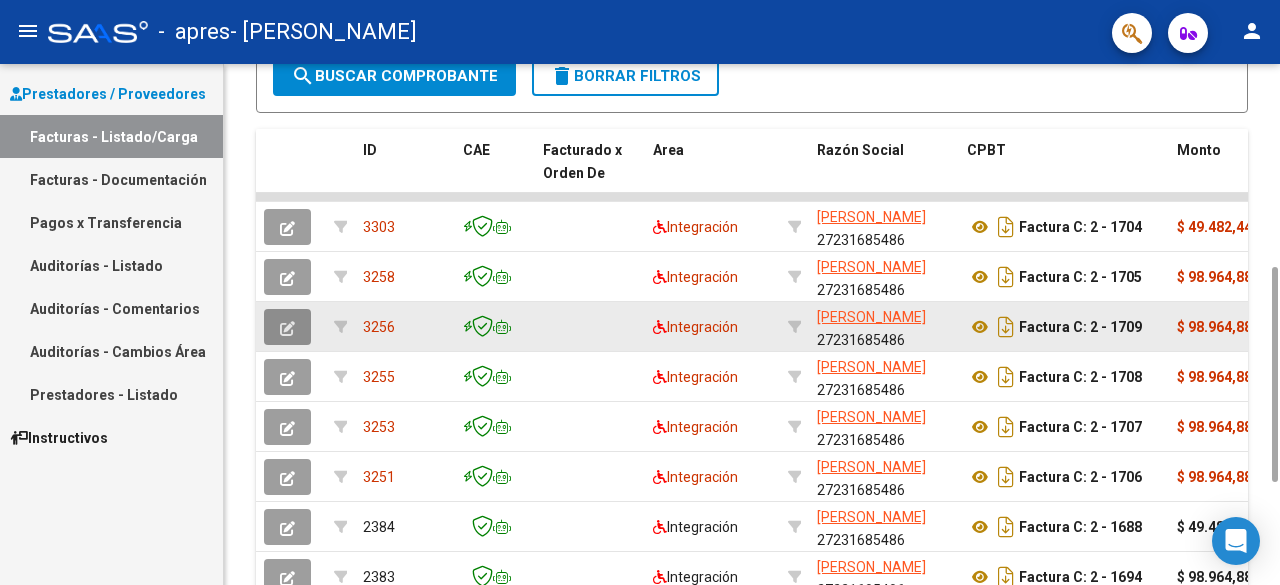 click 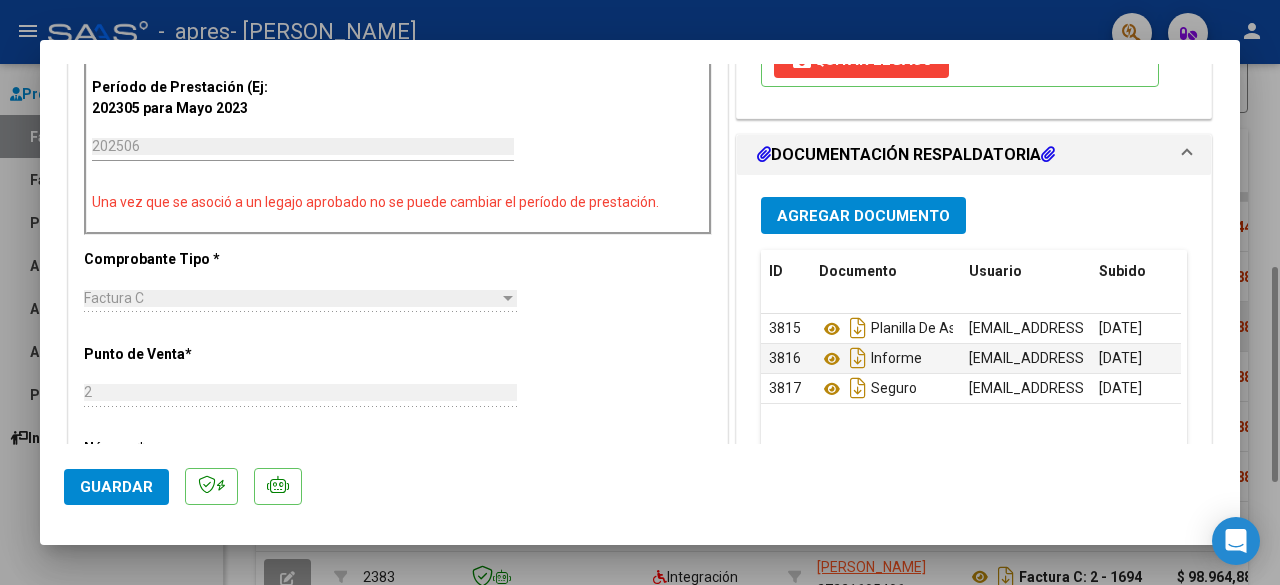 scroll, scrollTop: 516, scrollLeft: 0, axis: vertical 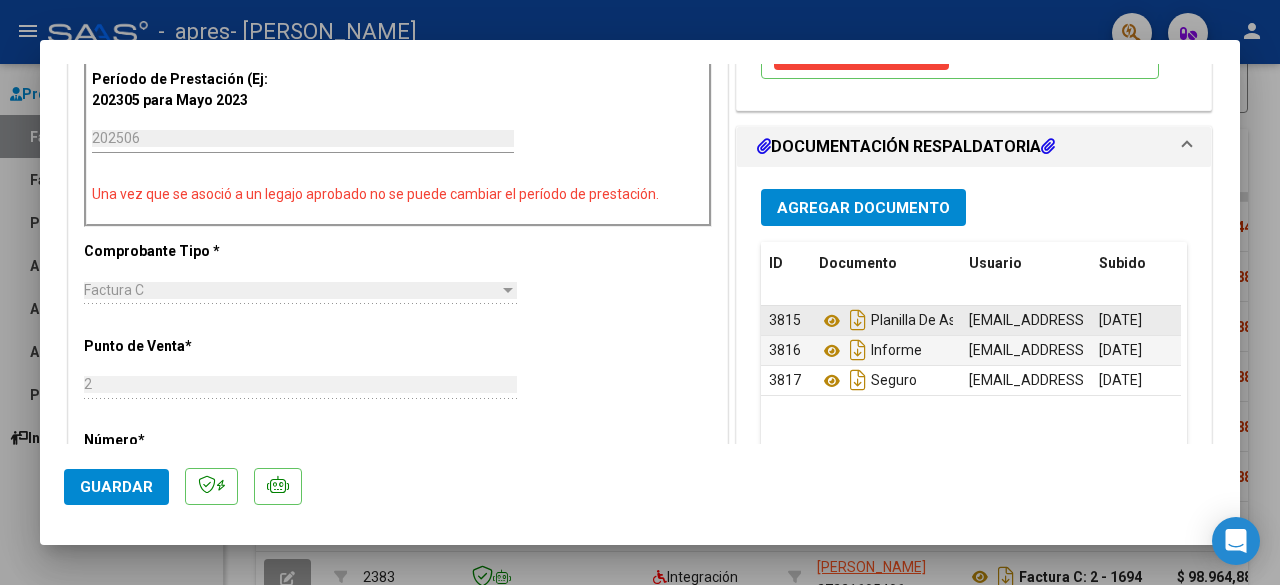 drag, startPoint x: 906, startPoint y: 322, endPoint x: 882, endPoint y: 324, distance: 24.083189 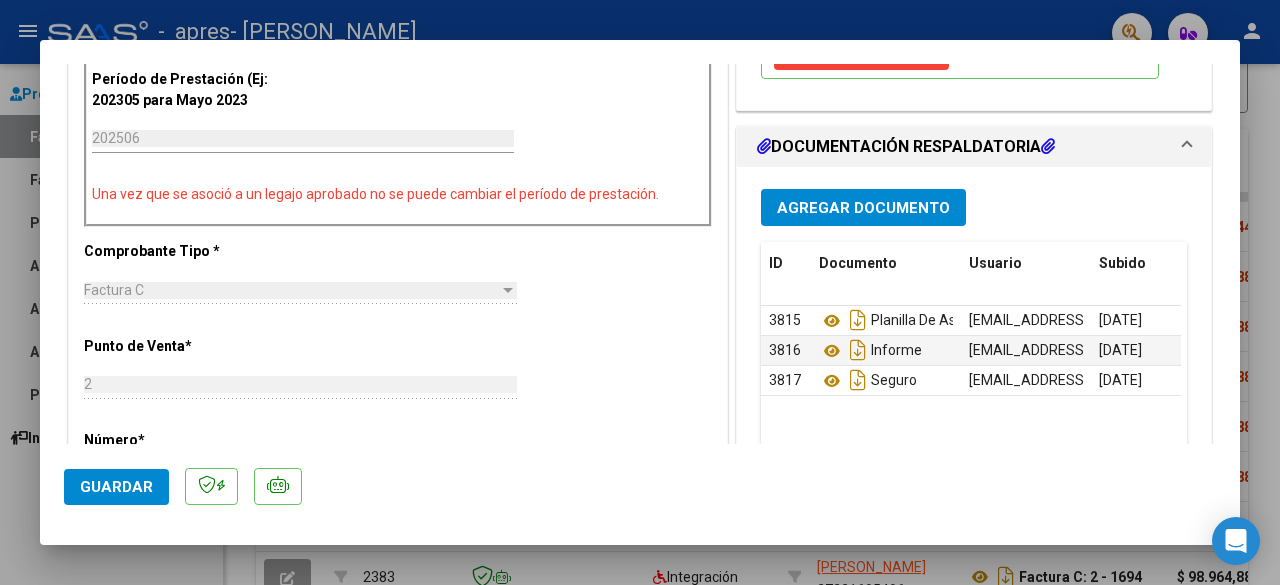 click on "CUIT  *   27-23168548-6 Ingresar CUIT  ANALISIS PRESTADOR  [PERSON_NAME] [PERSON_NAME]  Area destinado * Integración Seleccionar Area Período de Prestación (Ej: 202305 para [DATE]    202506 Ingrese el Período de Prestación como indica el ejemplo   Una vez que se asoció a un legajo aprobado no se puede cambiar el período de prestación.   Comprobante Tipo * Factura C Seleccionar Tipo Punto de Venta  *   2 Ingresar el Nro.  Número  *   1709 Ingresar el Nro.  Monto  *   $ 98.964,88 Ingresar el monto  [GEOGRAPHIC_DATA].  *   [DATE] Ingresar la fecha  CAE / CAEA (no ingrese CAI)    75276466842021 Ingresar el CAE o CAEA (no ingrese CAI)  Fecha de Vencimiento    Ingresar la fecha  Ref. Externa    Ingresar la ref.  N° Liquidación    Ingresar el N° Liquidación" at bounding box center [398, 458] 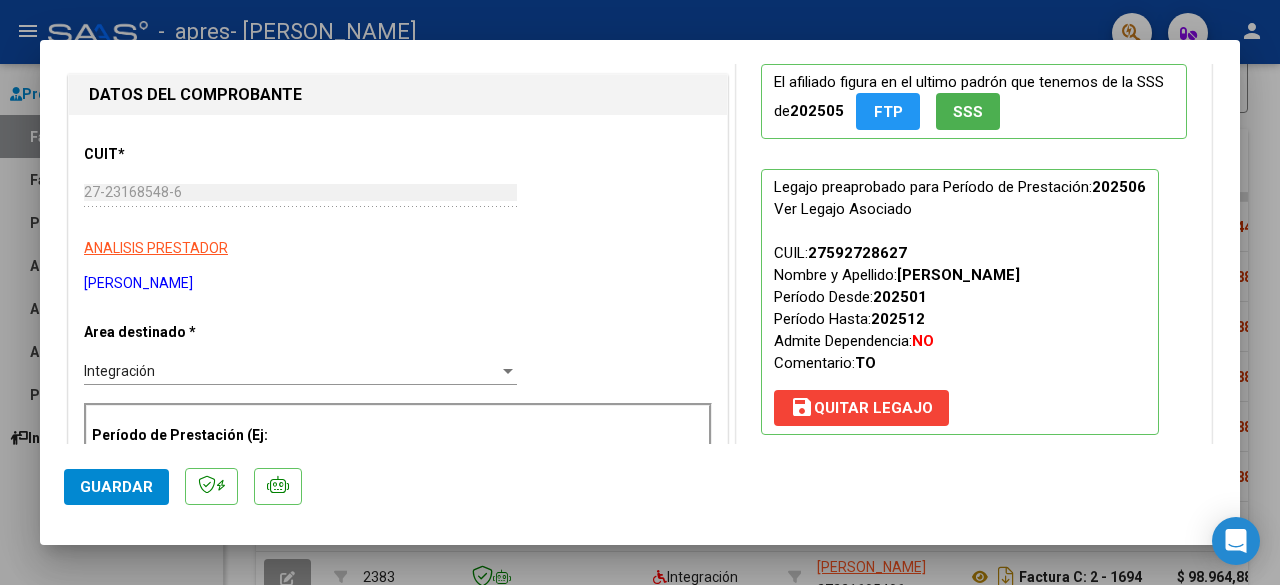 scroll, scrollTop: 0, scrollLeft: 0, axis: both 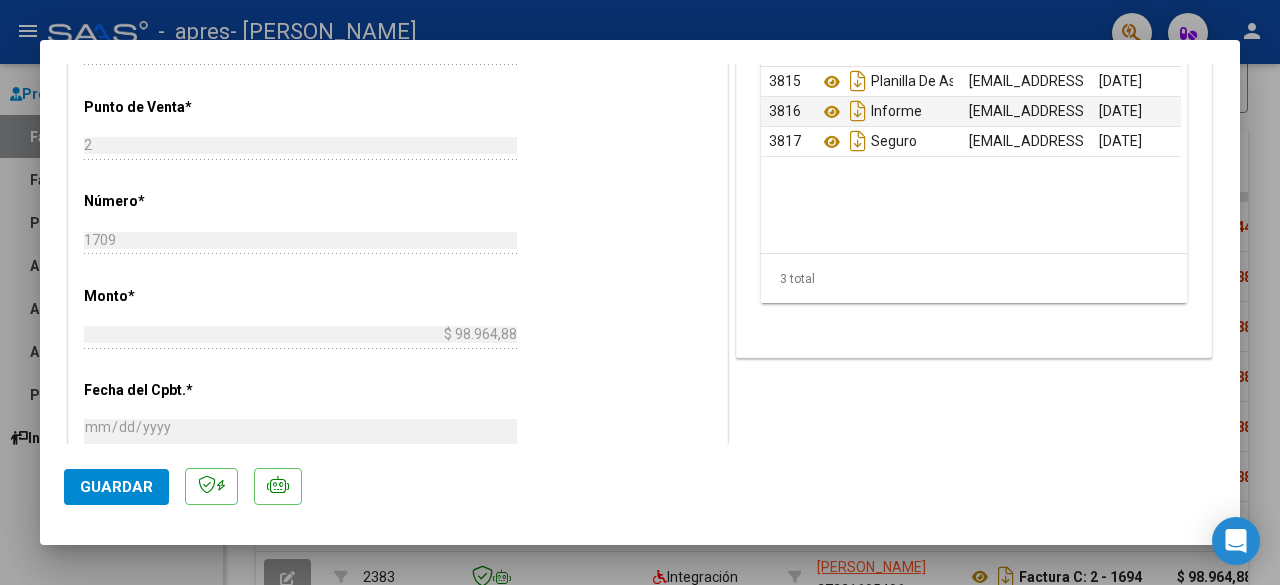 click on "1709 Ingresar el Nro." 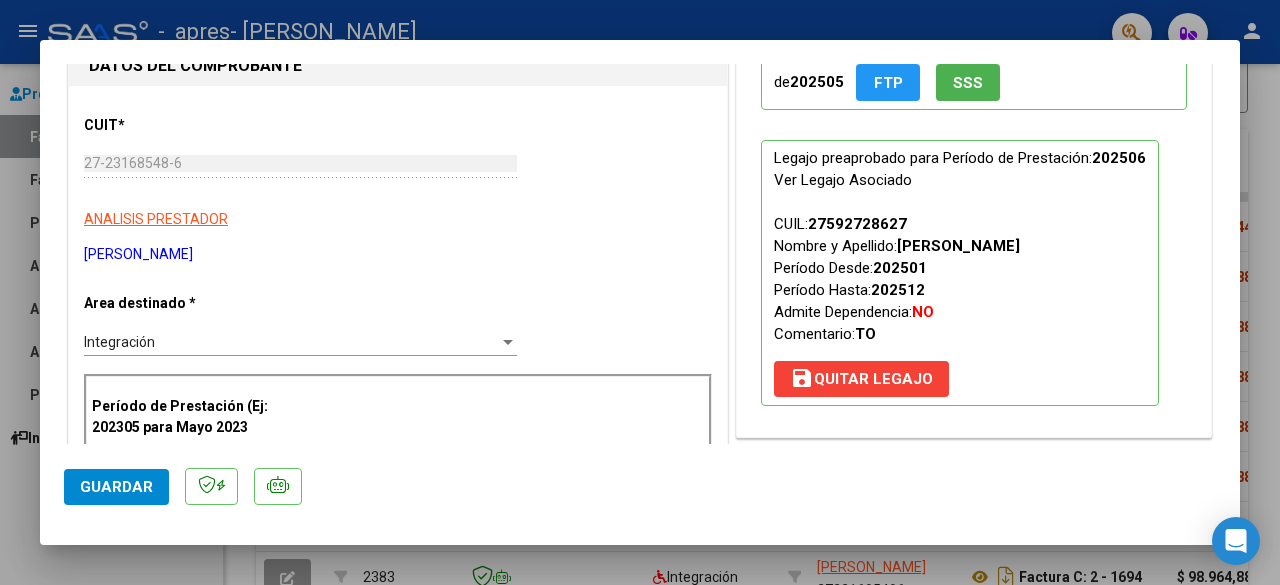 scroll, scrollTop: 190, scrollLeft: 0, axis: vertical 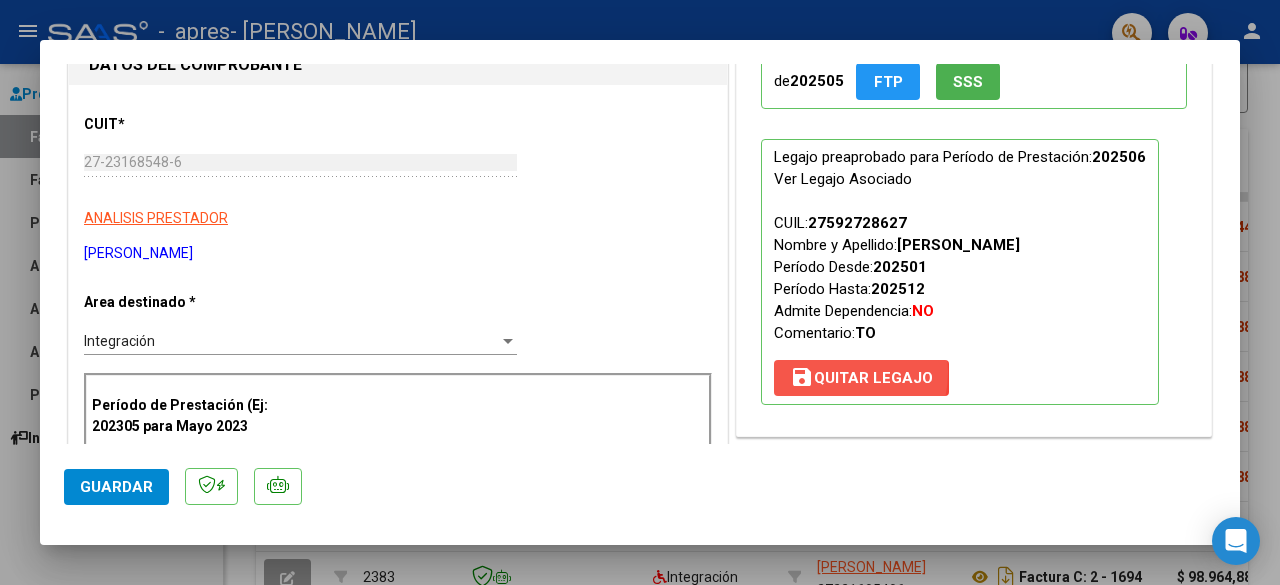 click on "save  [PERSON_NAME]" at bounding box center [861, 378] 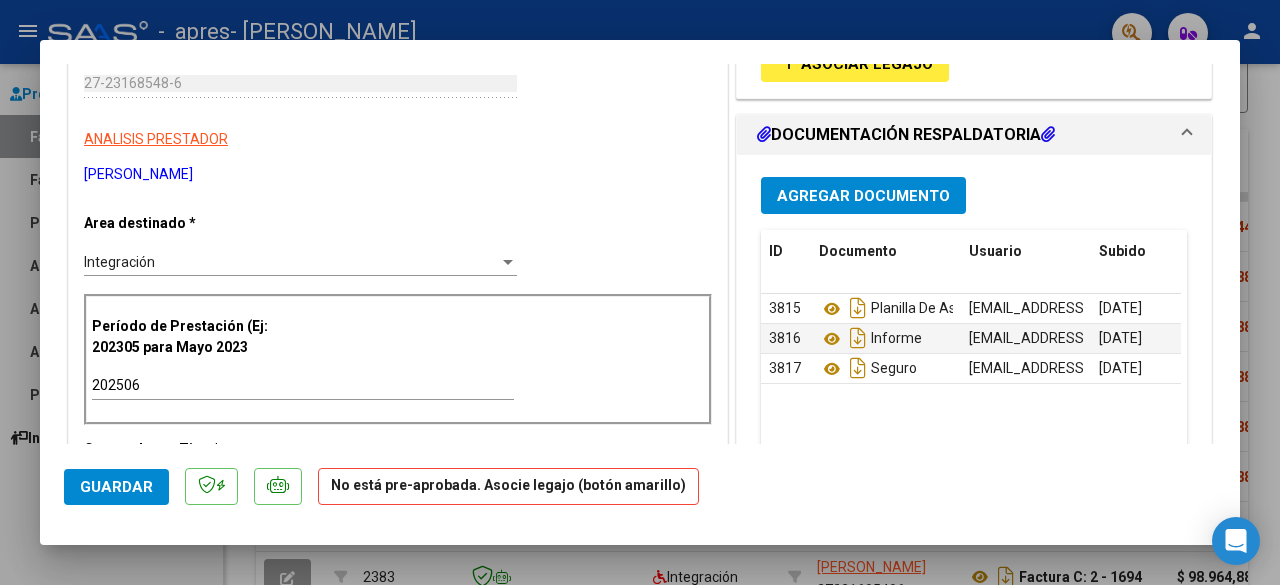 scroll, scrollTop: 305, scrollLeft: 0, axis: vertical 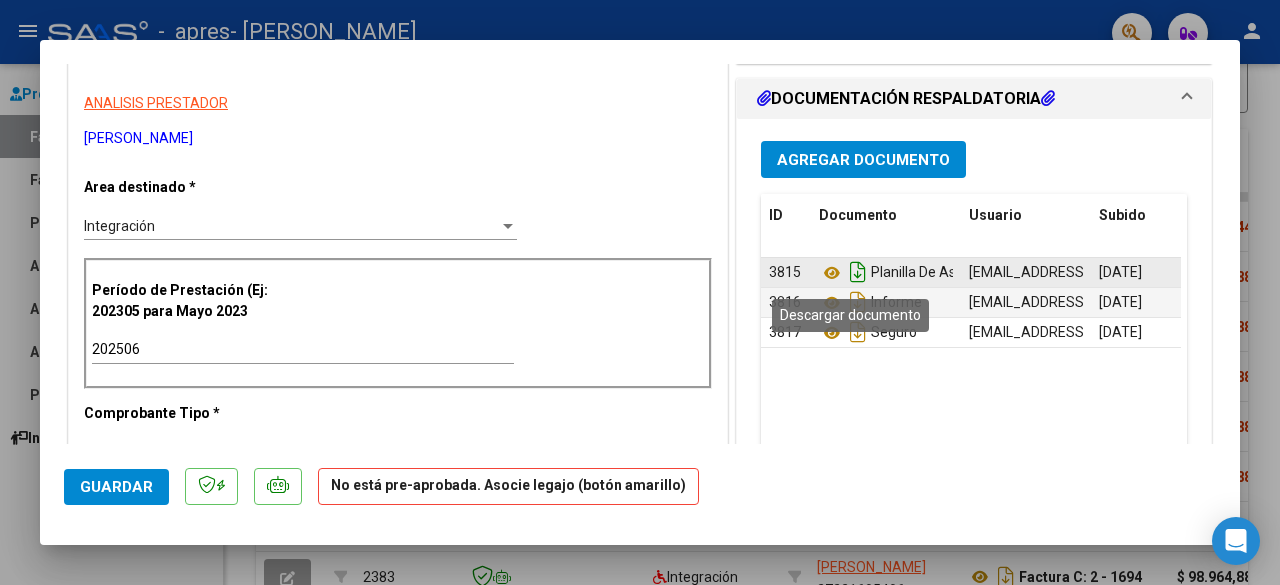 drag, startPoint x: 888, startPoint y: 270, endPoint x: 856, endPoint y: 283, distance: 34.539833 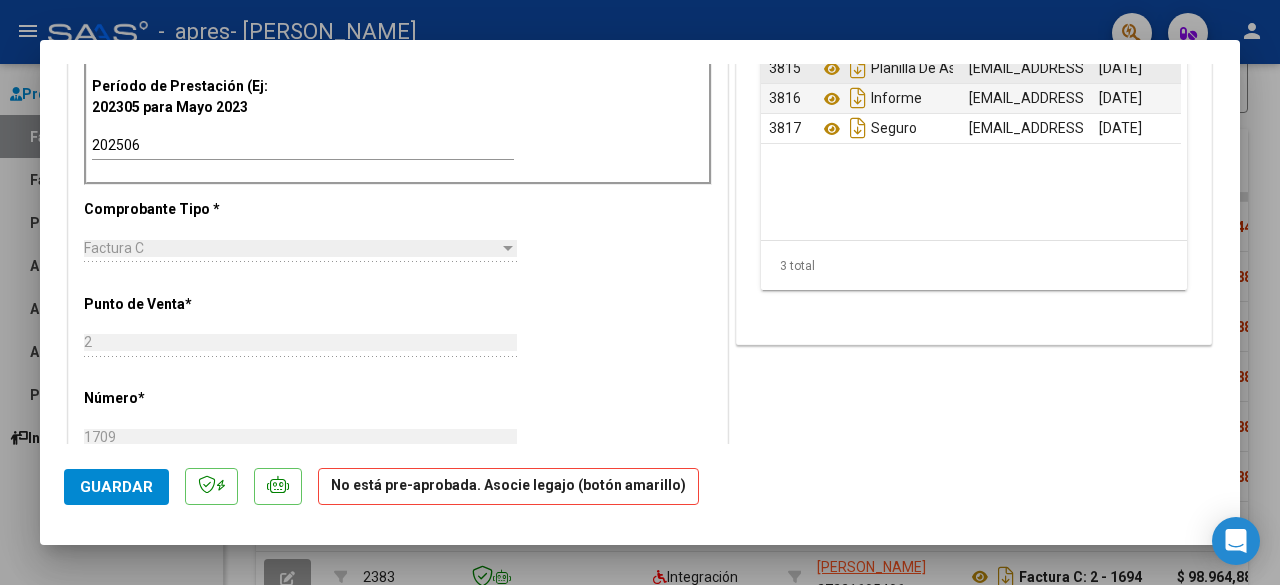 scroll, scrollTop: 576, scrollLeft: 0, axis: vertical 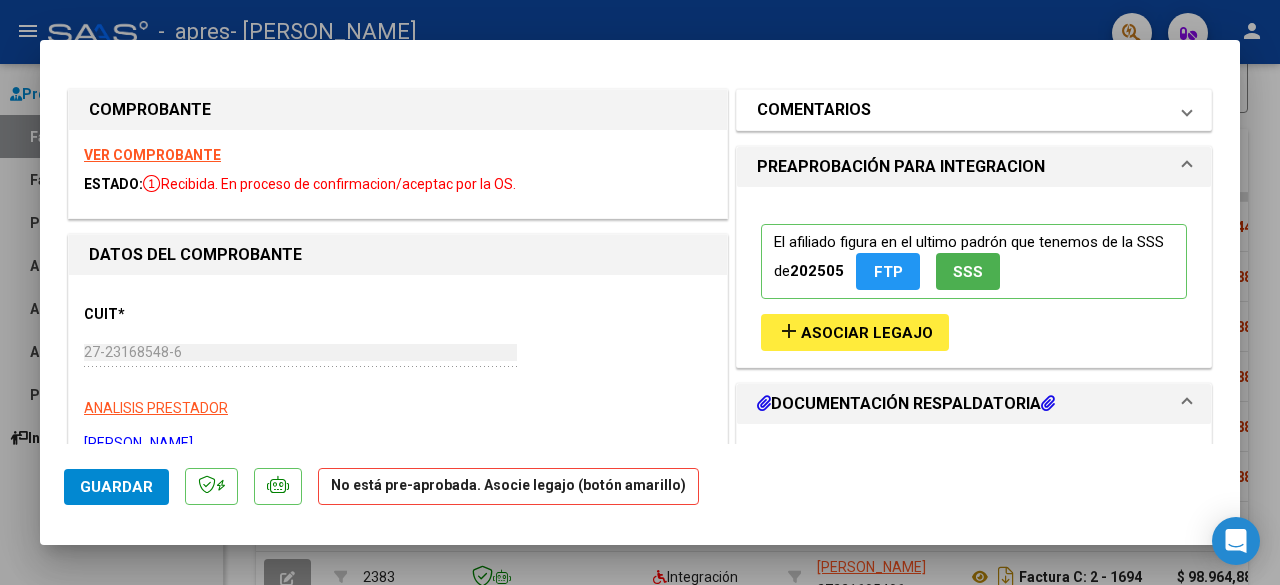 click at bounding box center (1187, 110) 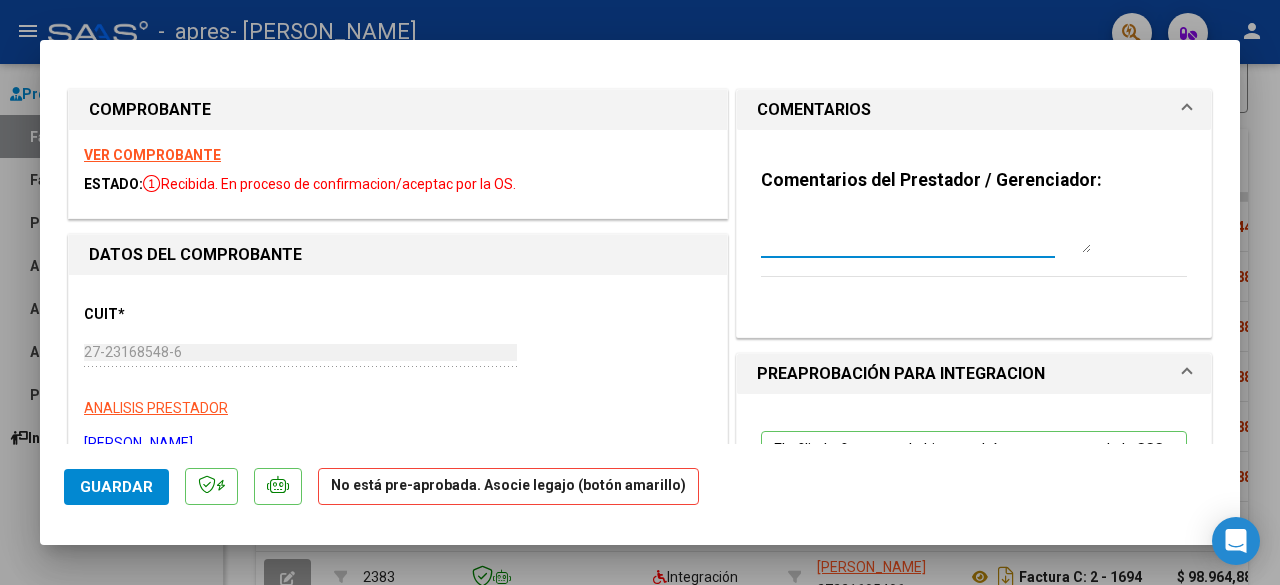 click at bounding box center [926, 233] 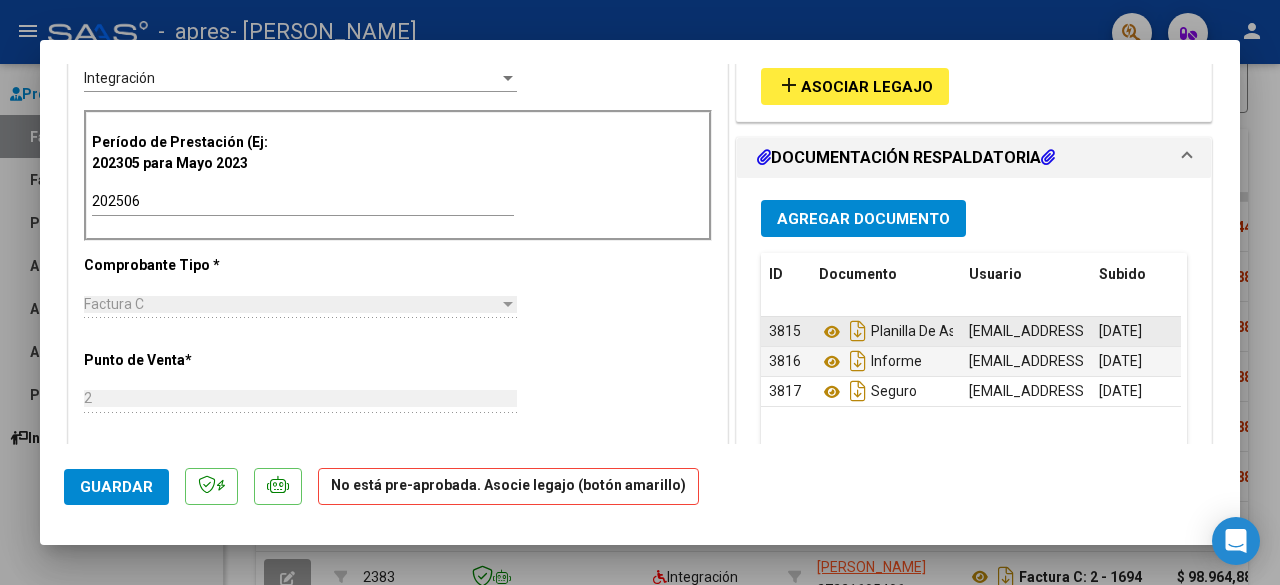 scroll, scrollTop: 520, scrollLeft: 0, axis: vertical 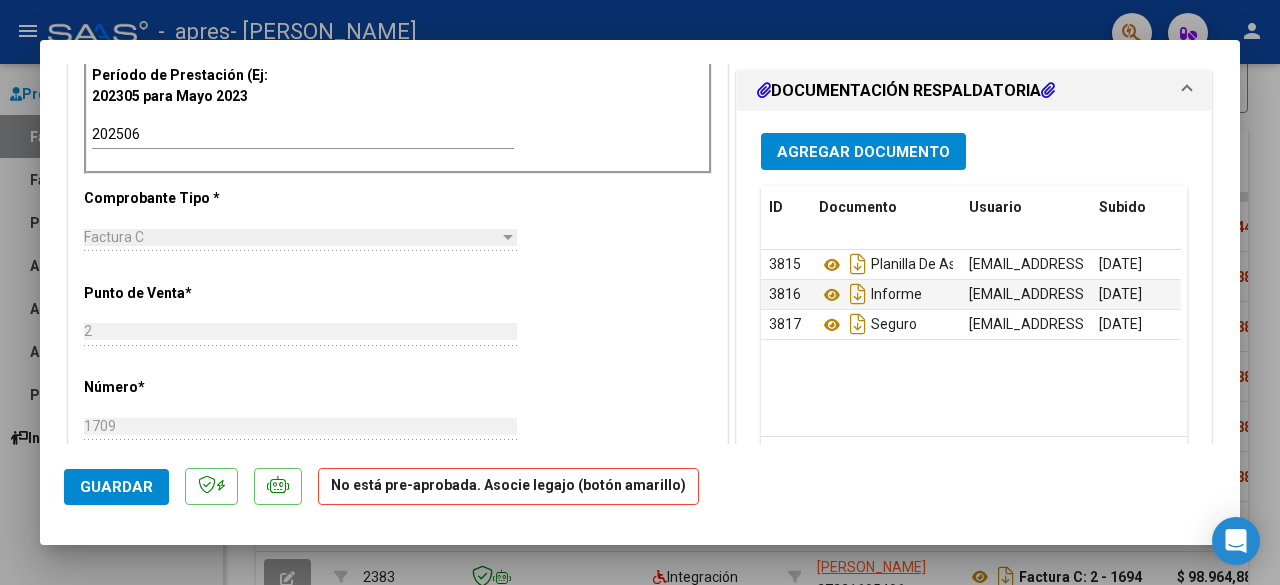 drag, startPoint x: 1056, startPoint y: 267, endPoint x: 1136, endPoint y: 462, distance: 210.77238 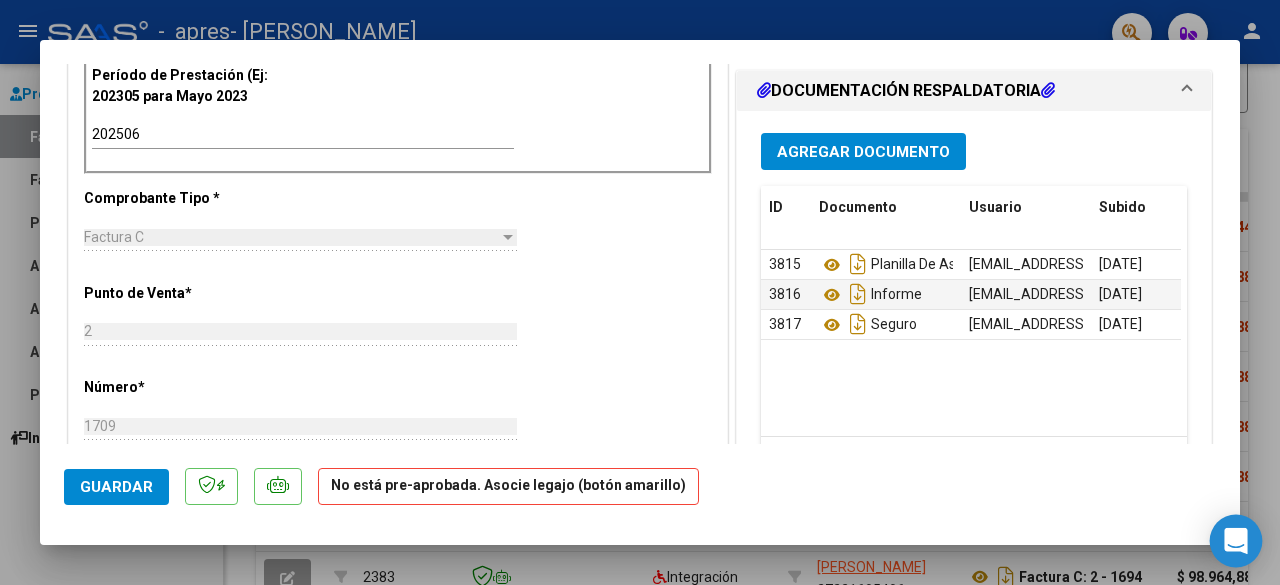 click 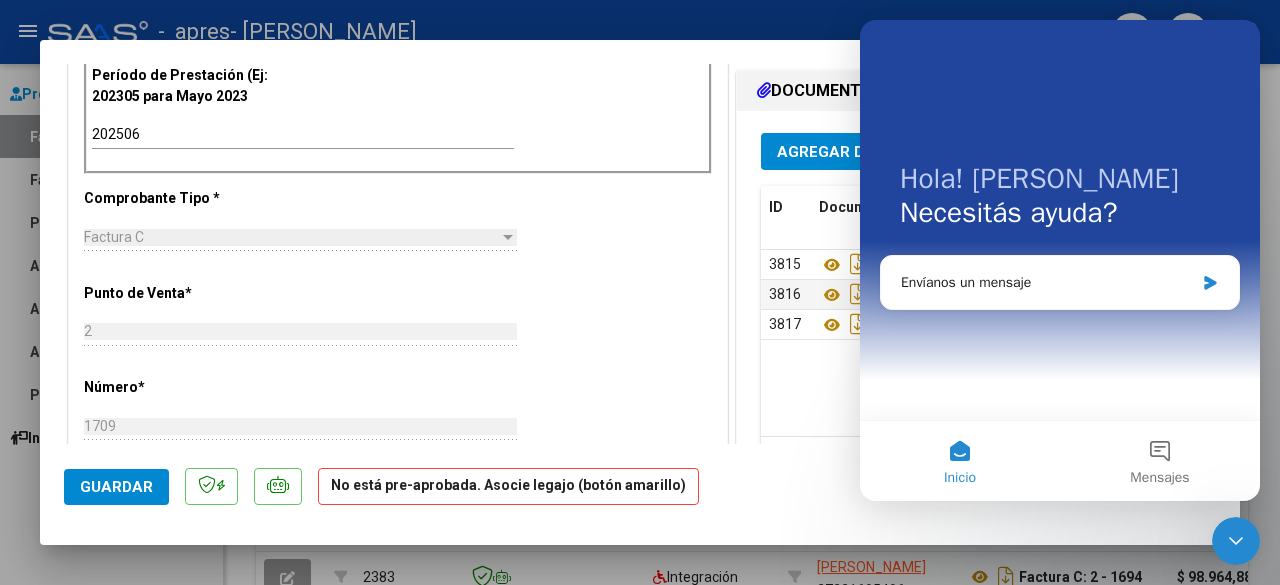 scroll, scrollTop: 0, scrollLeft: 0, axis: both 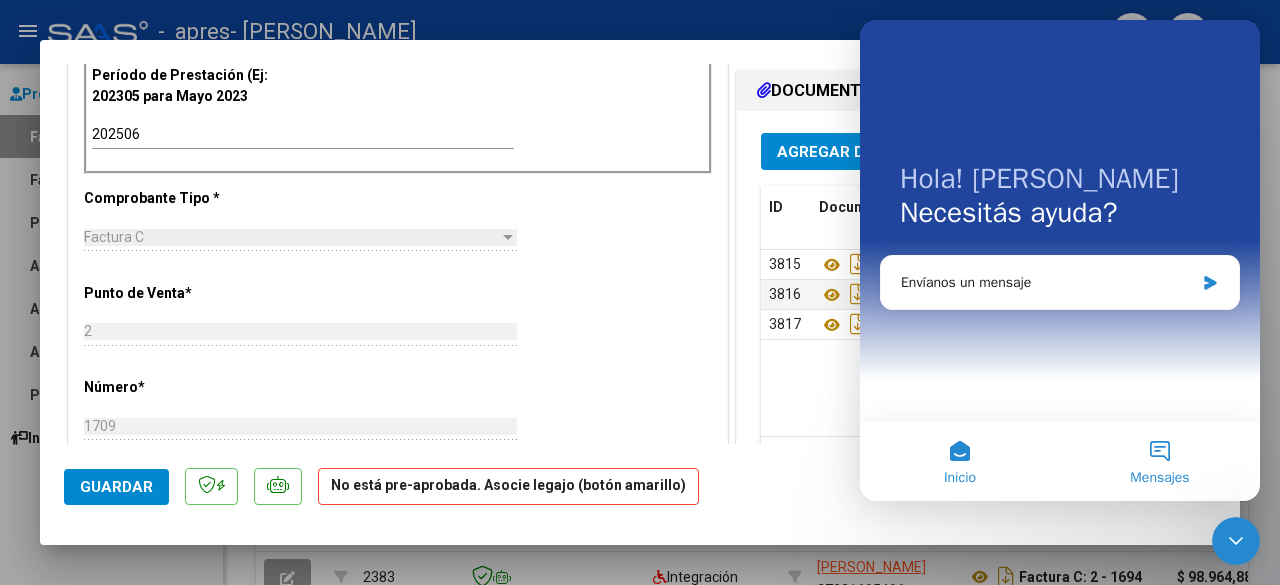click on "Mensajes" at bounding box center (1160, 461) 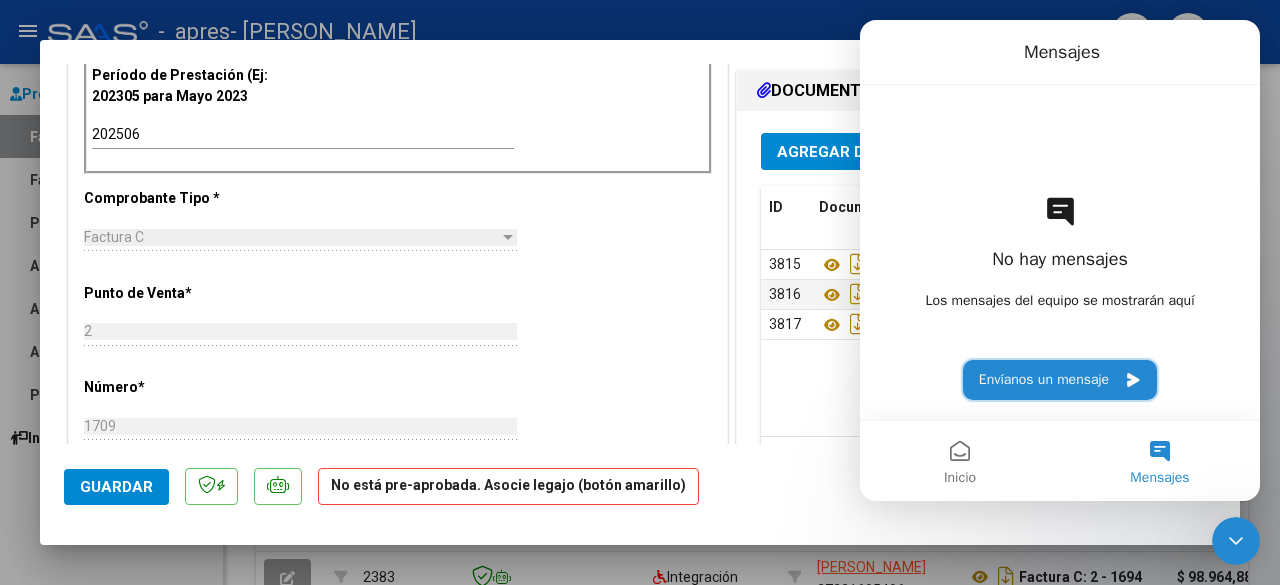 click on "Envíanos un mensaje" at bounding box center [1060, 380] 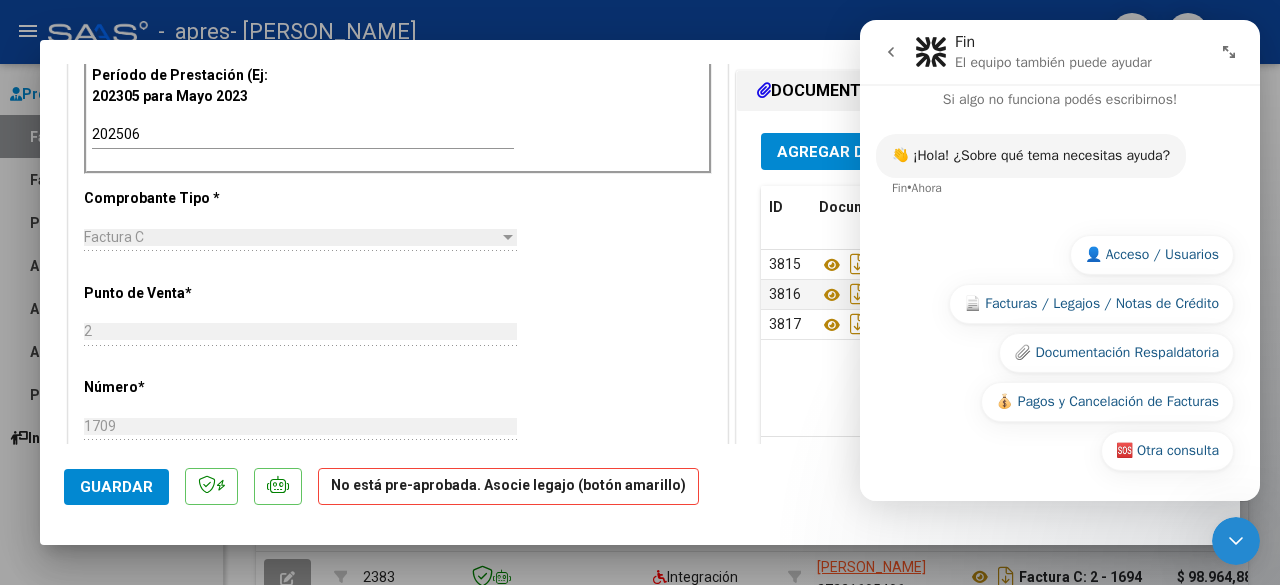 scroll, scrollTop: 34, scrollLeft: 0, axis: vertical 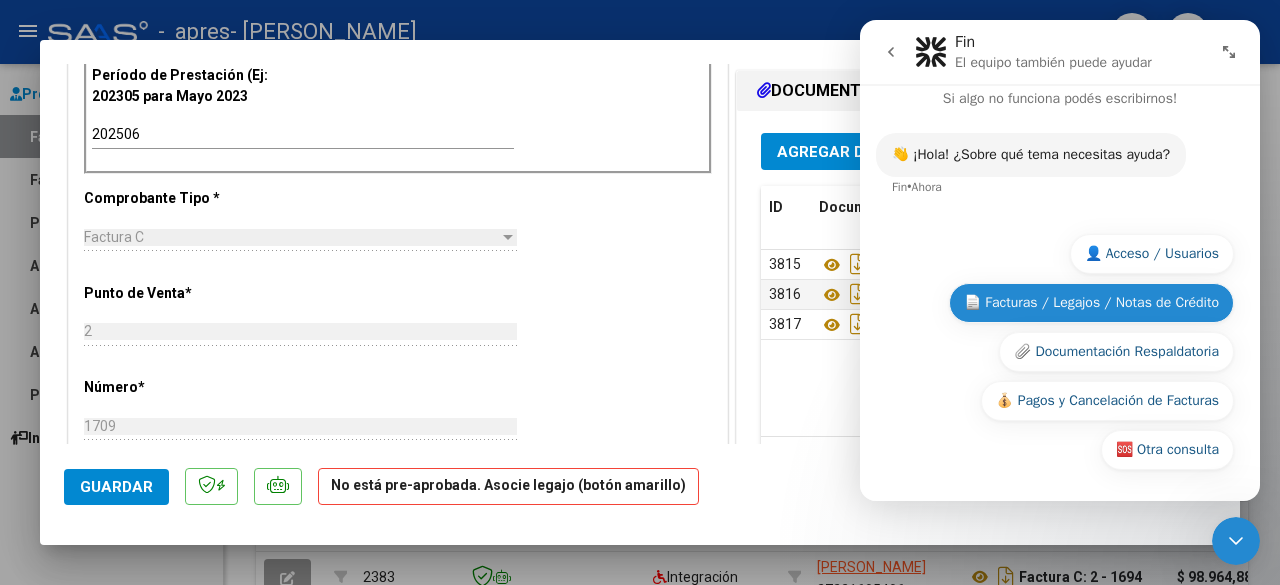 click on "📄 Facturas / Legajos / Notas de Crédito" at bounding box center [1091, 303] 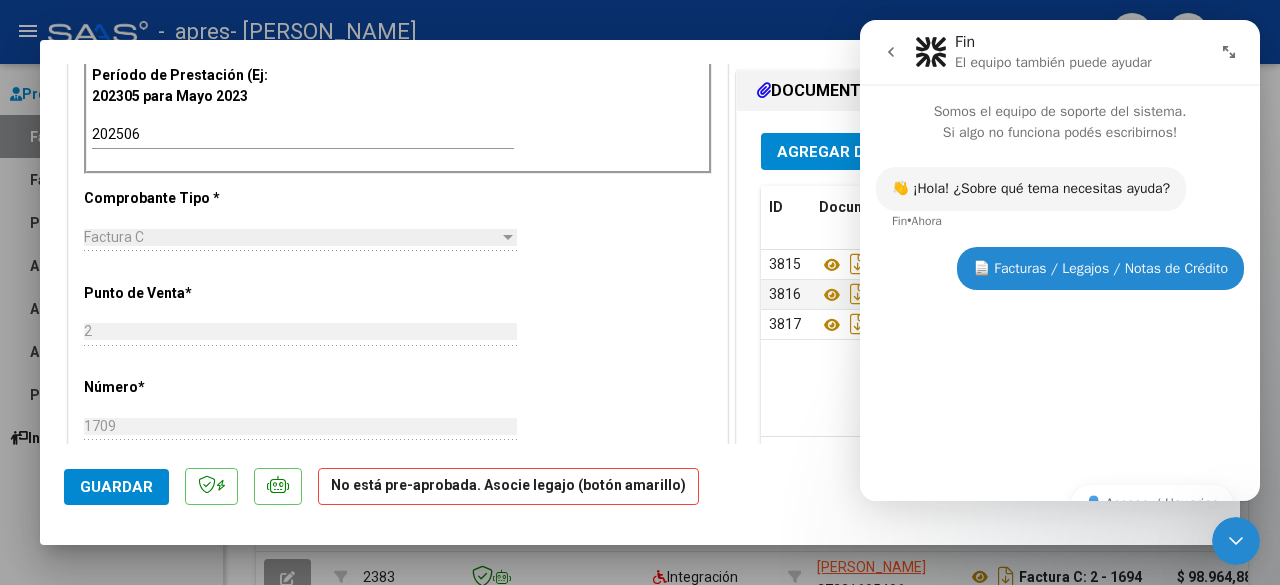 scroll, scrollTop: 0, scrollLeft: 0, axis: both 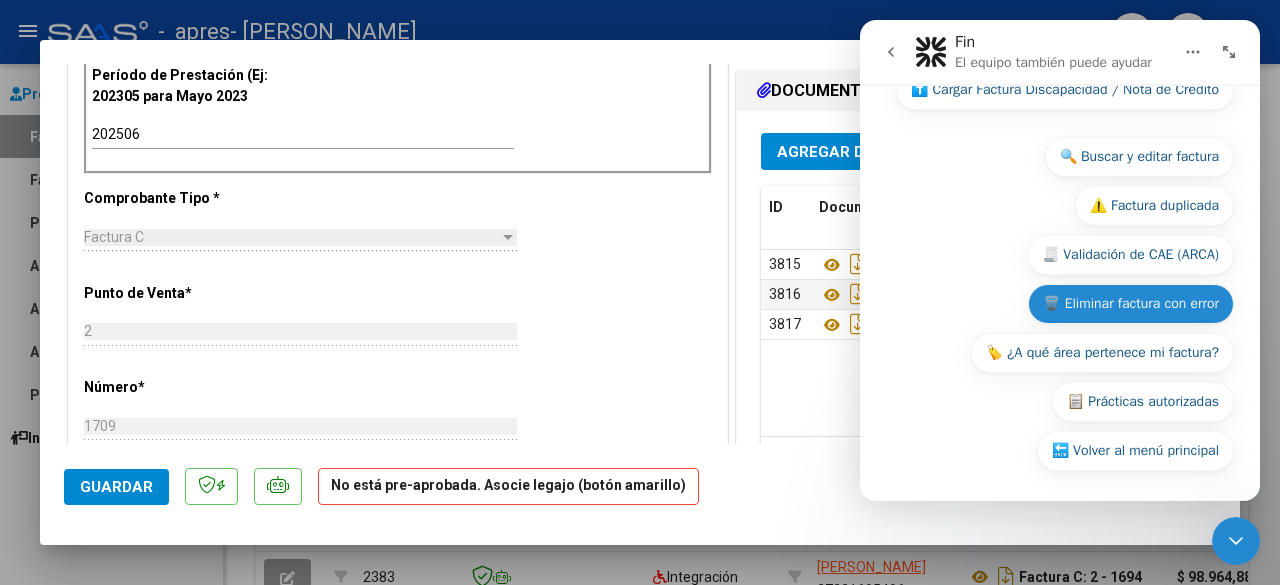 click on "🗑️ Eliminar factura con error" at bounding box center [1131, 304] 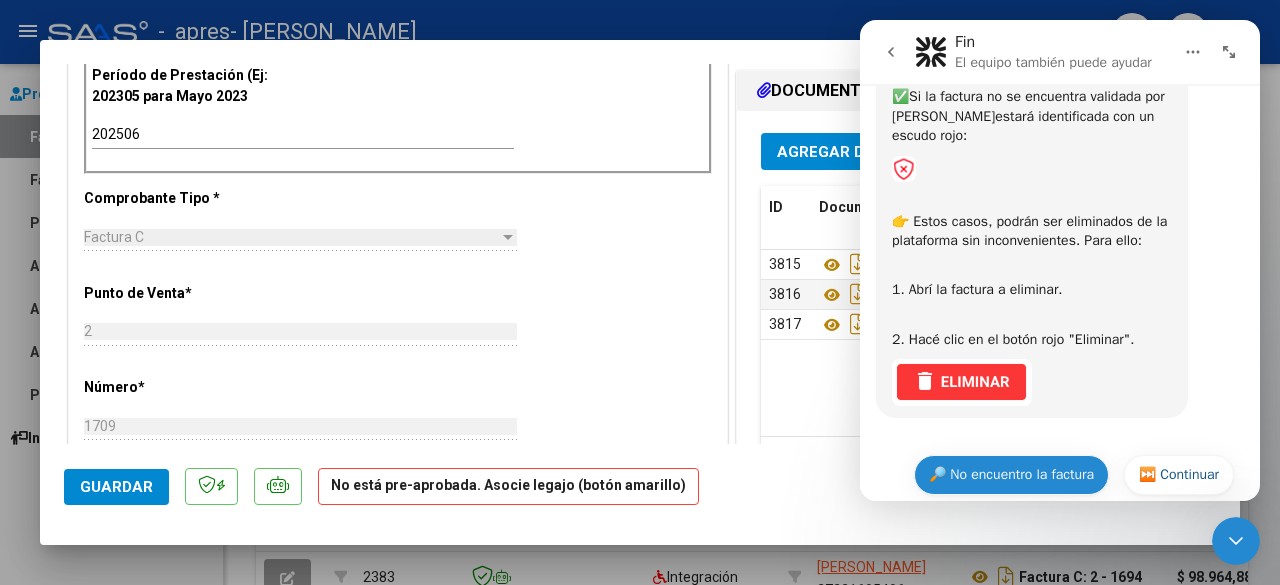 scroll, scrollTop: 708, scrollLeft: 0, axis: vertical 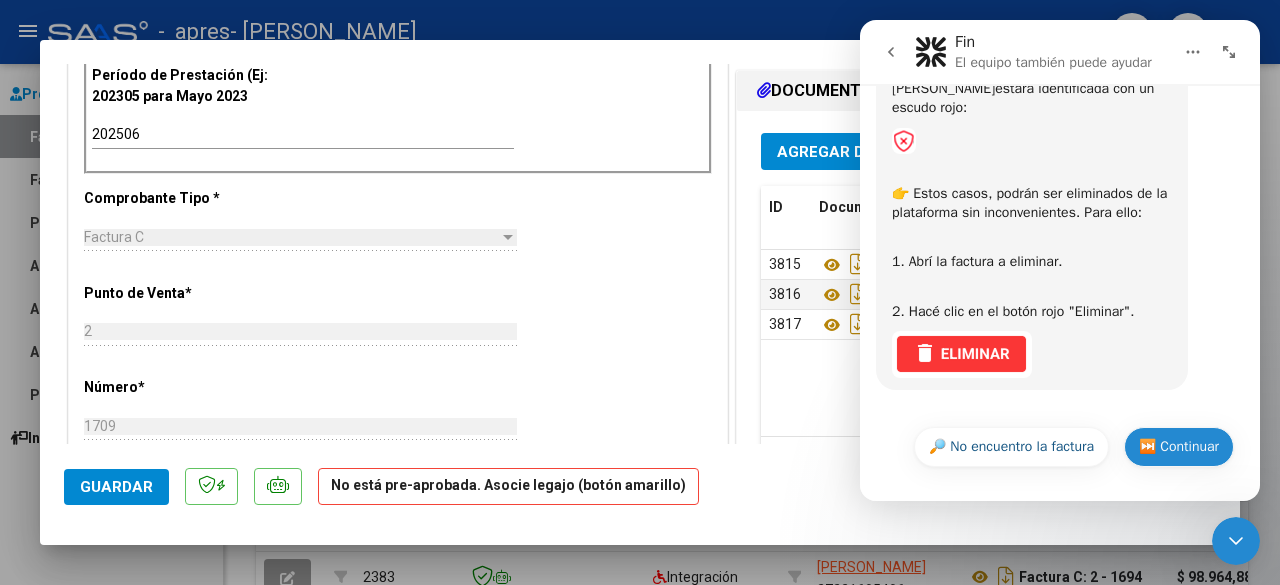 click on "⏭️ Continuar" at bounding box center [1179, 447] 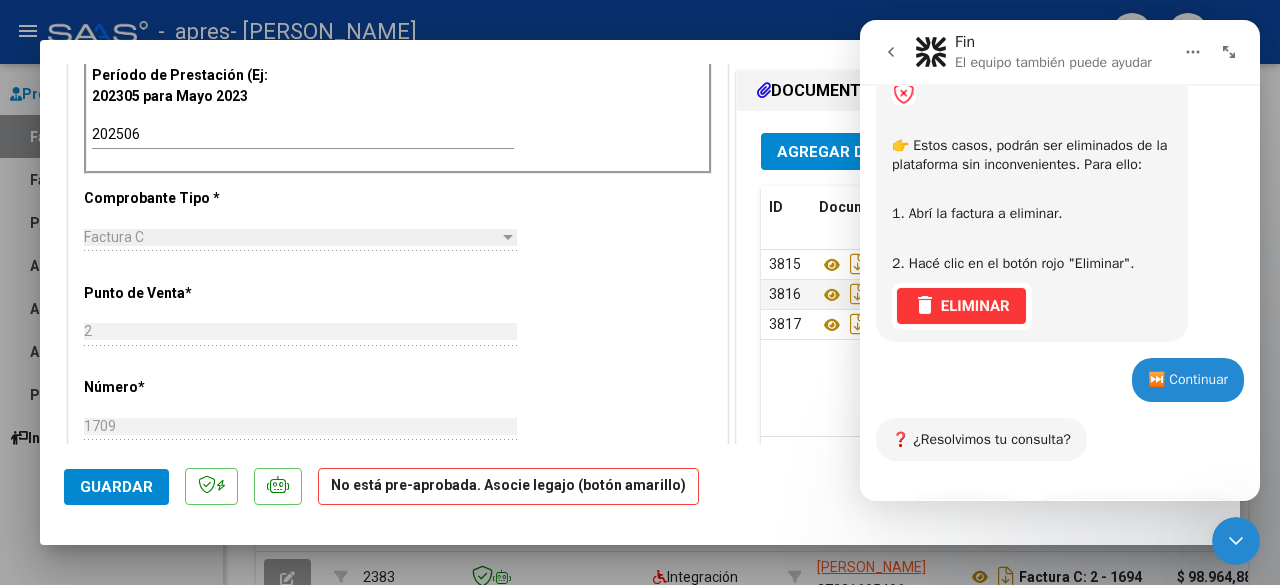scroll, scrollTop: 874, scrollLeft: 0, axis: vertical 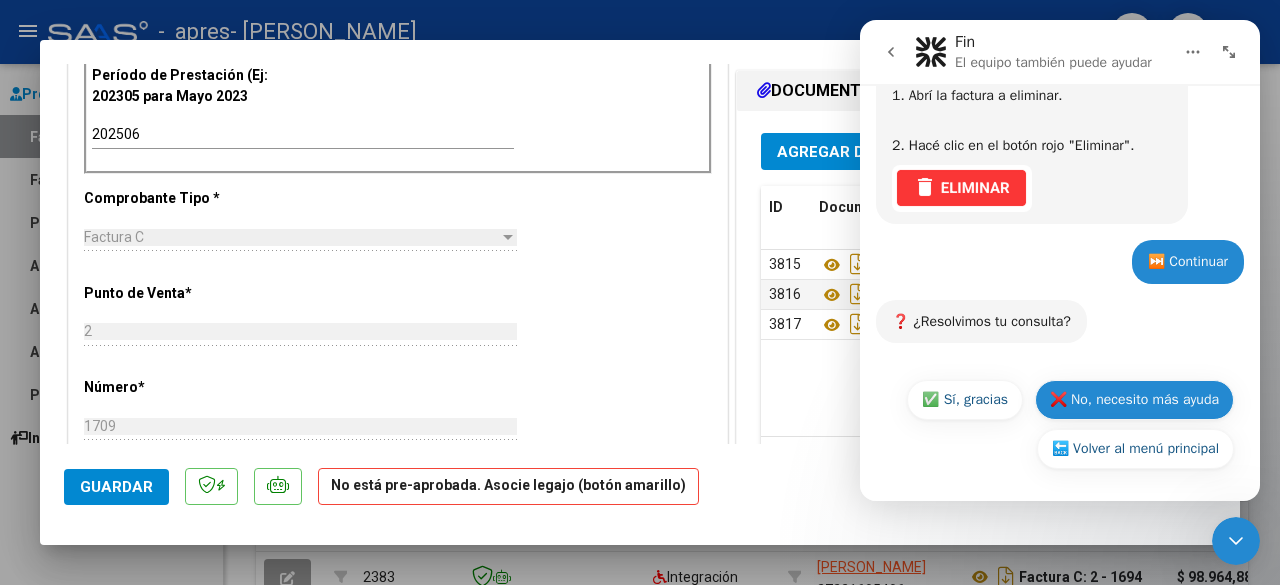 click on "❌ No, necesito más ayuda" at bounding box center (1134, 400) 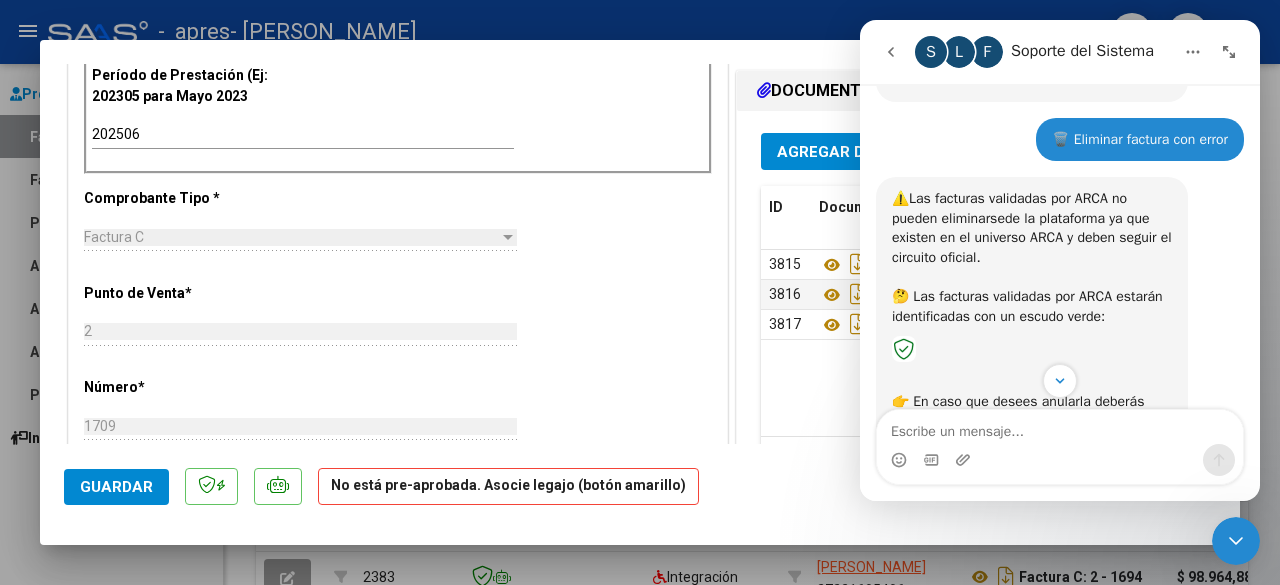 scroll, scrollTop: 0, scrollLeft: 0, axis: both 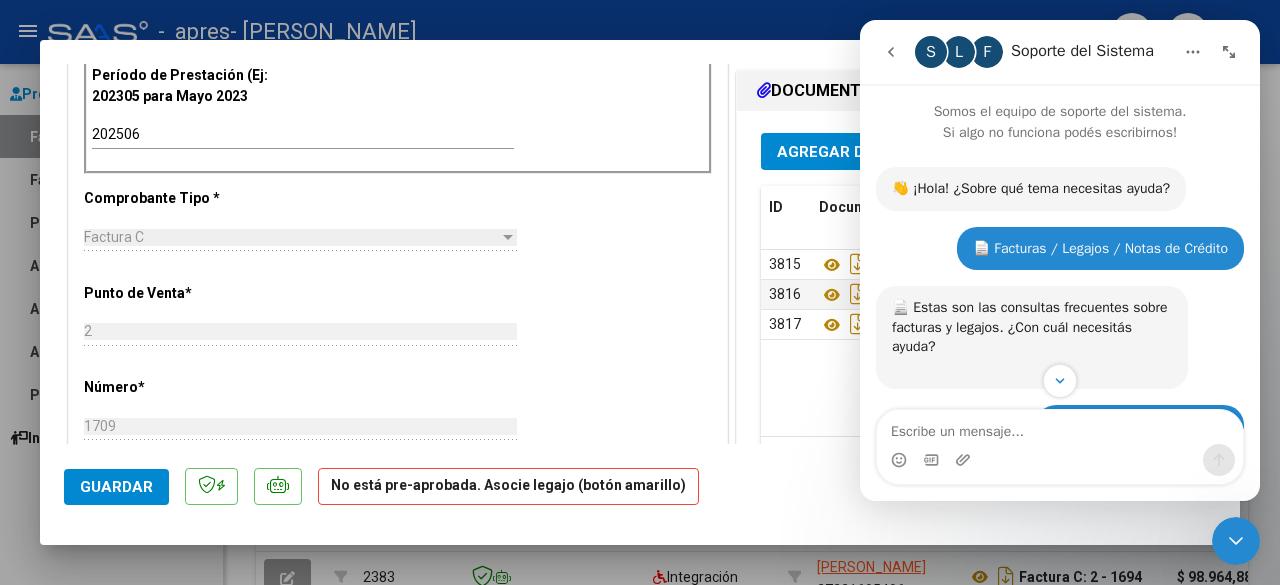 click 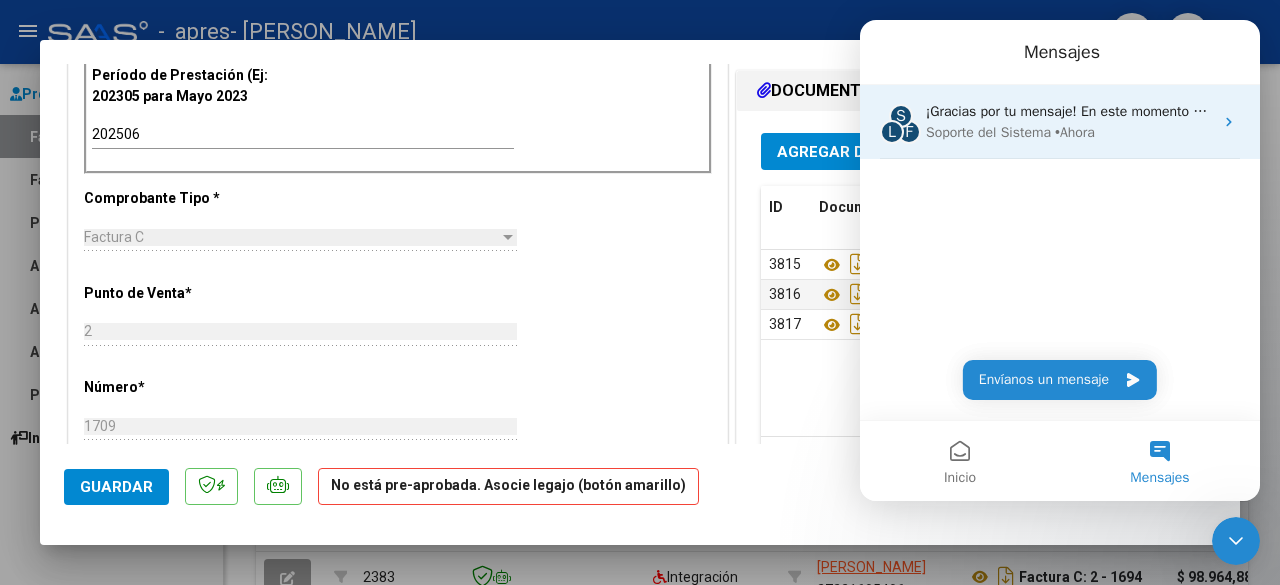click on "Soporte del Sistema •  [GEOGRAPHIC_DATA]" at bounding box center [1069, 132] 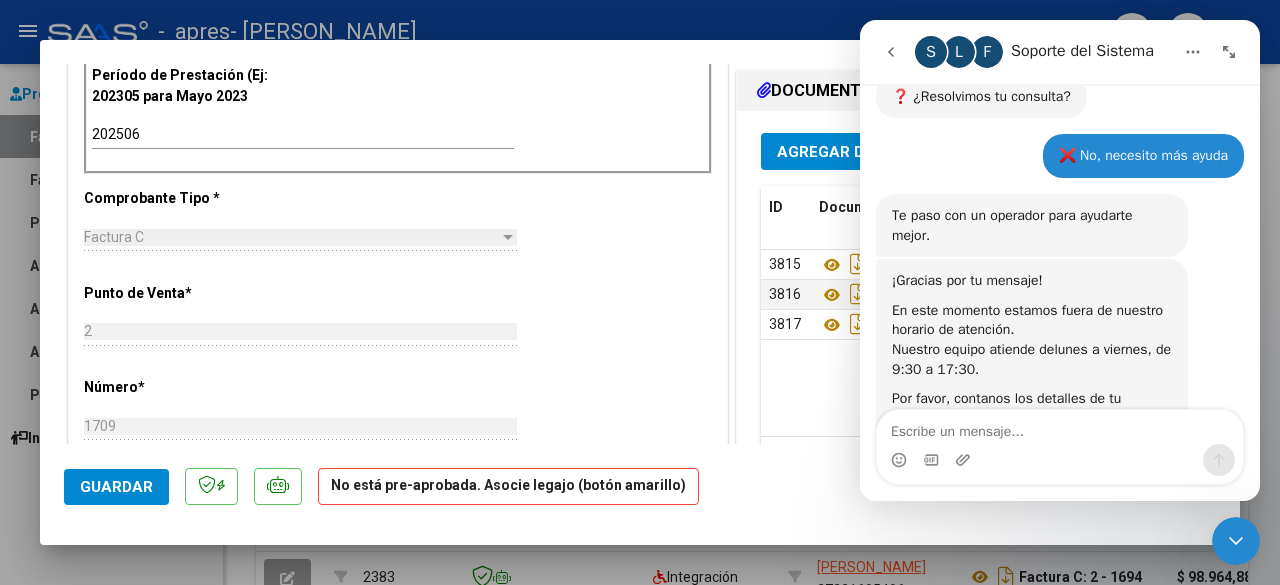 scroll, scrollTop: 1189, scrollLeft: 0, axis: vertical 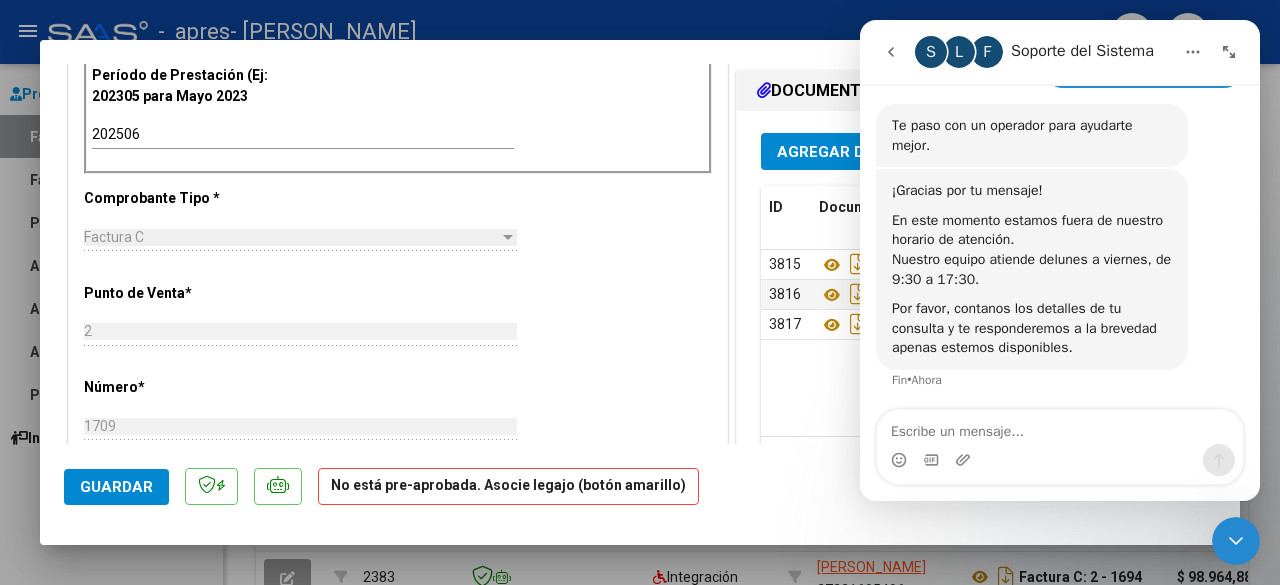 click 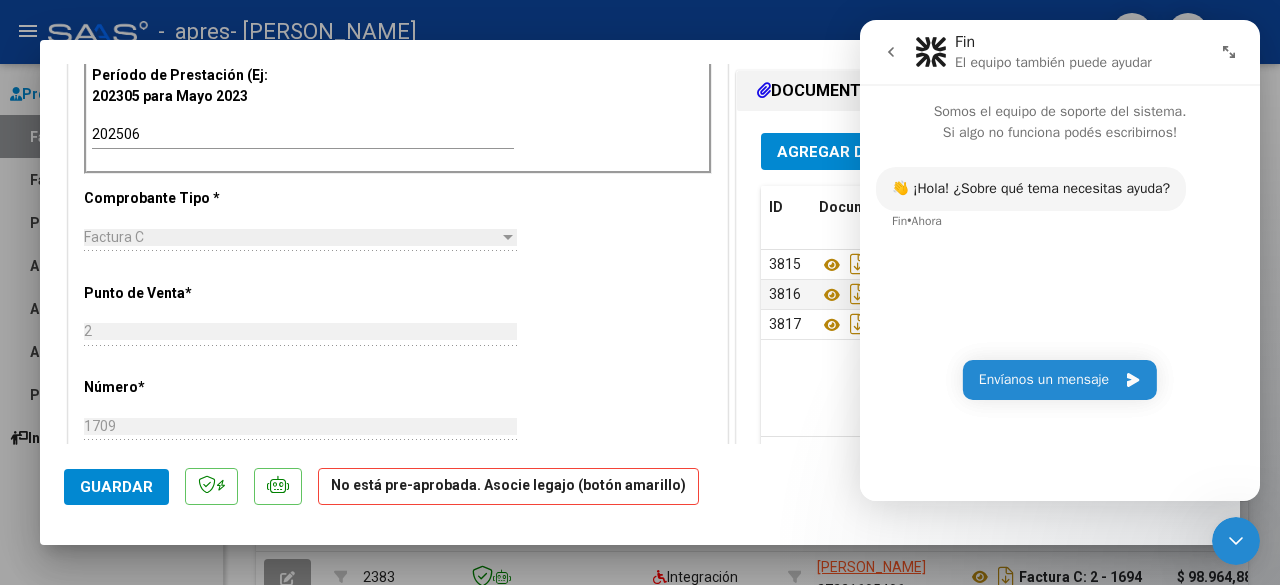 scroll, scrollTop: 0, scrollLeft: 0, axis: both 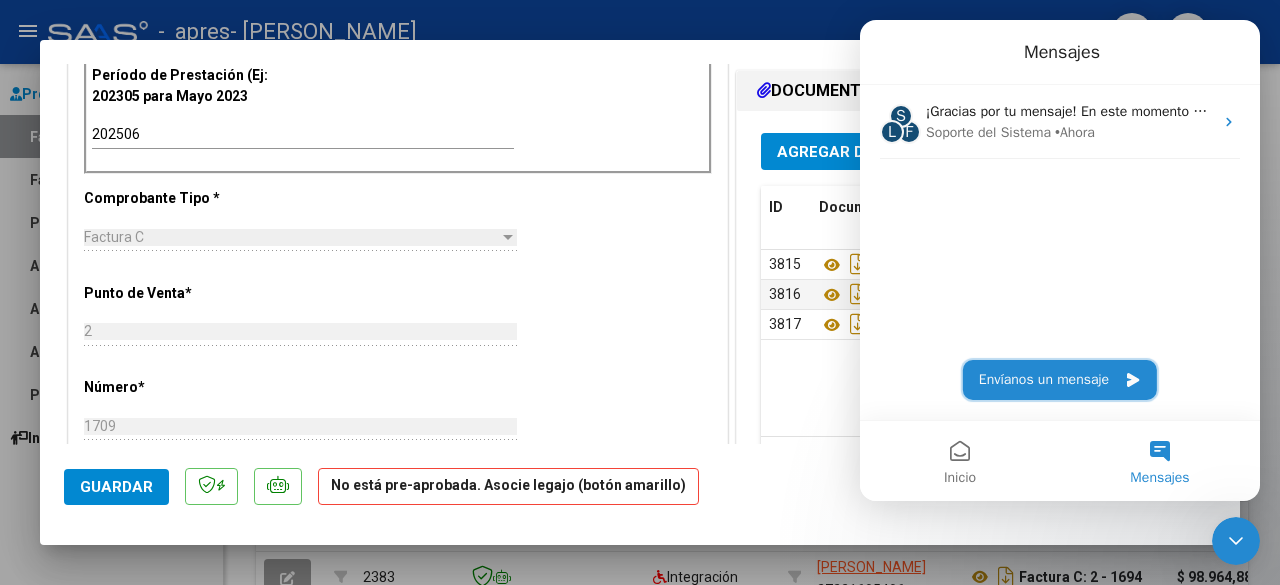 click on "Envíanos un mensaje" at bounding box center [1060, 380] 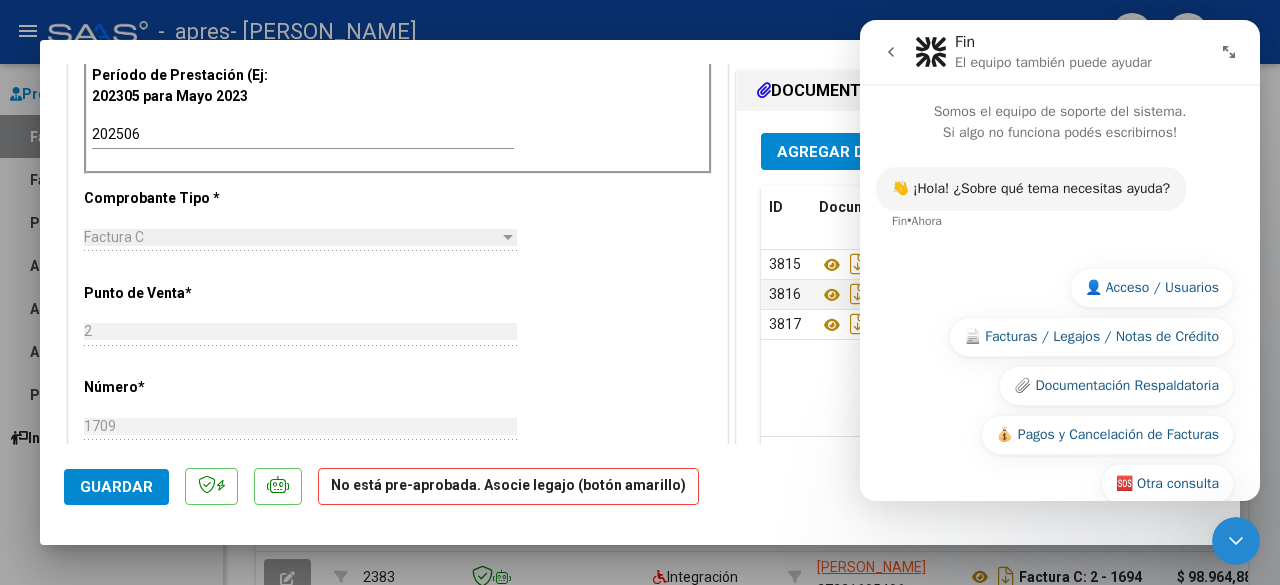 scroll, scrollTop: 34, scrollLeft: 0, axis: vertical 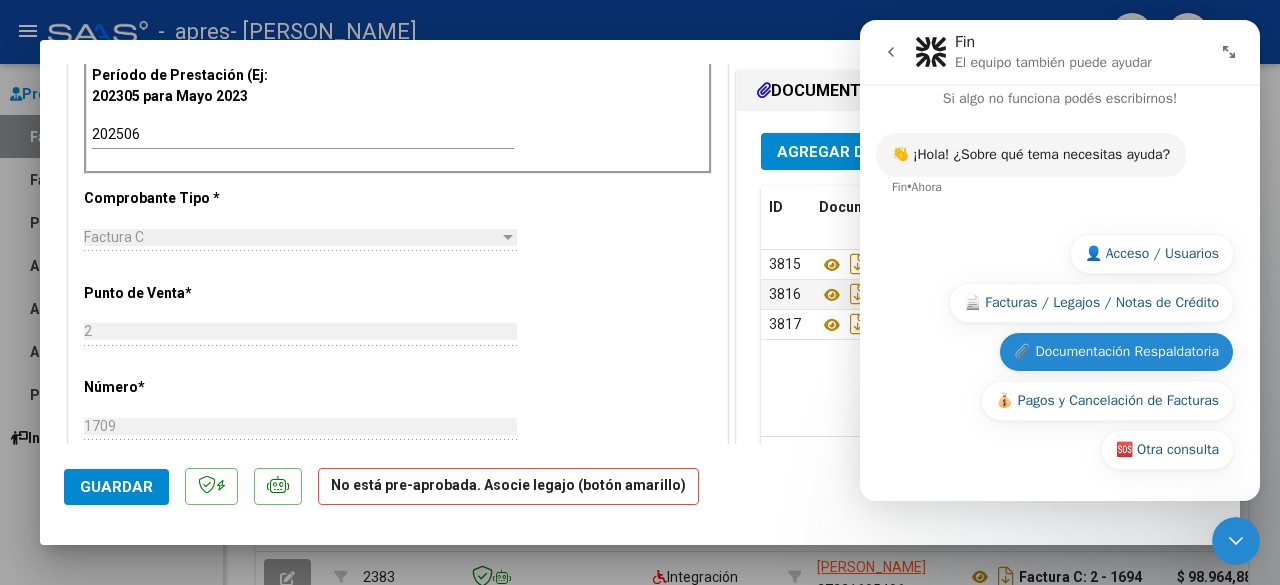 click on "📎 Documentación Respaldatoria" at bounding box center [1116, 352] 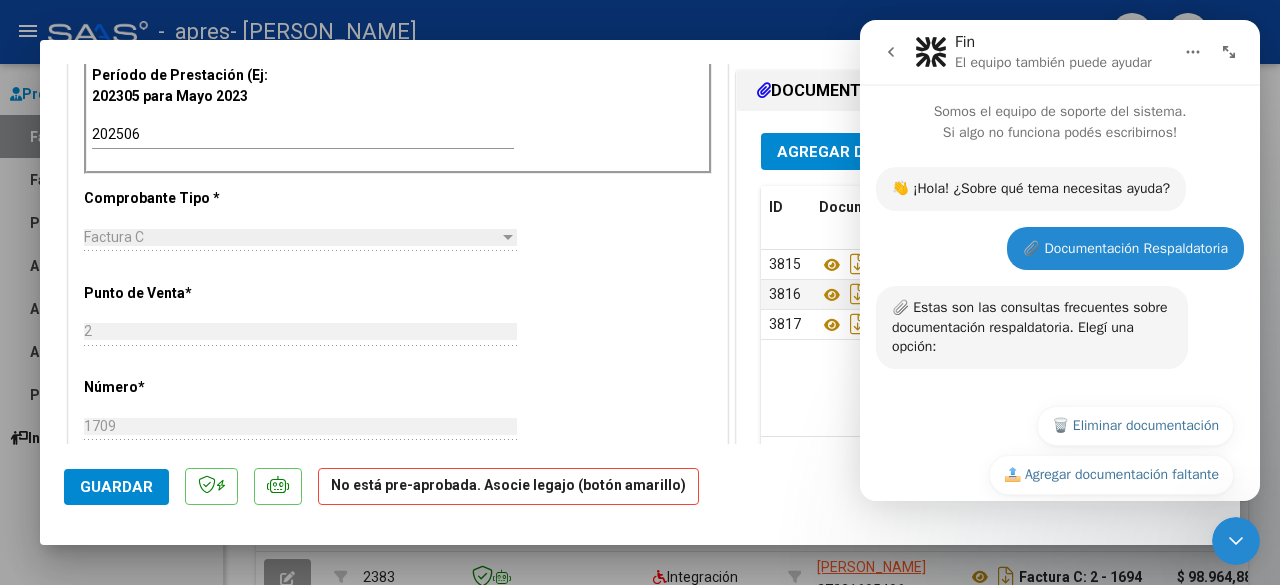 scroll, scrollTop: 74, scrollLeft: 0, axis: vertical 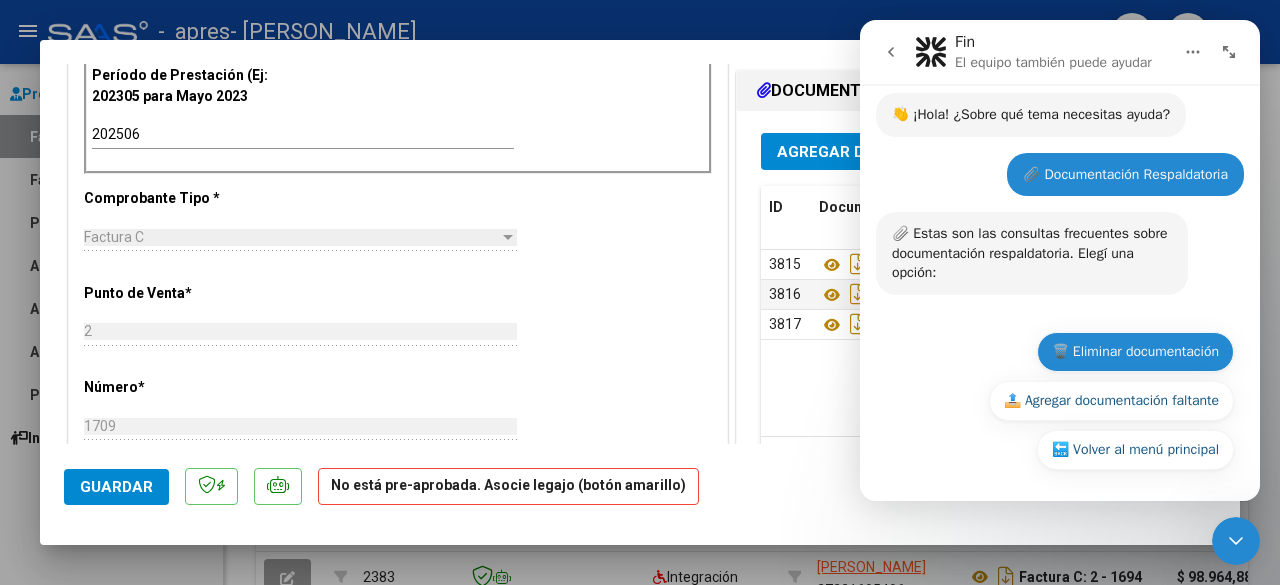 click on "🗑️ Eliminar documentación" at bounding box center [1135, 352] 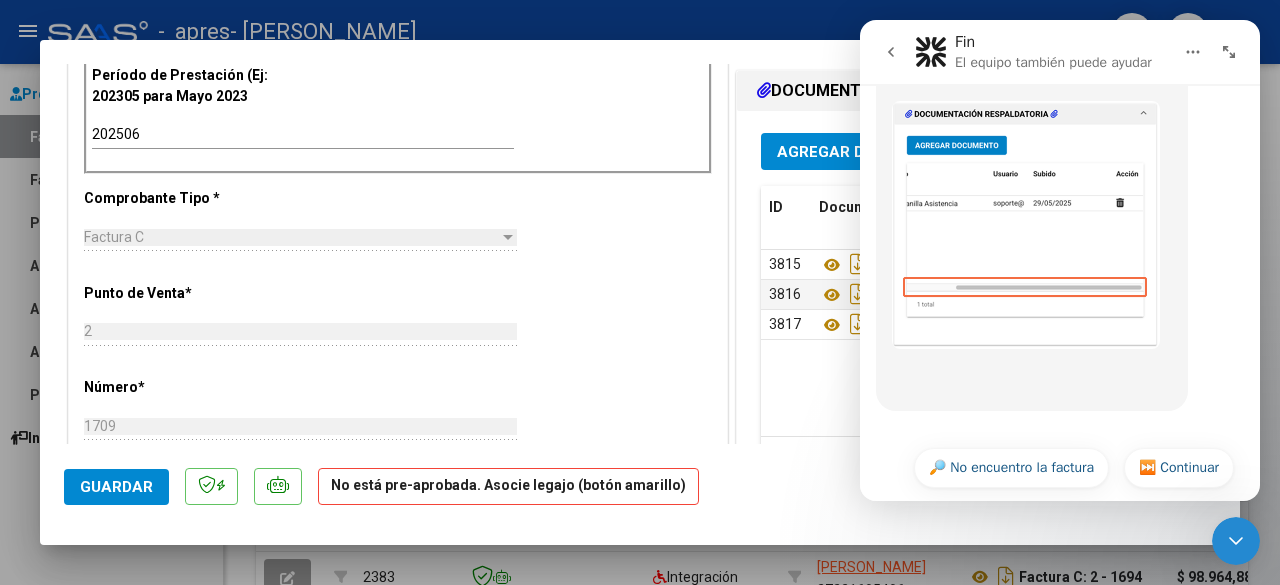 scroll, scrollTop: 1144, scrollLeft: 0, axis: vertical 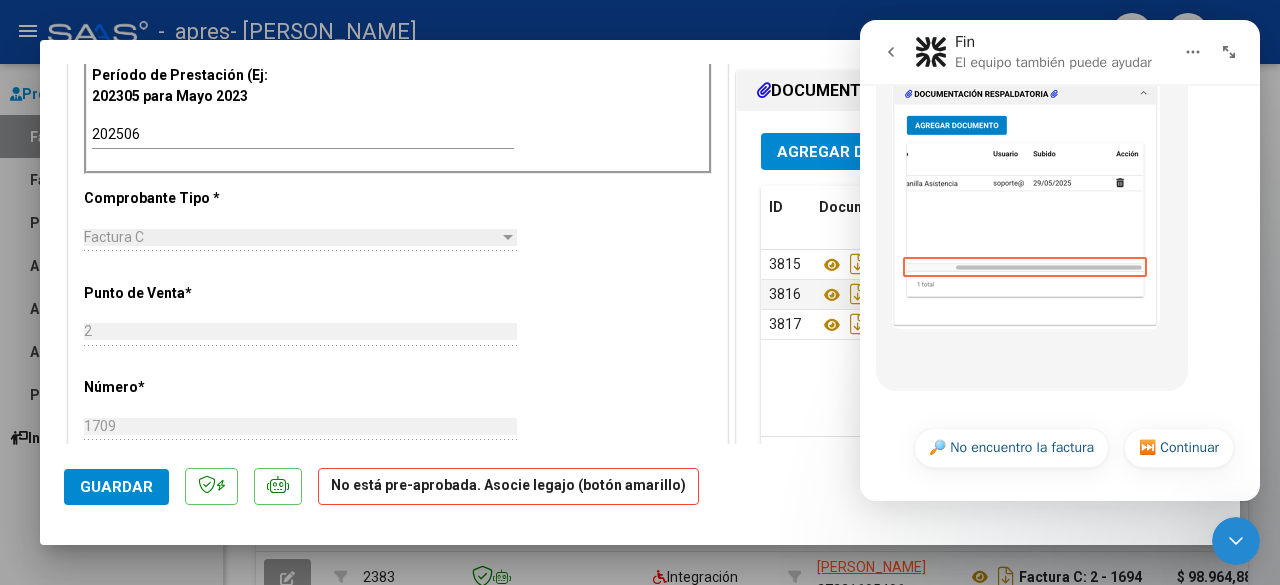 click on "CUIT  *   27-23168548-6 Ingresar CUIT  ANALISIS PRESTADOR  [PERSON_NAME] [PERSON_NAME]  Area destinado * Integración Seleccionar Area Período de Prestación (Ej: 202305 para [DATE]    202506 Ingrese el Período de Prestación como indica el ejemplo   Comprobante Tipo * Factura C Seleccionar Tipo Punto de Venta  *   2 Ingresar el Nro.  Número  *   1709 Ingresar el Nro.  Monto  *   $ 98.964,88 Ingresar el monto  [GEOGRAPHIC_DATA].  *   [DATE] Ingresar la fecha  CAE / CAEA (no ingrese CAI)    75276466842021 Ingresar el CAE o CAEA (no ingrese CAI)  Fecha de Vencimiento    Ingresar la fecha  Ref. Externa    Ingresar la ref.  N° Liquidación    Ingresar el N° Liquidación" at bounding box center (398, 430) 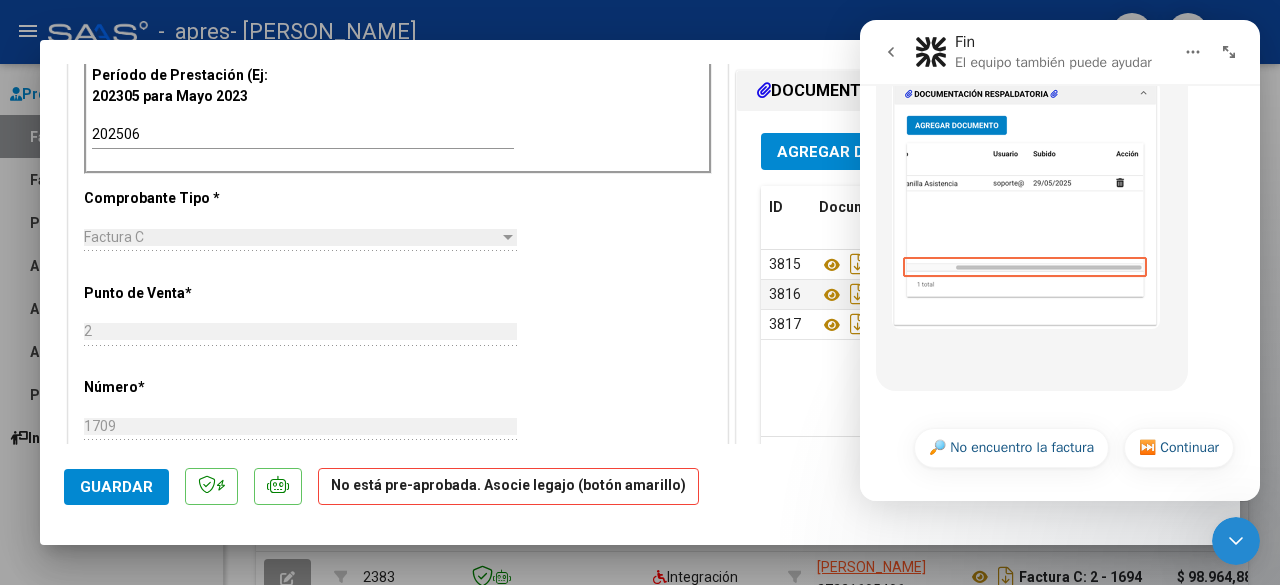 scroll, scrollTop: 986, scrollLeft: 0, axis: vertical 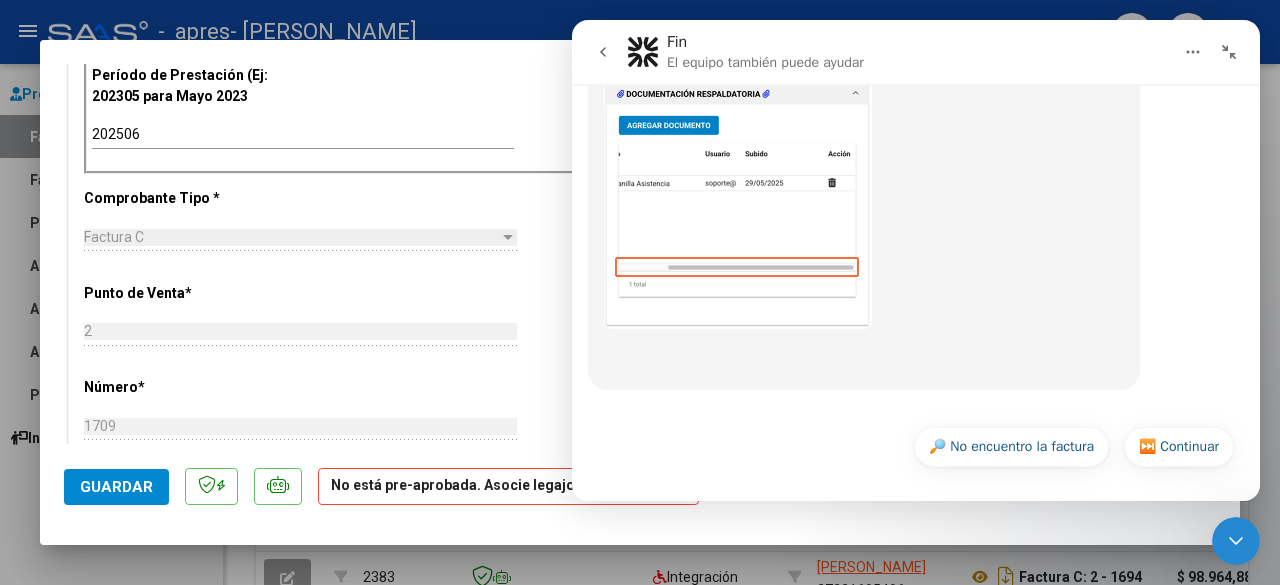 click 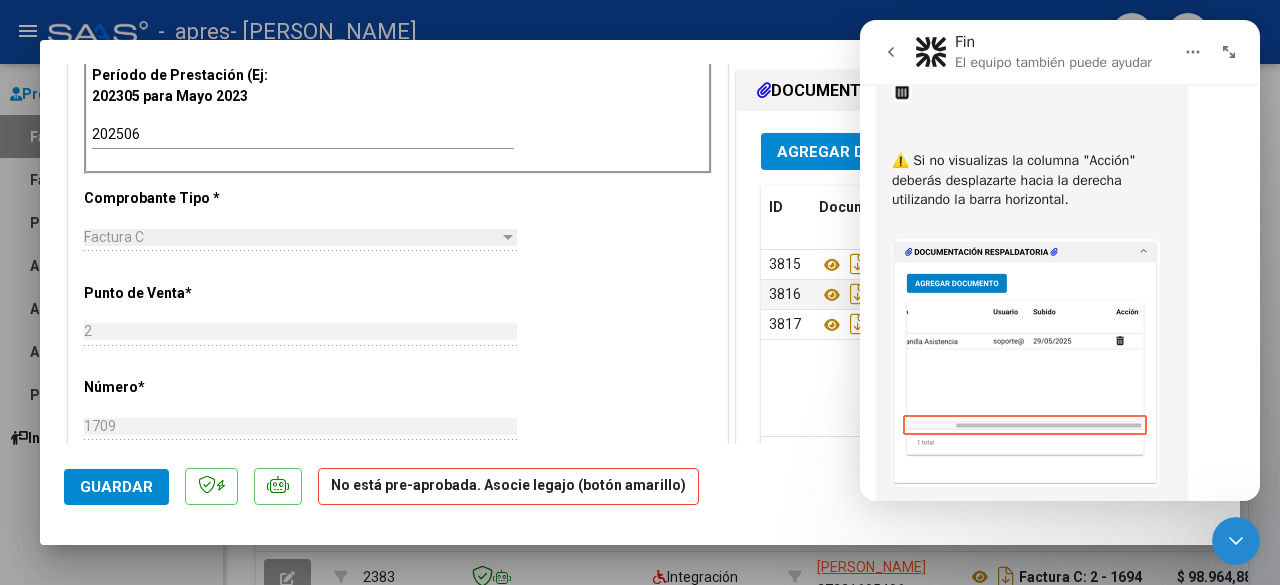 scroll, scrollTop: 1144, scrollLeft: 0, axis: vertical 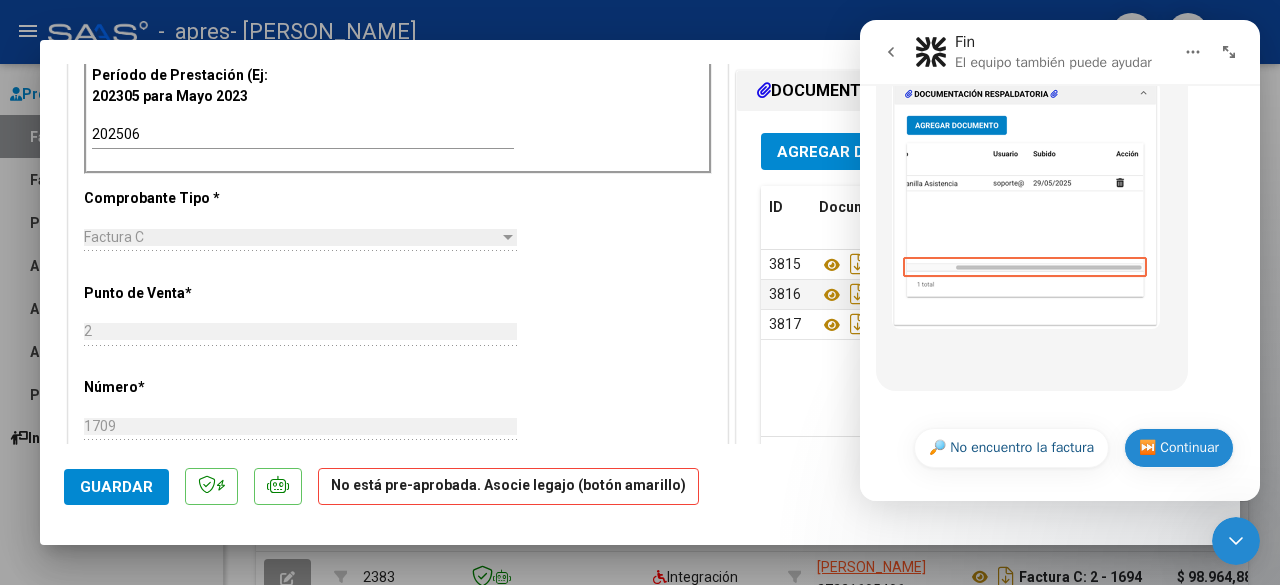 click on "⏭️ Continuar" at bounding box center [1179, 448] 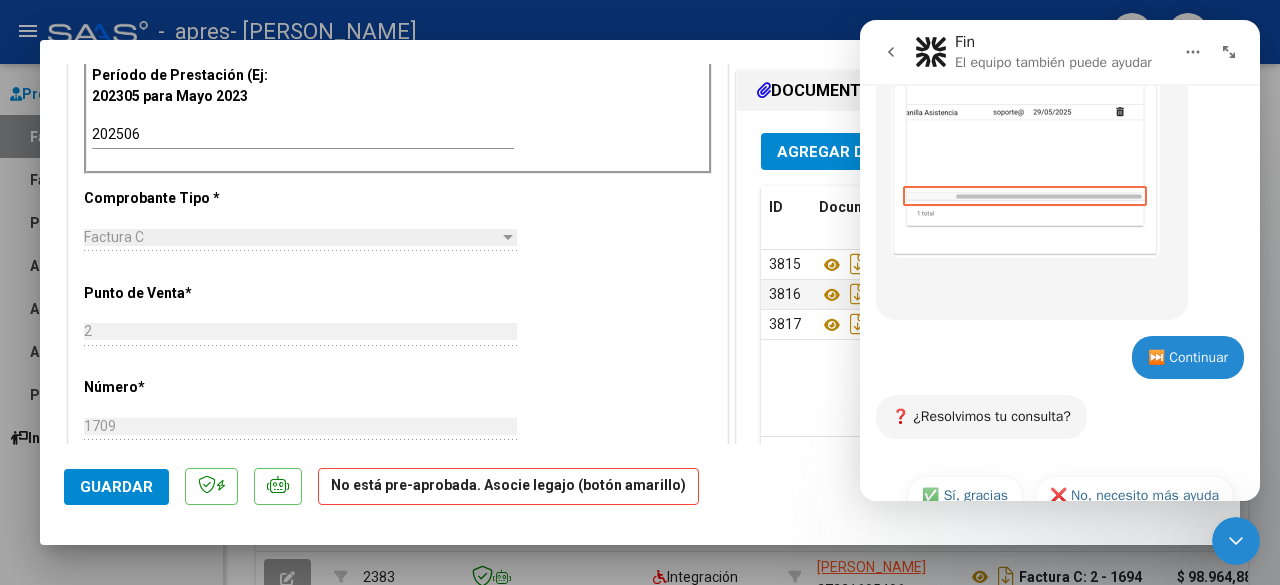 scroll, scrollTop: 1310, scrollLeft: 0, axis: vertical 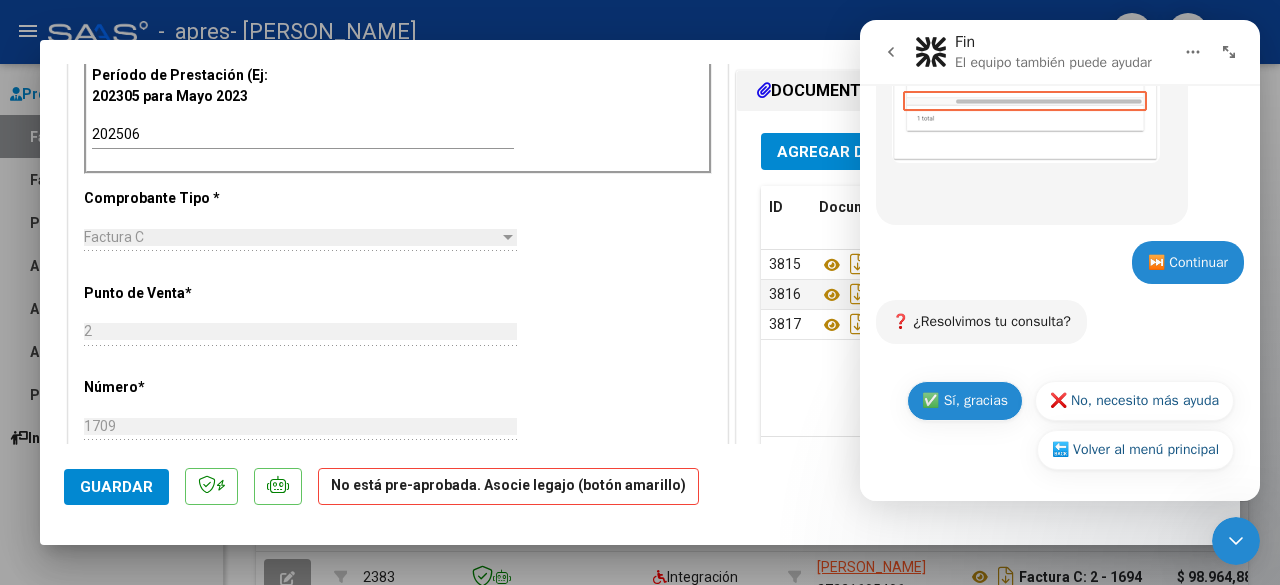 click on "✅ Sí, gracias" at bounding box center (965, 401) 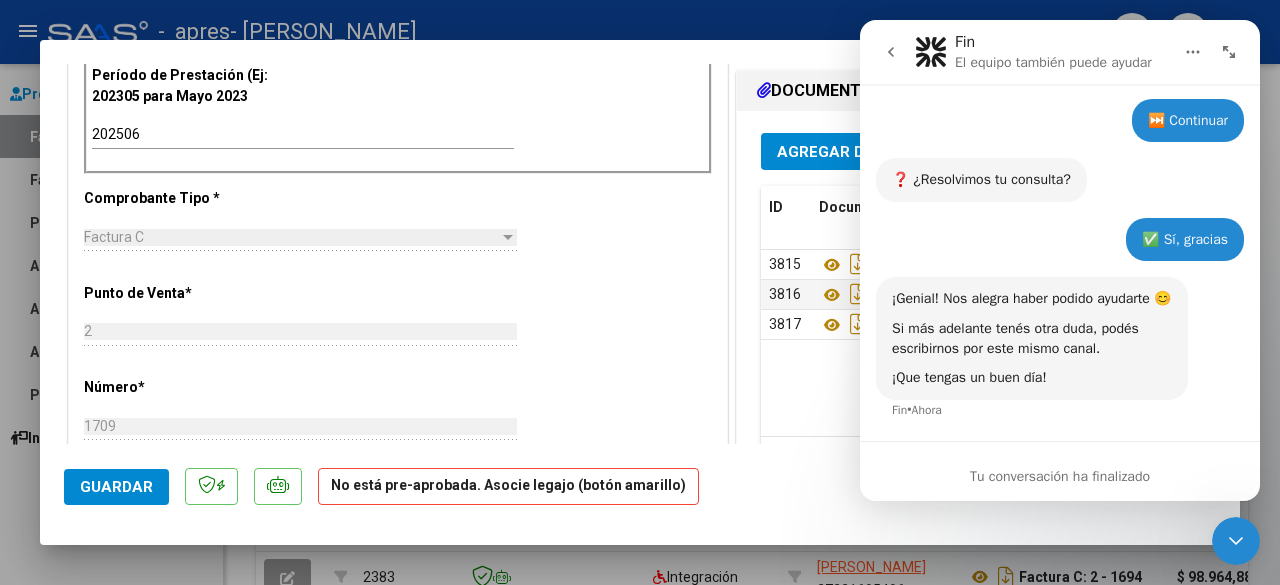 scroll, scrollTop: 1490, scrollLeft: 0, axis: vertical 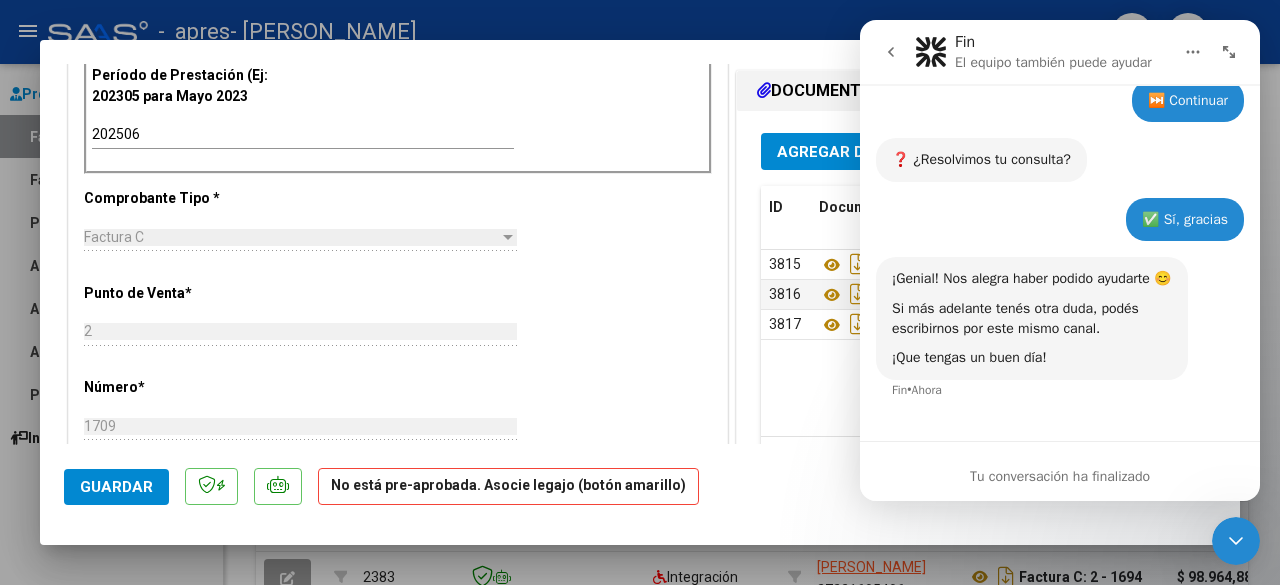click 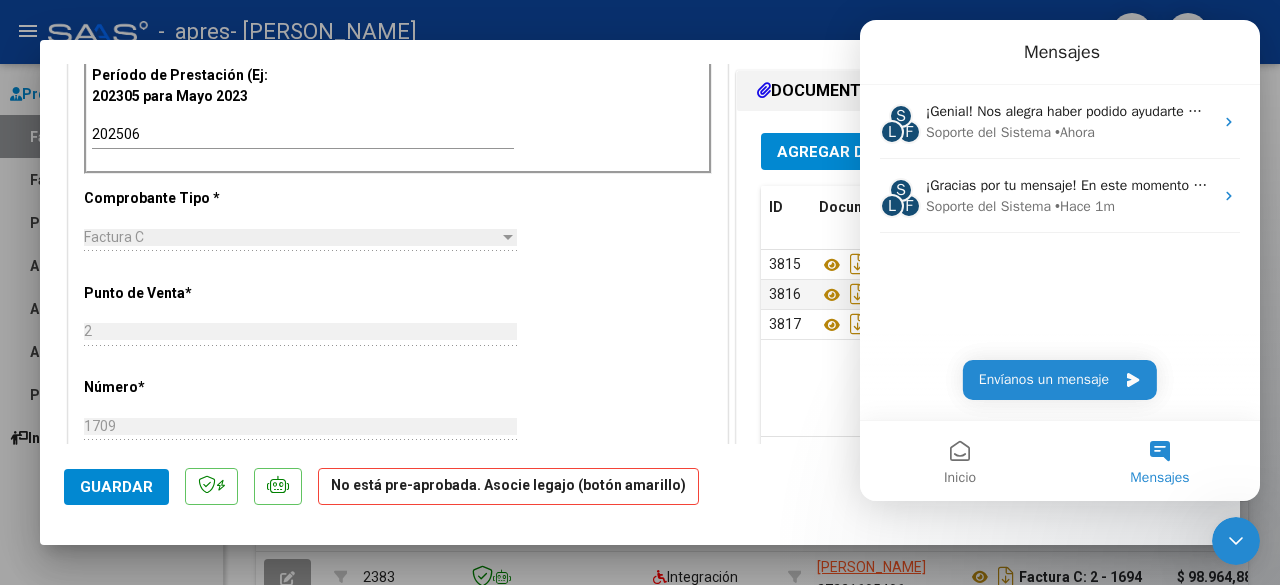 scroll, scrollTop: 0, scrollLeft: 0, axis: both 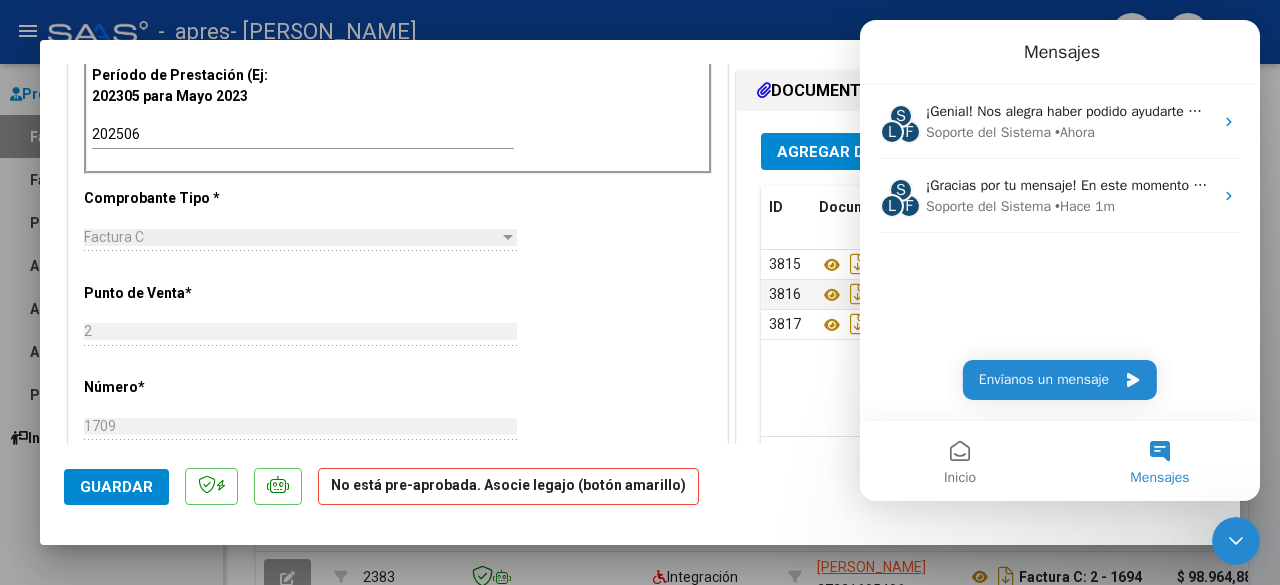 click on "CUIT  *   27-23168548-6 Ingresar CUIT  ANALISIS PRESTADOR  [PERSON_NAME] [PERSON_NAME]  Area destinado * Integración Seleccionar Area Período de Prestación (Ej: 202305 para [DATE]    202506 Ingrese el Período de Prestación como indica el ejemplo   Comprobante Tipo * Factura C Seleccionar Tipo Punto de Venta  *   2 Ingresar el Nro.  Número  *   1709 Ingresar el Nro.  Monto  *   $ 98.964,88 Ingresar el monto  [GEOGRAPHIC_DATA].  *   [DATE] Ingresar la fecha  CAE / CAEA (no ingrese CAI)    75276466842021 Ingresar el CAE o CAEA (no ingrese CAI)  Fecha de Vencimiento    Ingresar la fecha  Ref. Externa    Ingresar la ref.  N° Liquidación    Ingresar el N° Liquidación" at bounding box center (398, 430) 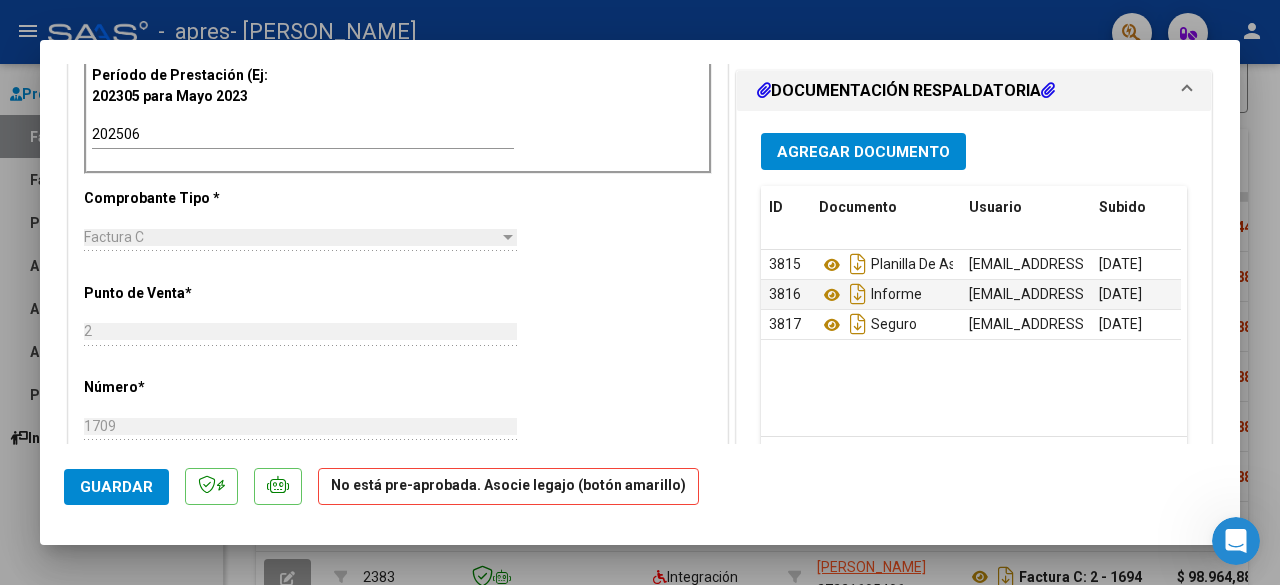 scroll, scrollTop: 0, scrollLeft: 0, axis: both 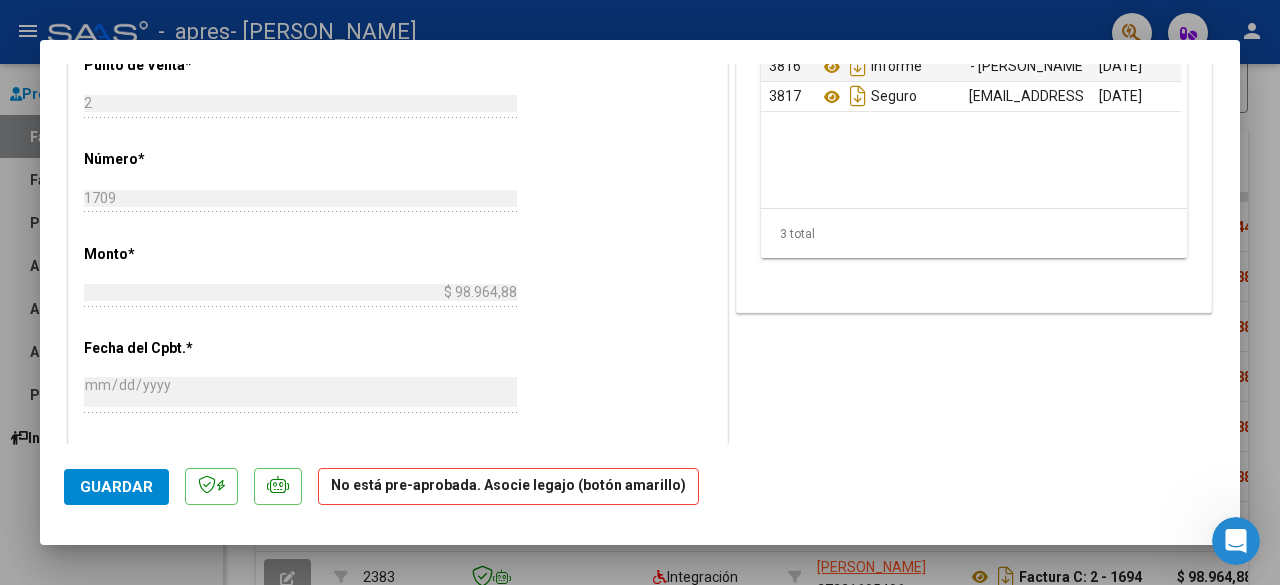 drag, startPoint x: 986, startPoint y: 355, endPoint x: 954, endPoint y: 148, distance: 209.45883 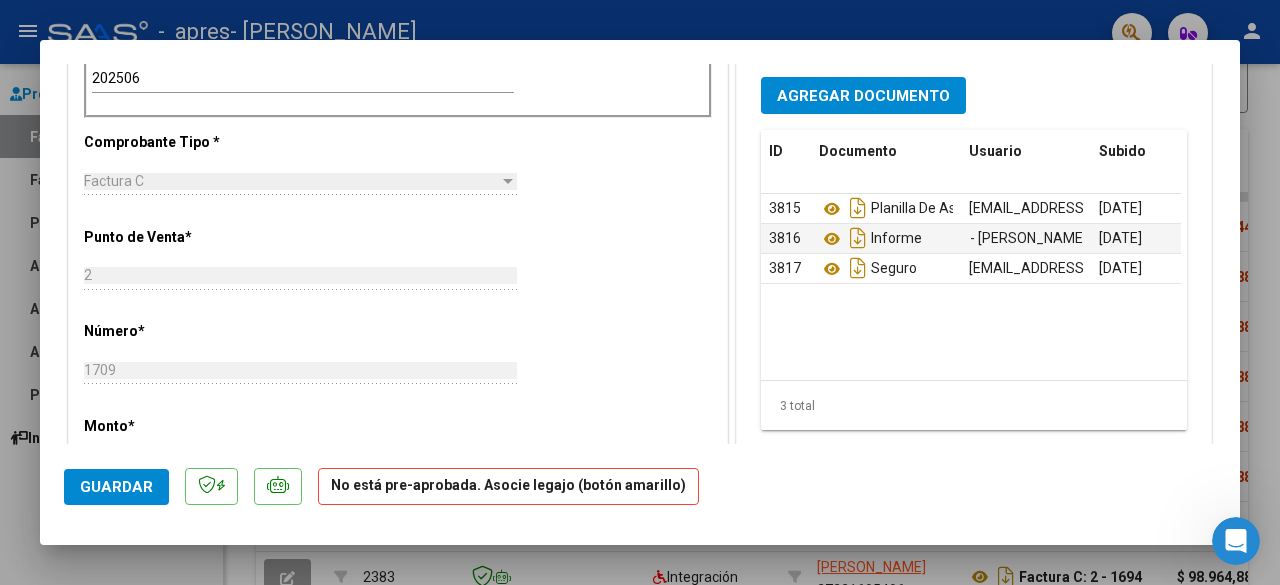scroll, scrollTop: 572, scrollLeft: 0, axis: vertical 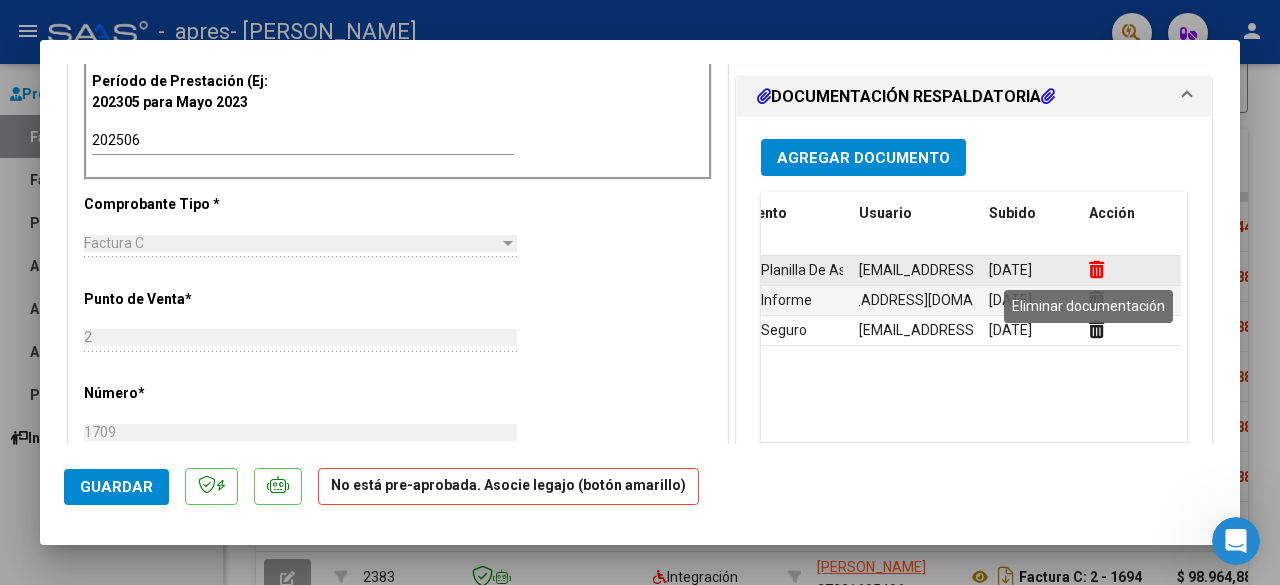 click 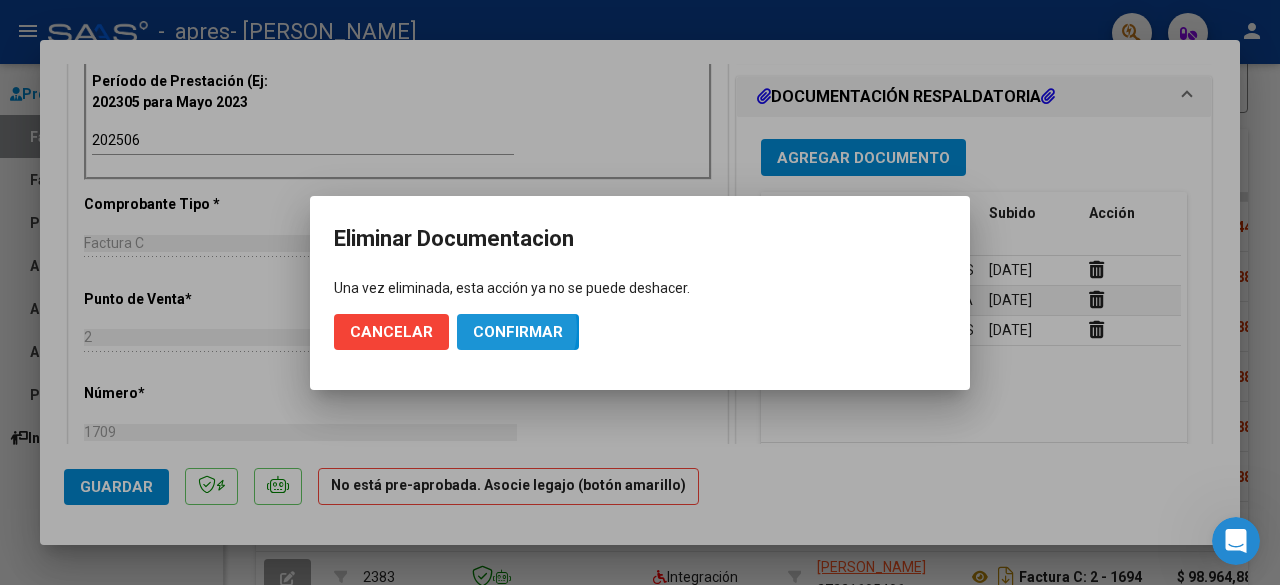 click on "Confirmar" 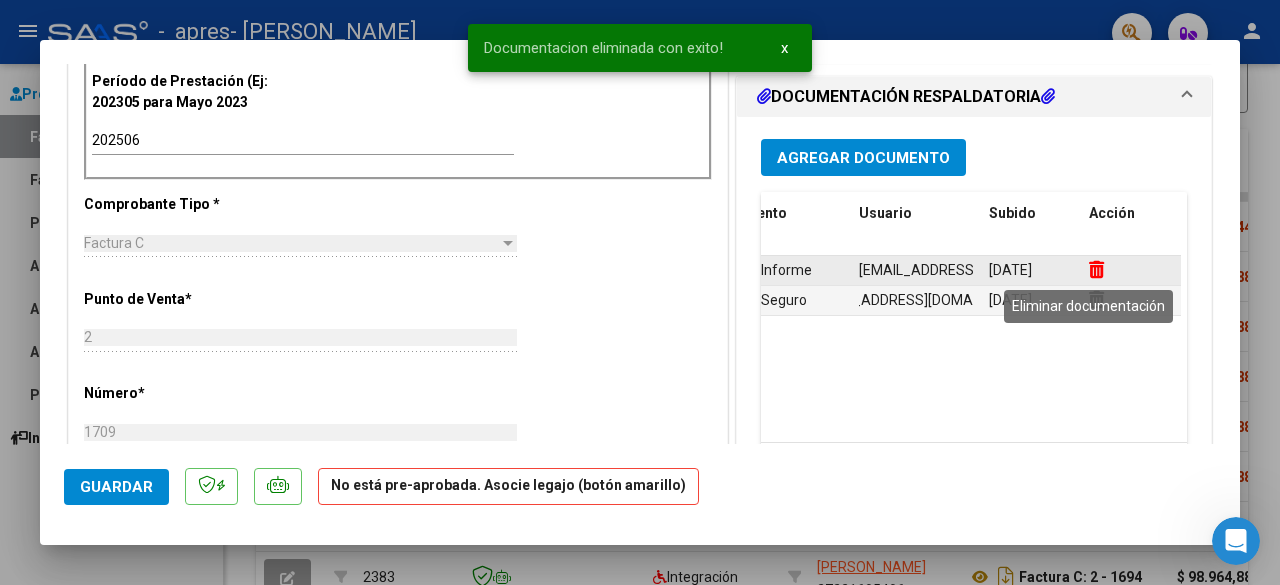 click 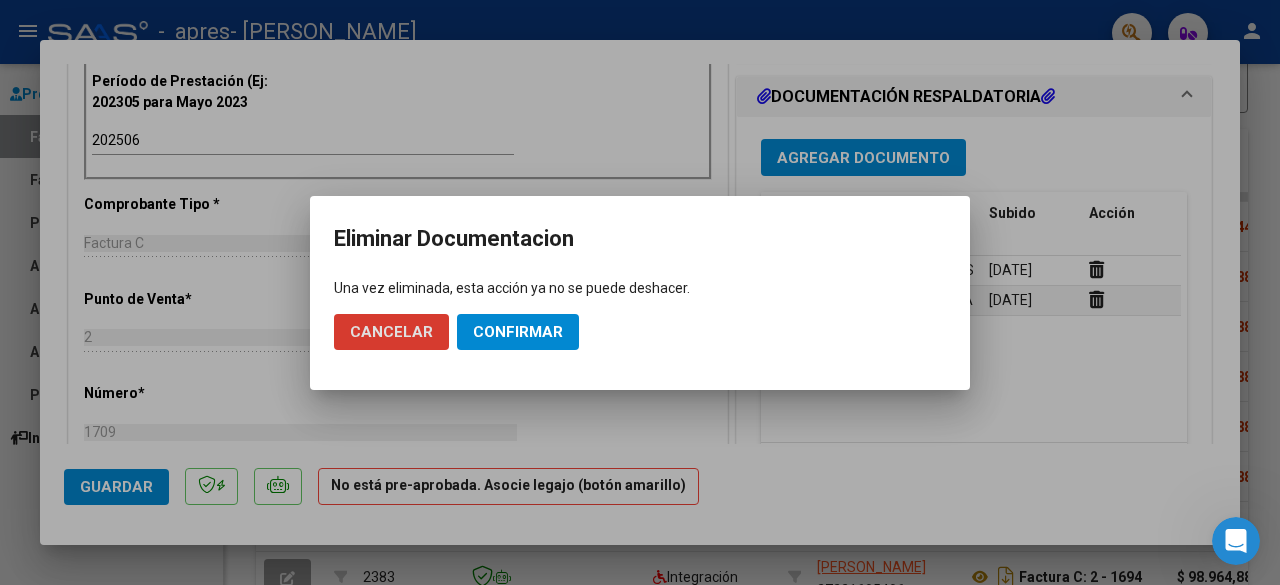 click on "Confirmar" 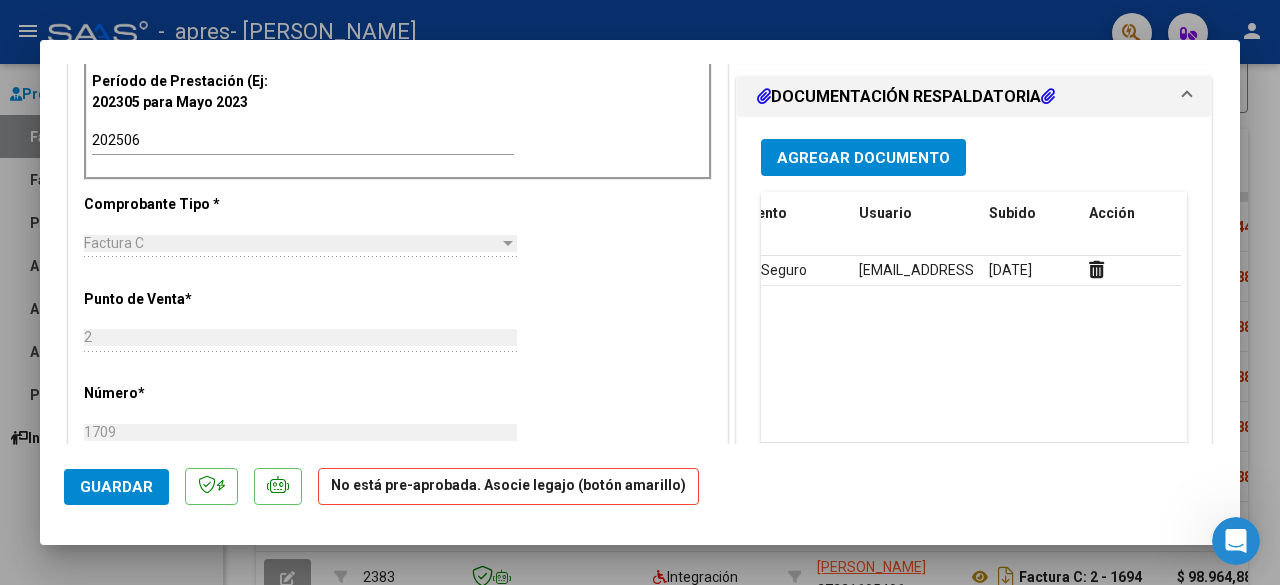 scroll, scrollTop: 0, scrollLeft: 0, axis: both 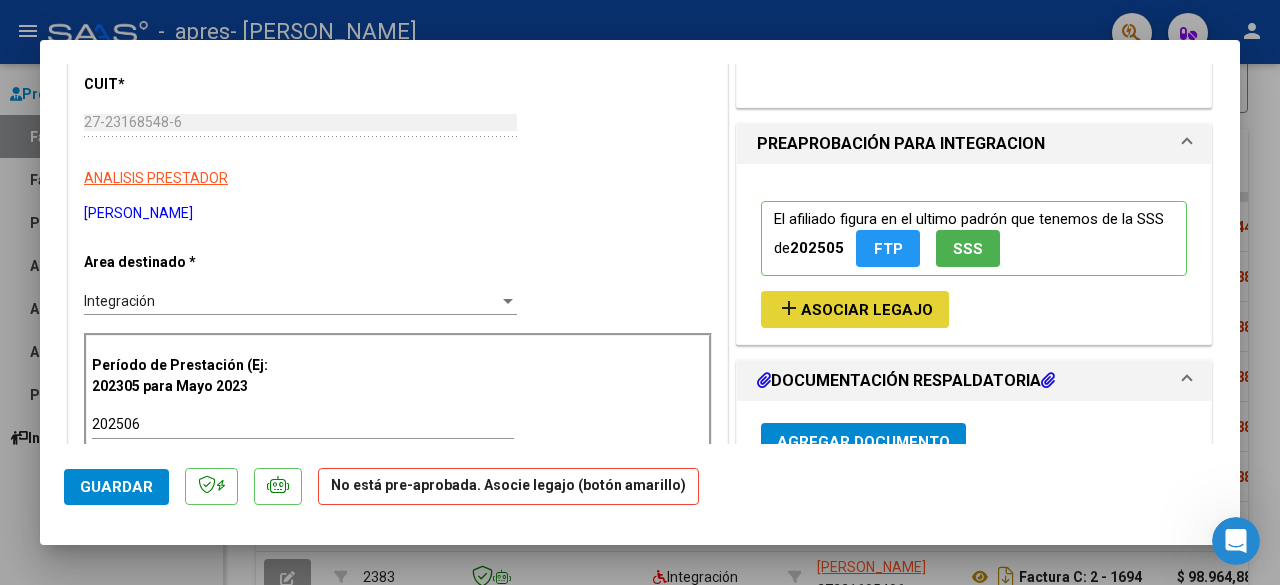 click on "Asociar Legajo" at bounding box center (867, 310) 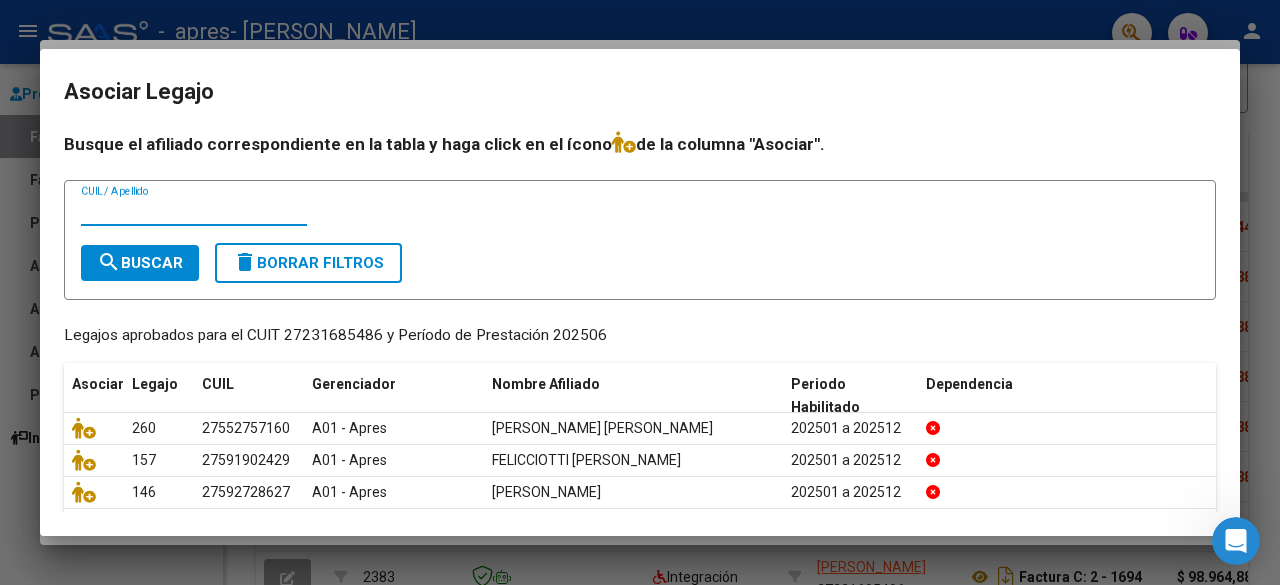 scroll, scrollTop: 129, scrollLeft: 0, axis: vertical 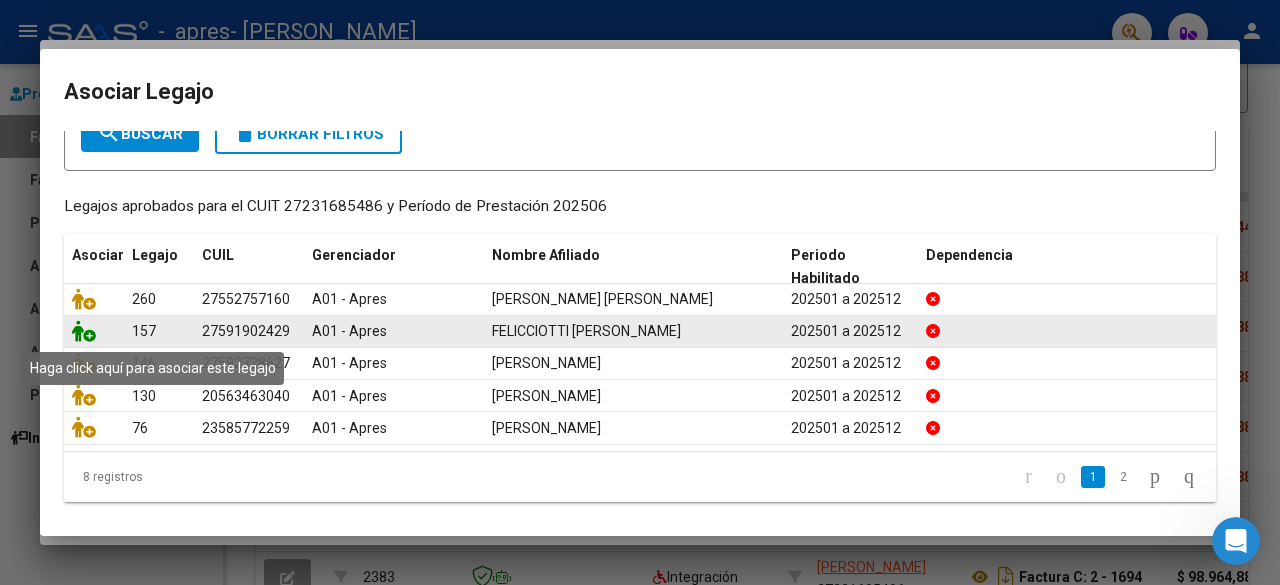 click 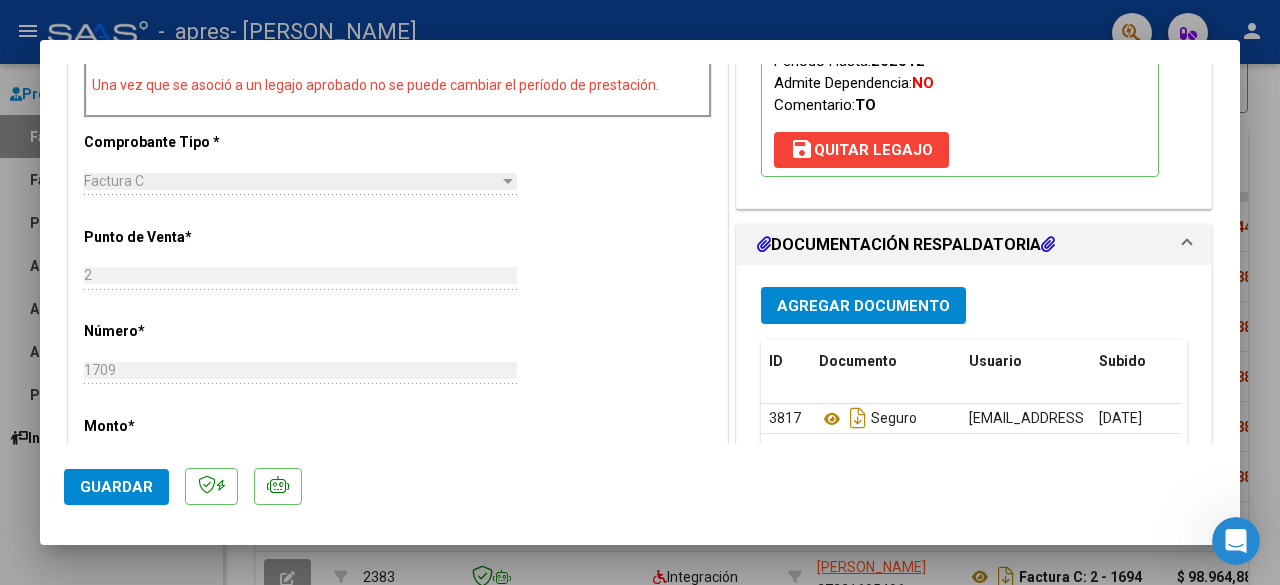 scroll, scrollTop: 677, scrollLeft: 0, axis: vertical 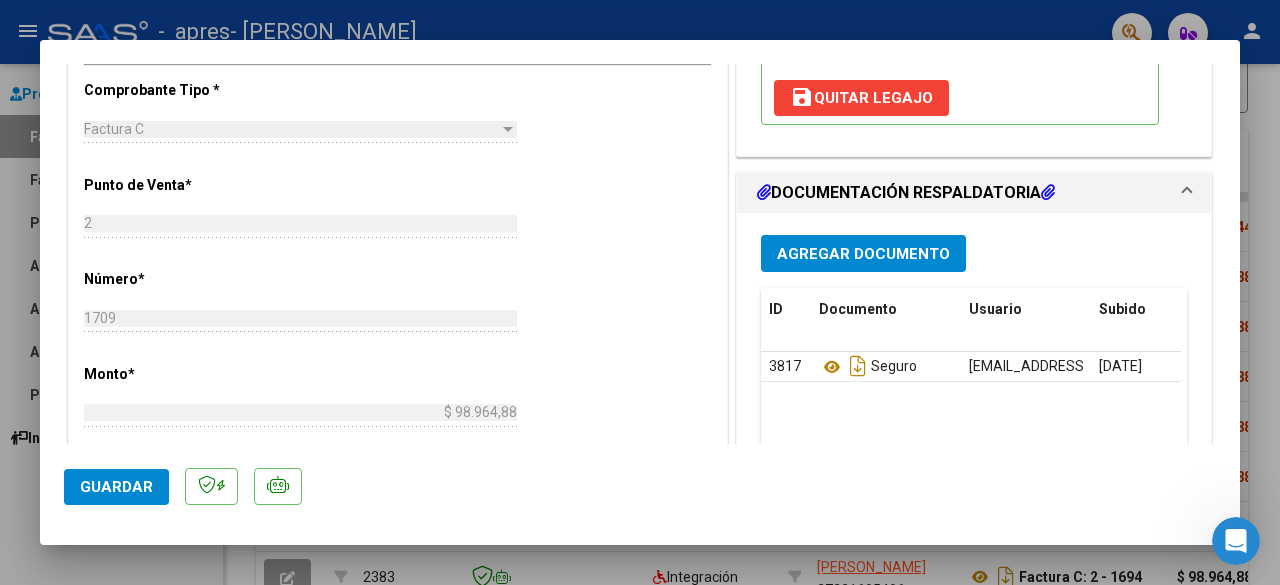 click on "Agregar Documento" at bounding box center (863, 254) 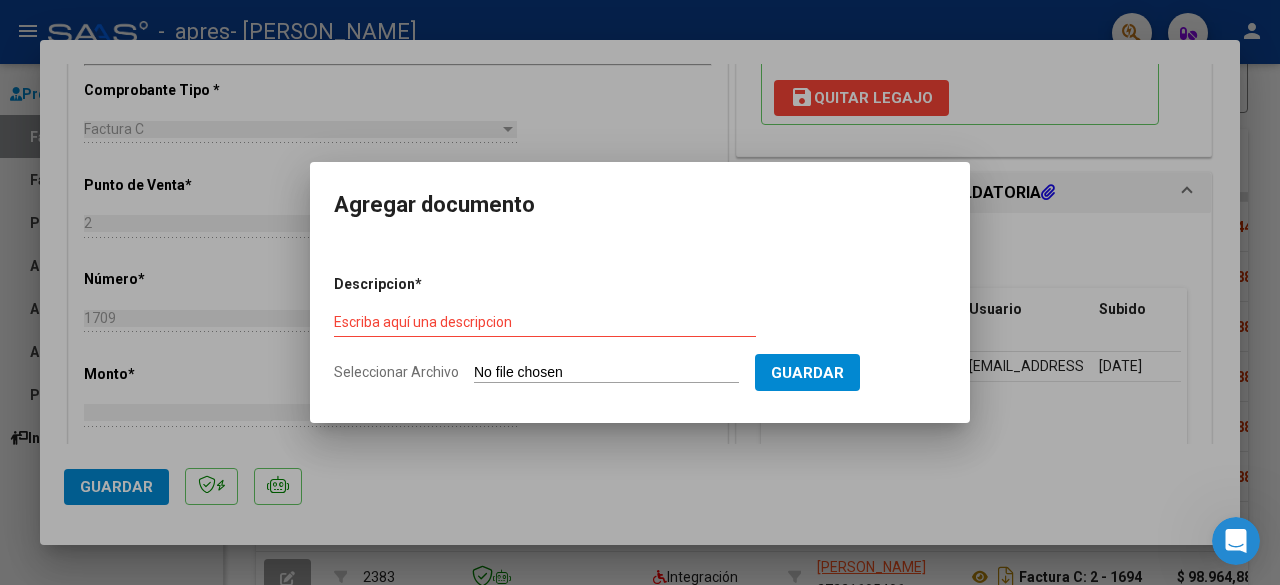 click on "Seleccionar Archivo" 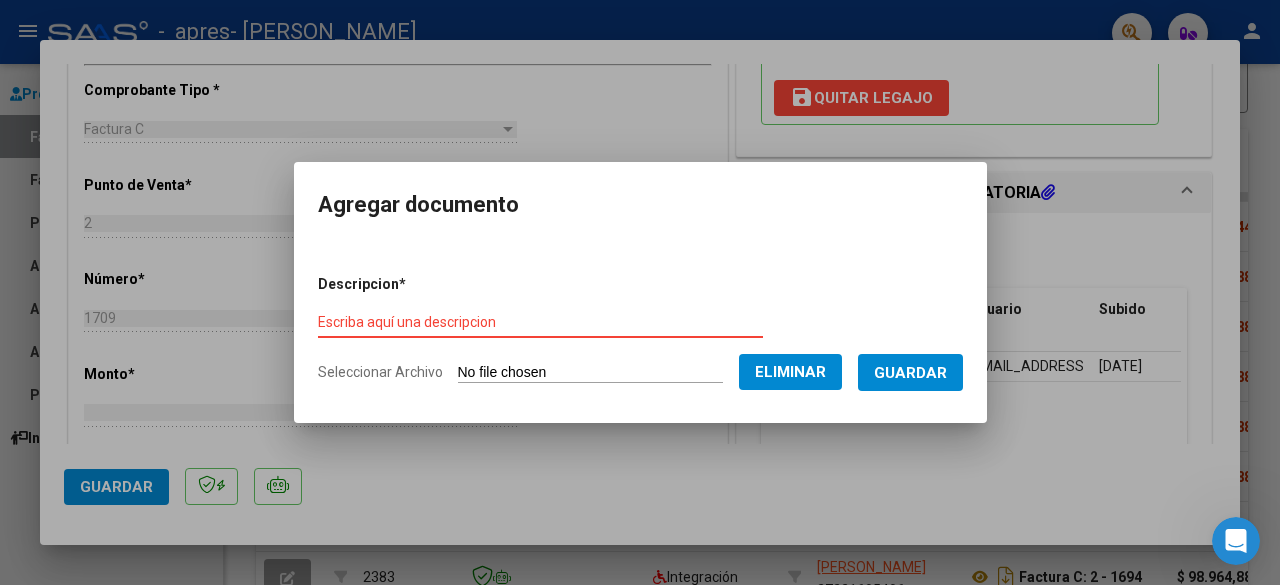 click on "Escriba aquí una descripcion" at bounding box center [540, 322] 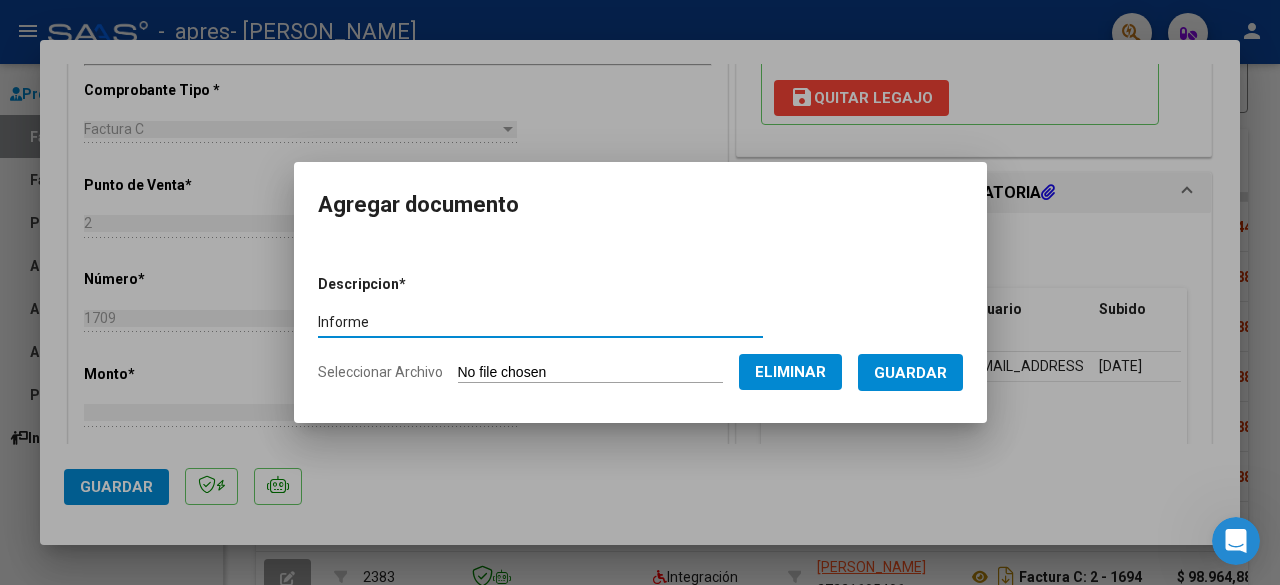 type on "Informe" 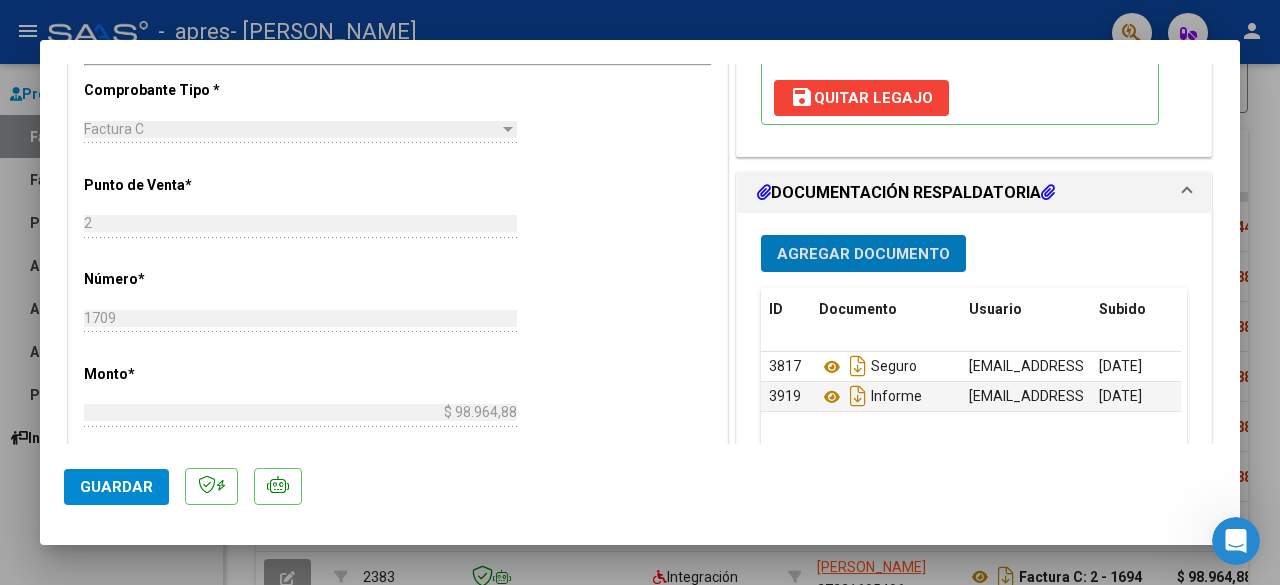click on "Agregar Documento" at bounding box center [863, 254] 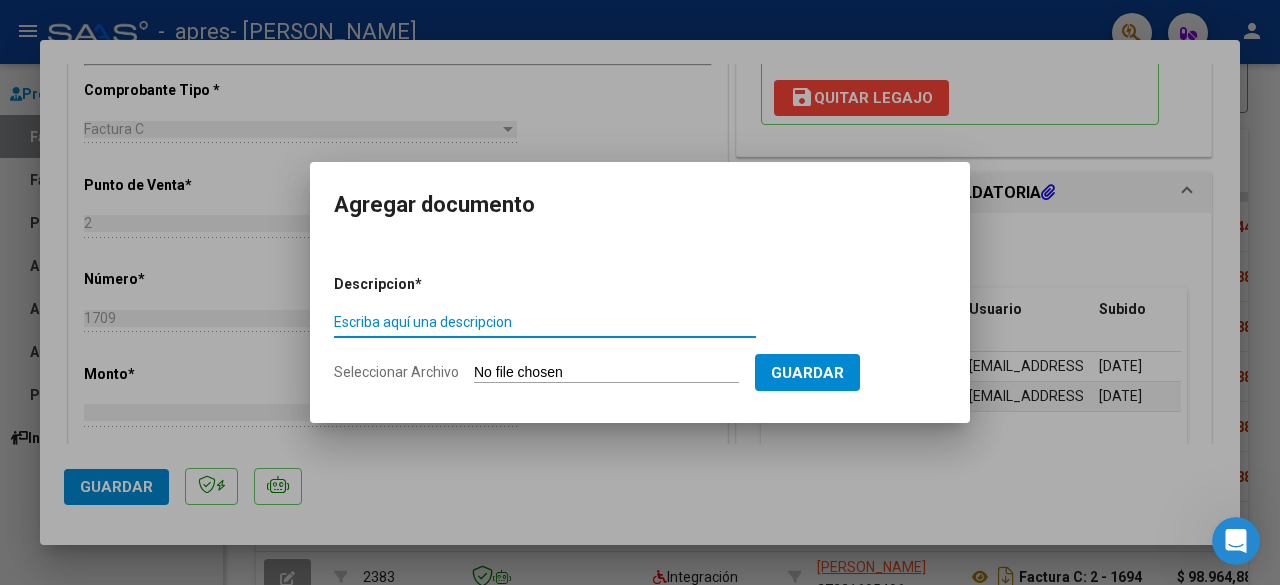 click on "Seleccionar Archivo" 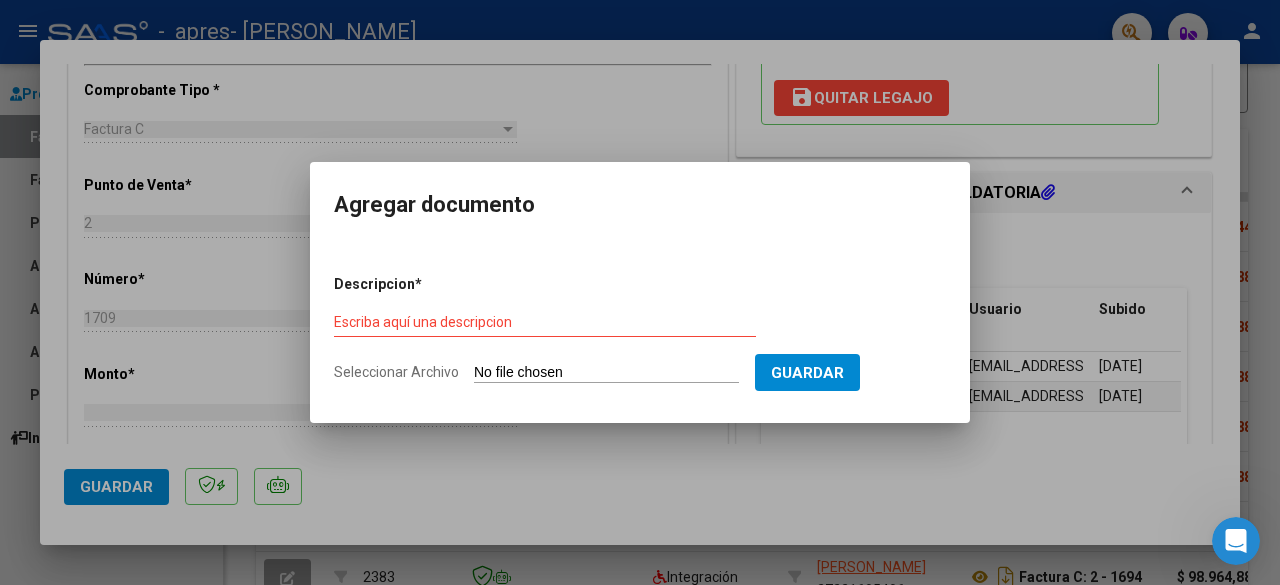 type on "C:\fakepath\CamScanner [DATE] 12.21.pdf" 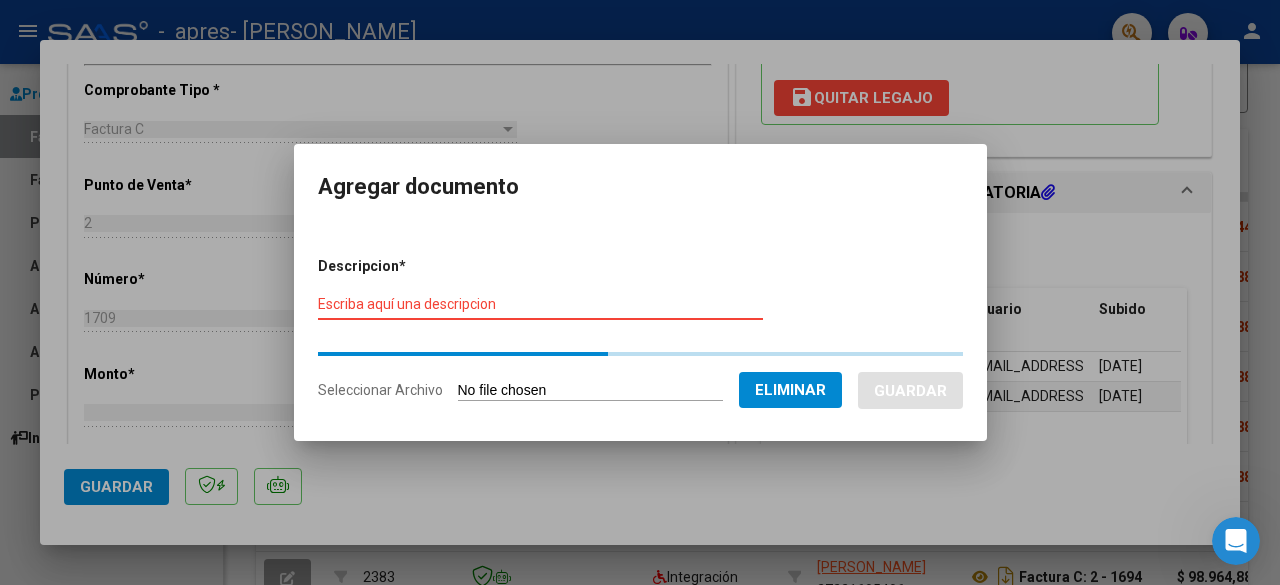 click on "Escriba aquí una descripcion" at bounding box center (540, 304) 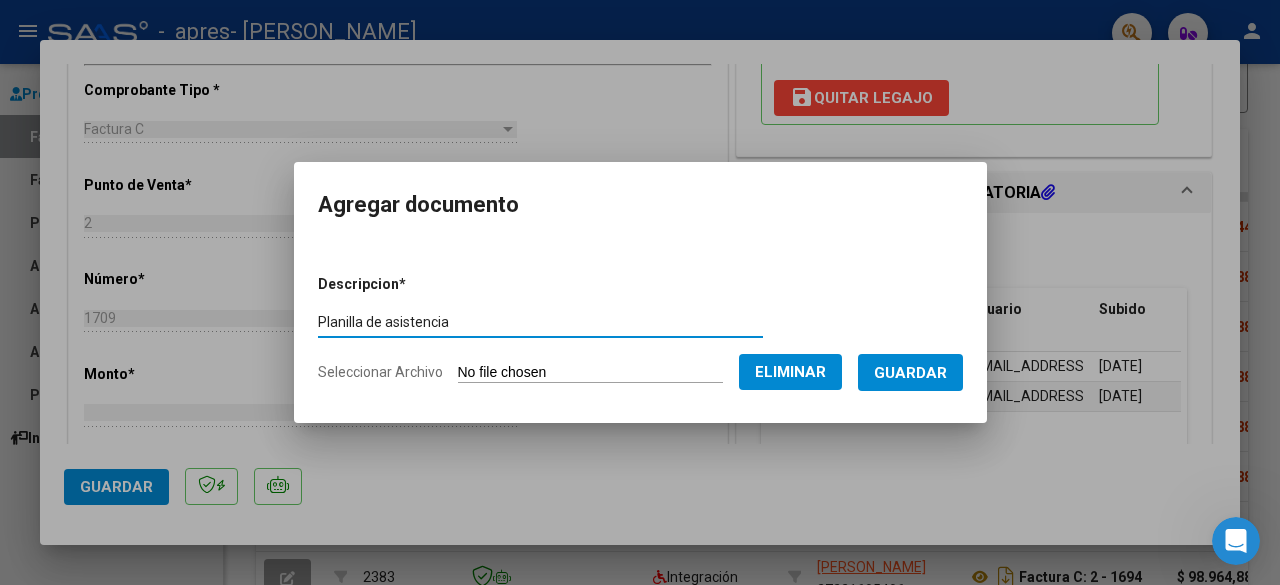 type on "Planilla de asistencia" 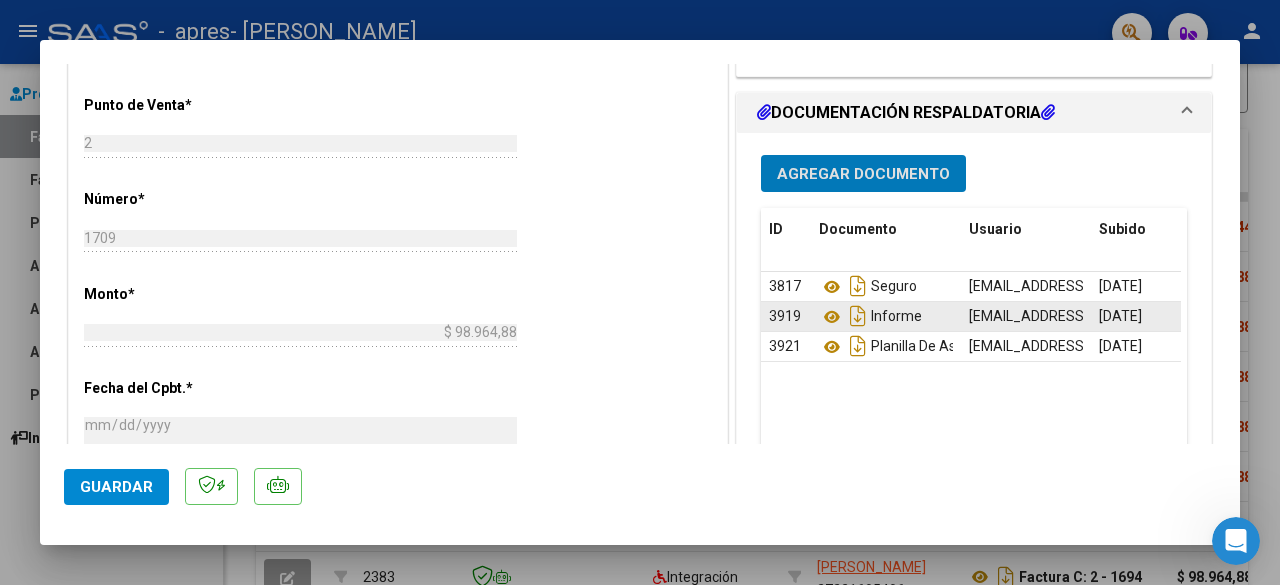 scroll, scrollTop: 741, scrollLeft: 0, axis: vertical 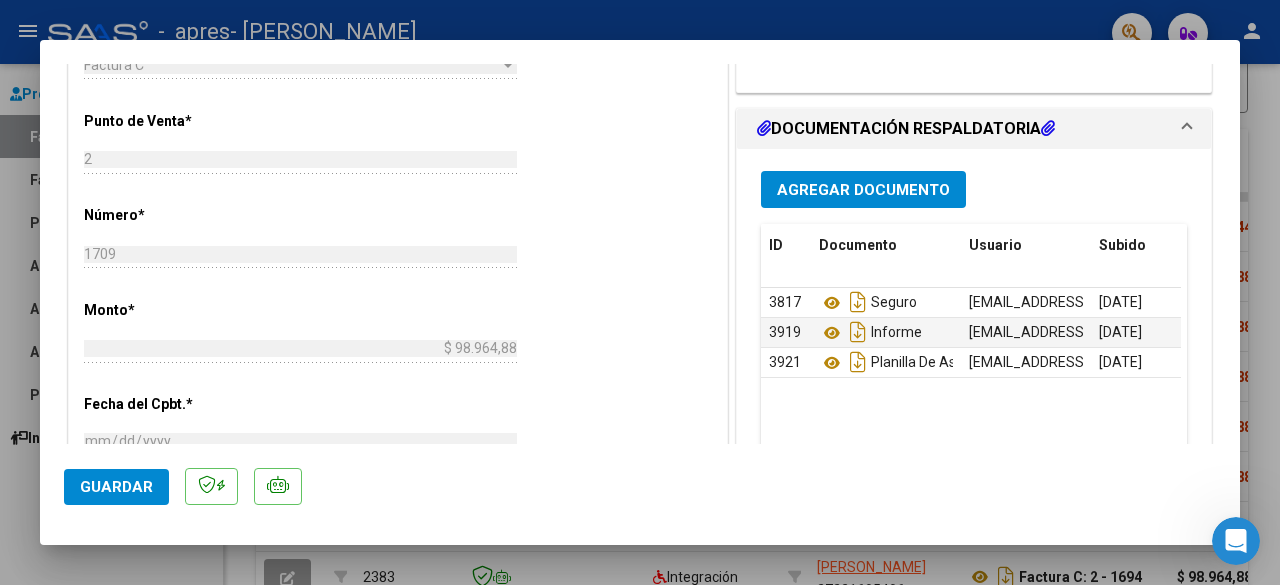 click at bounding box center (640, 292) 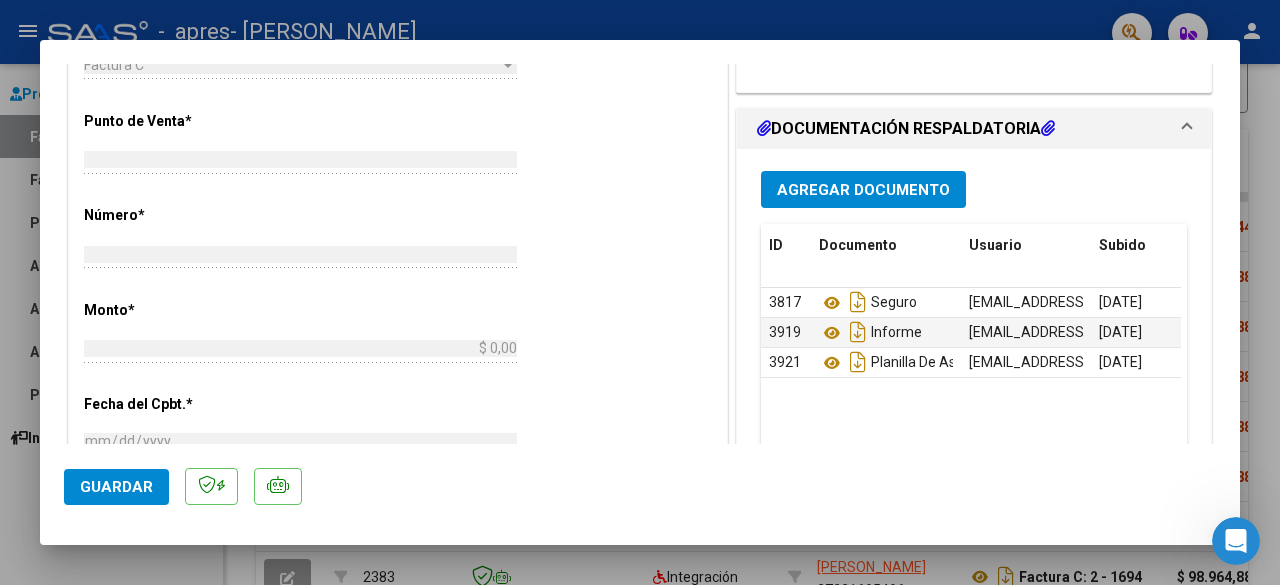 scroll, scrollTop: 774, scrollLeft: 0, axis: vertical 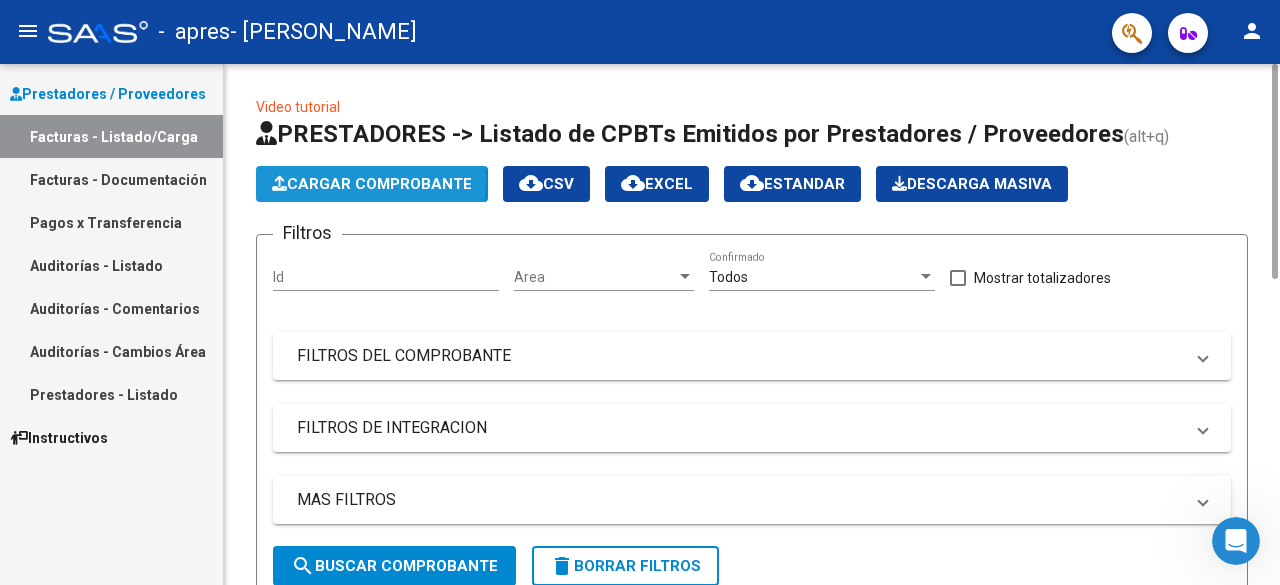 click 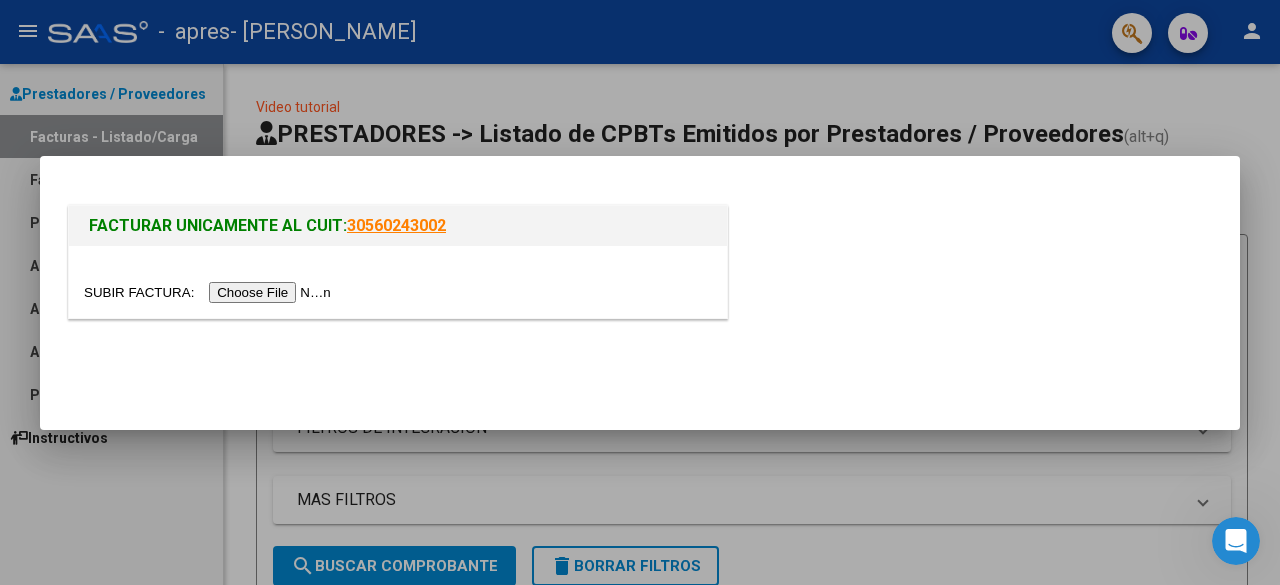 click at bounding box center [210, 292] 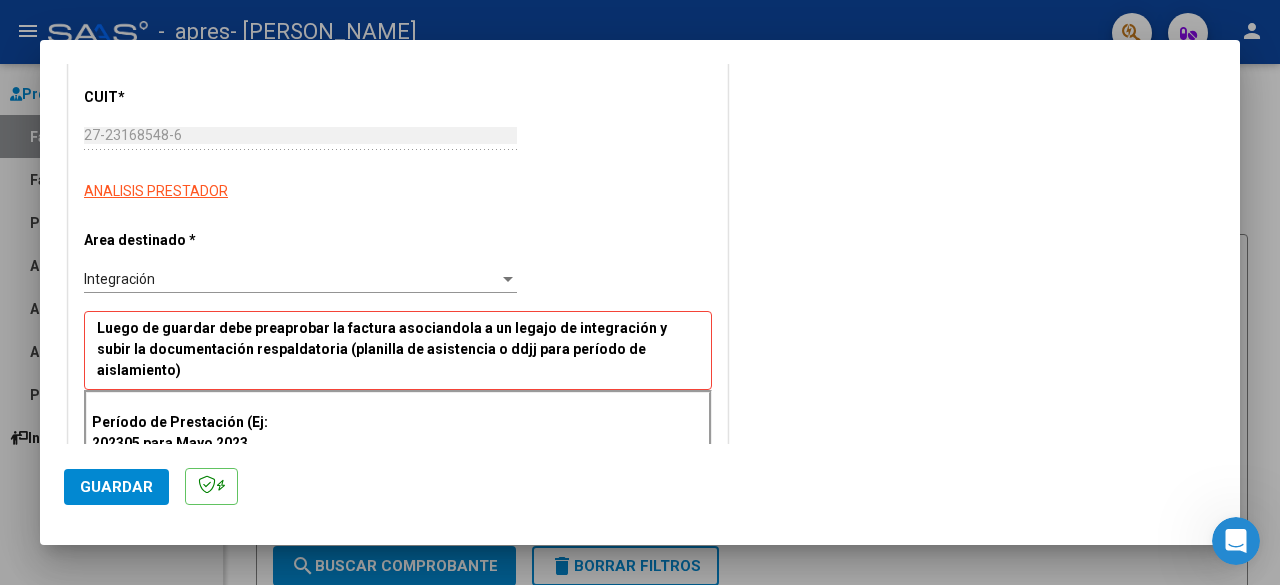 scroll, scrollTop: 387, scrollLeft: 0, axis: vertical 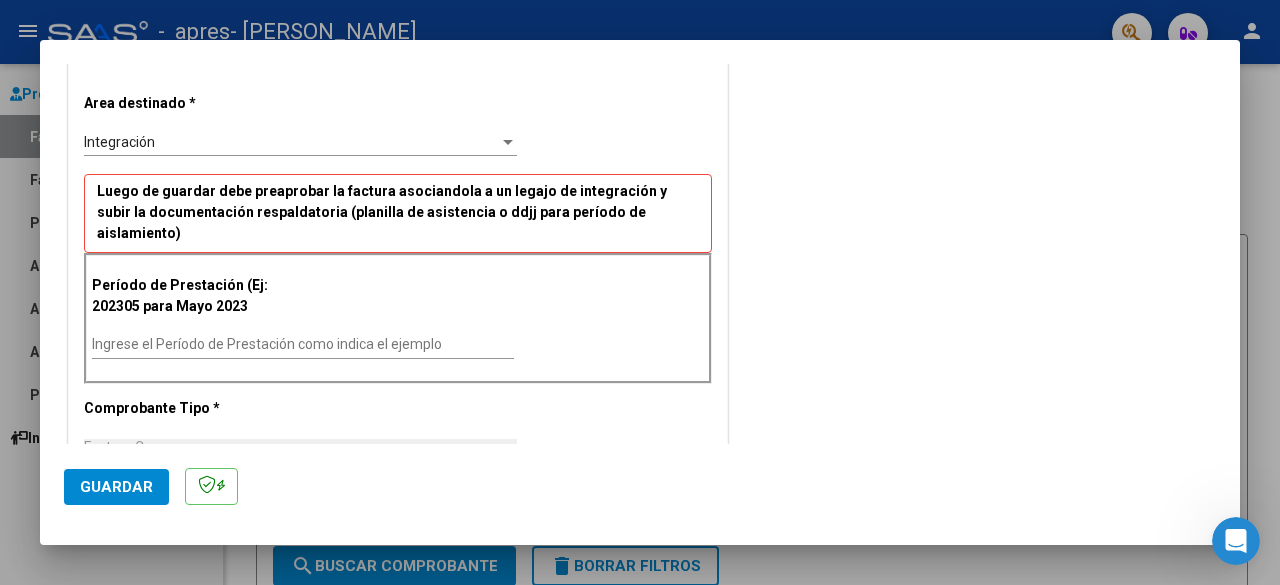 click on "Ingrese el Período de Prestación como indica el ejemplo" at bounding box center (303, 344) 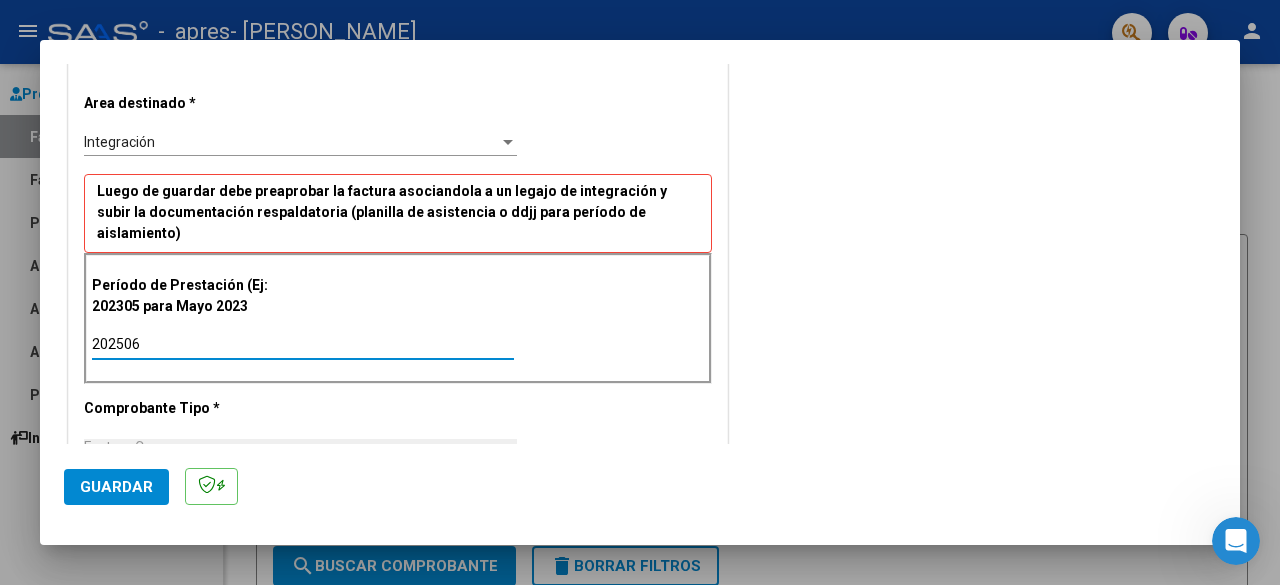 type on "202506" 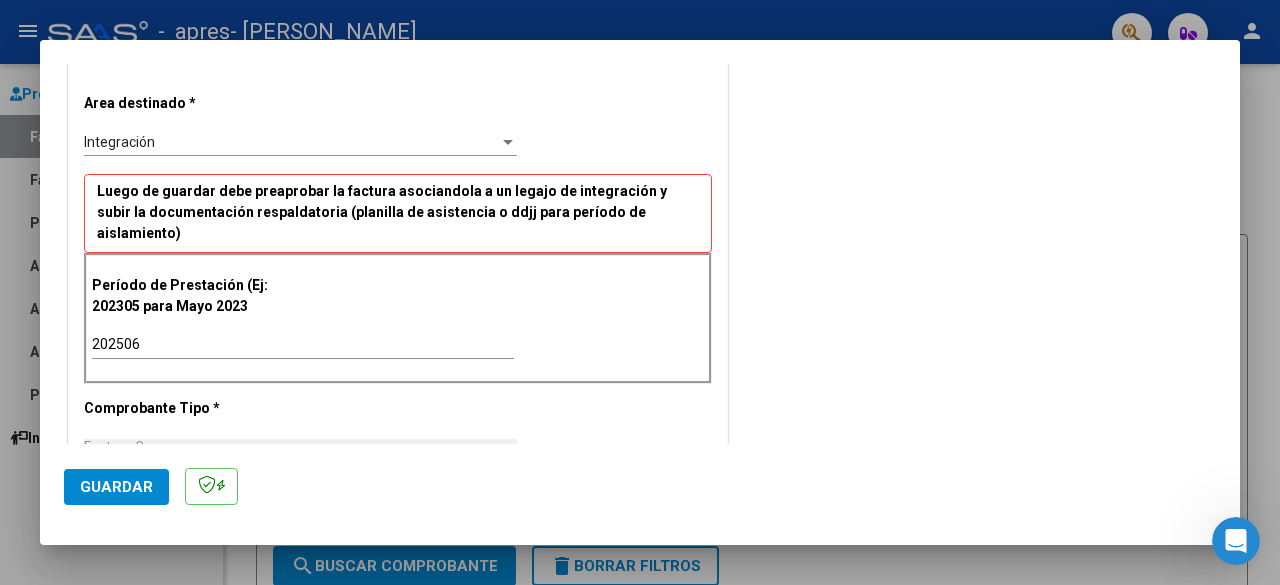 scroll, scrollTop: 474, scrollLeft: 0, axis: vertical 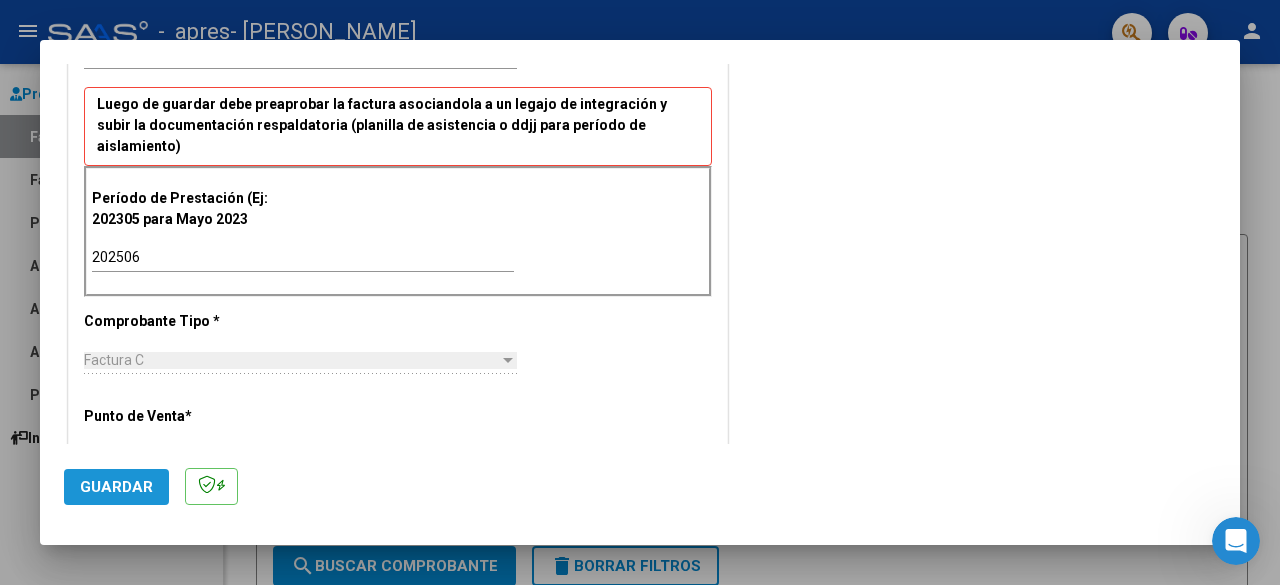click on "Guardar" 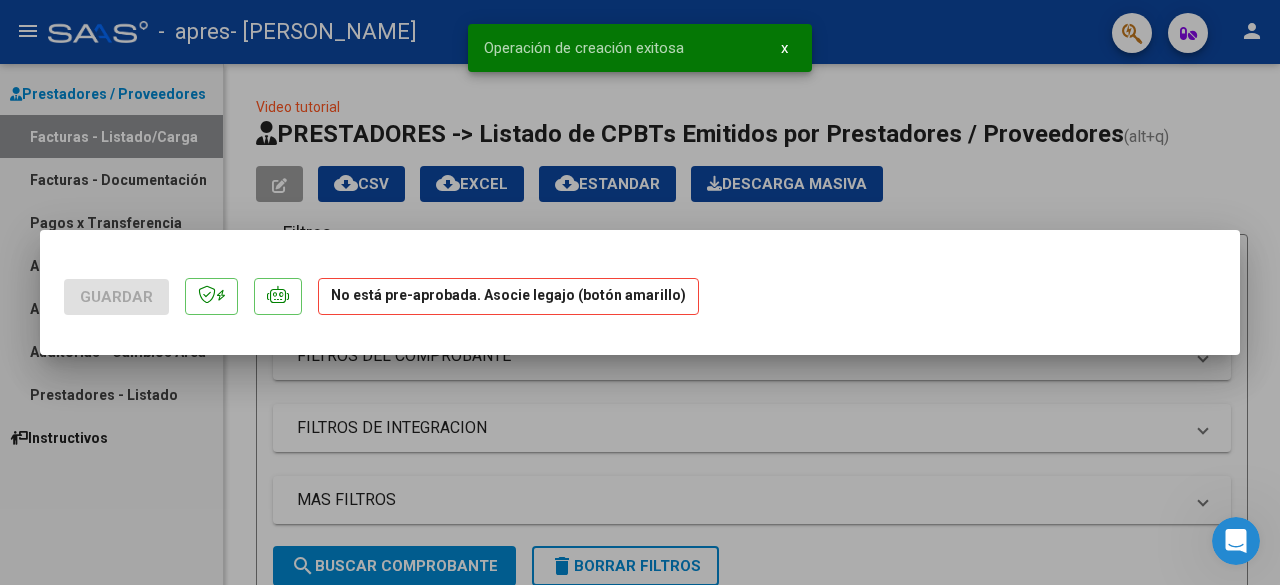 scroll, scrollTop: 0, scrollLeft: 0, axis: both 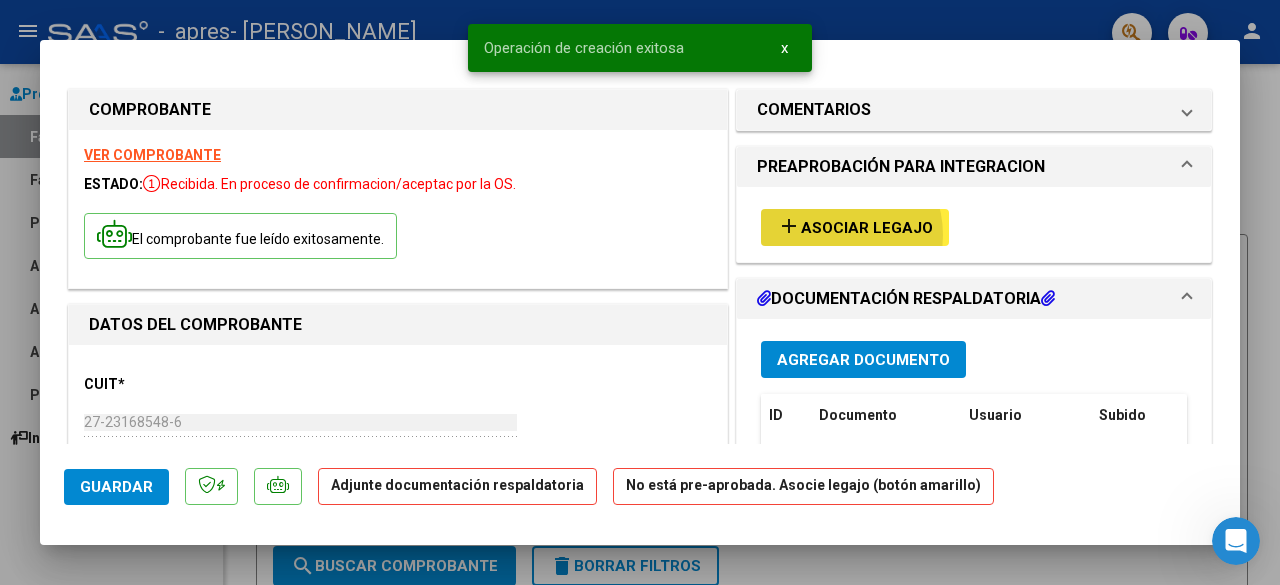 click on "Asociar Legajo" at bounding box center [867, 228] 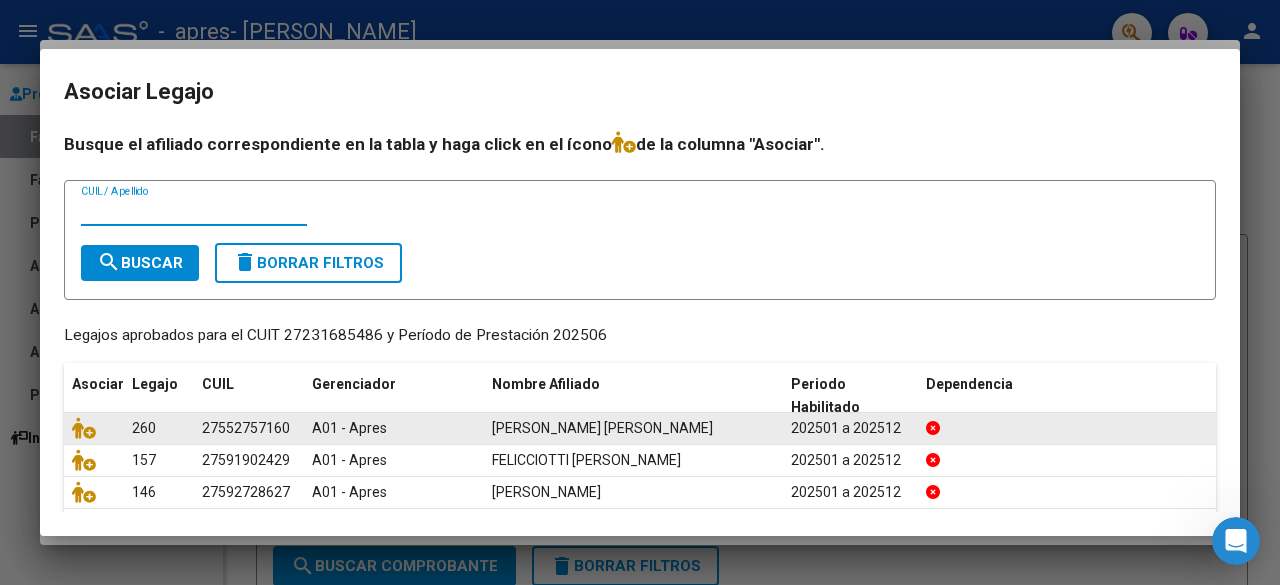 scroll, scrollTop: 129, scrollLeft: 0, axis: vertical 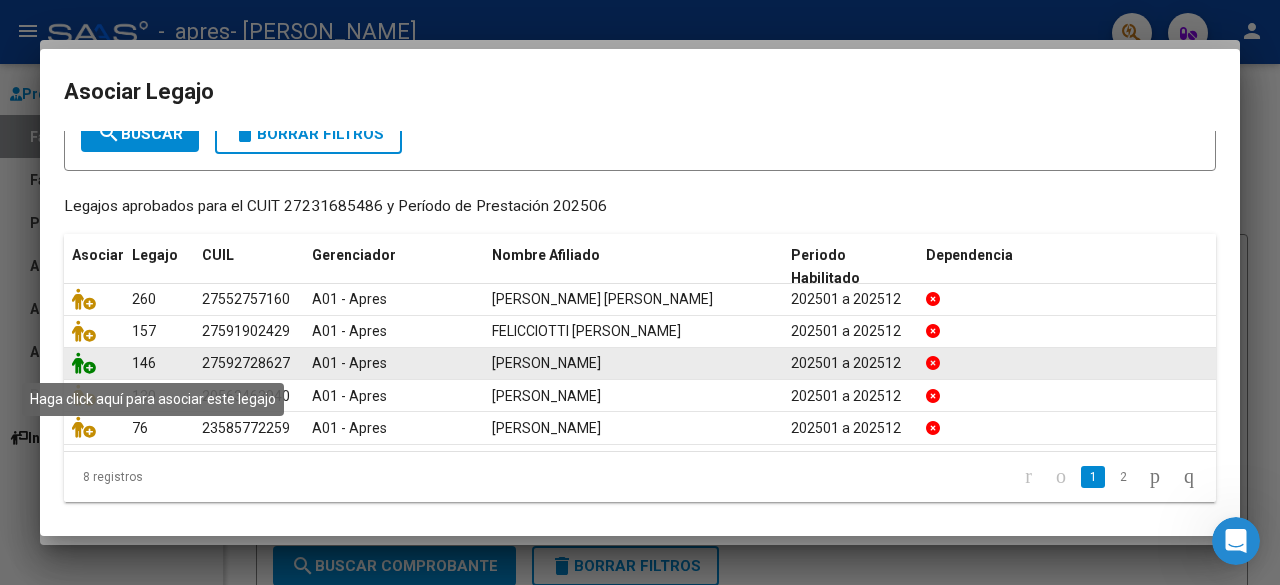 click 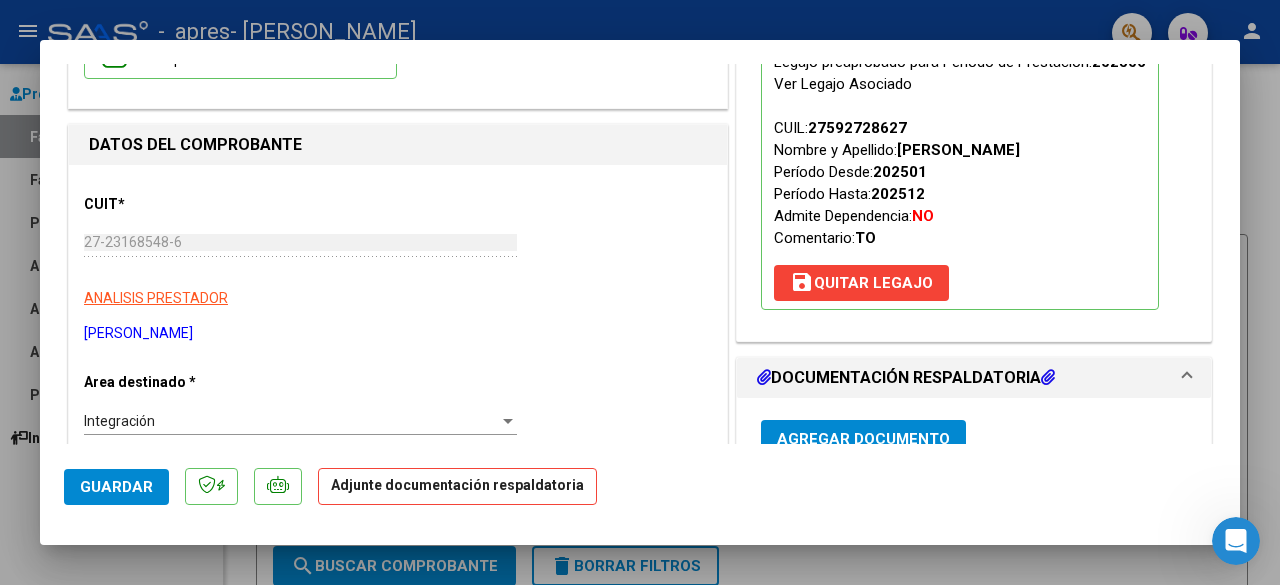 scroll, scrollTop: 226, scrollLeft: 0, axis: vertical 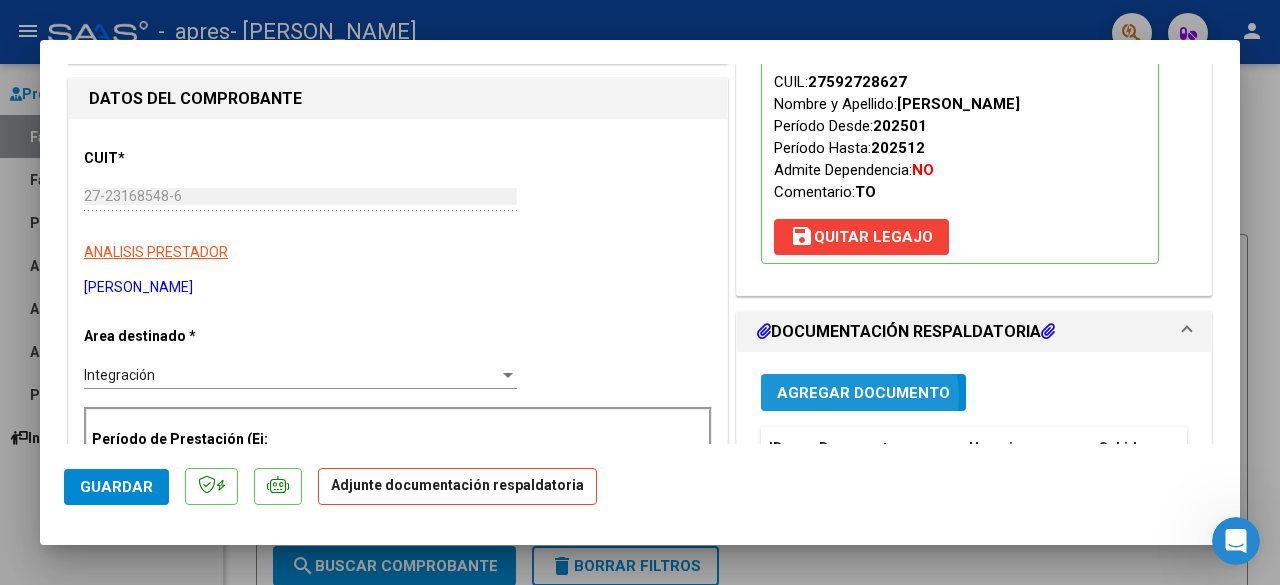 click on "Agregar Documento" at bounding box center (863, 393) 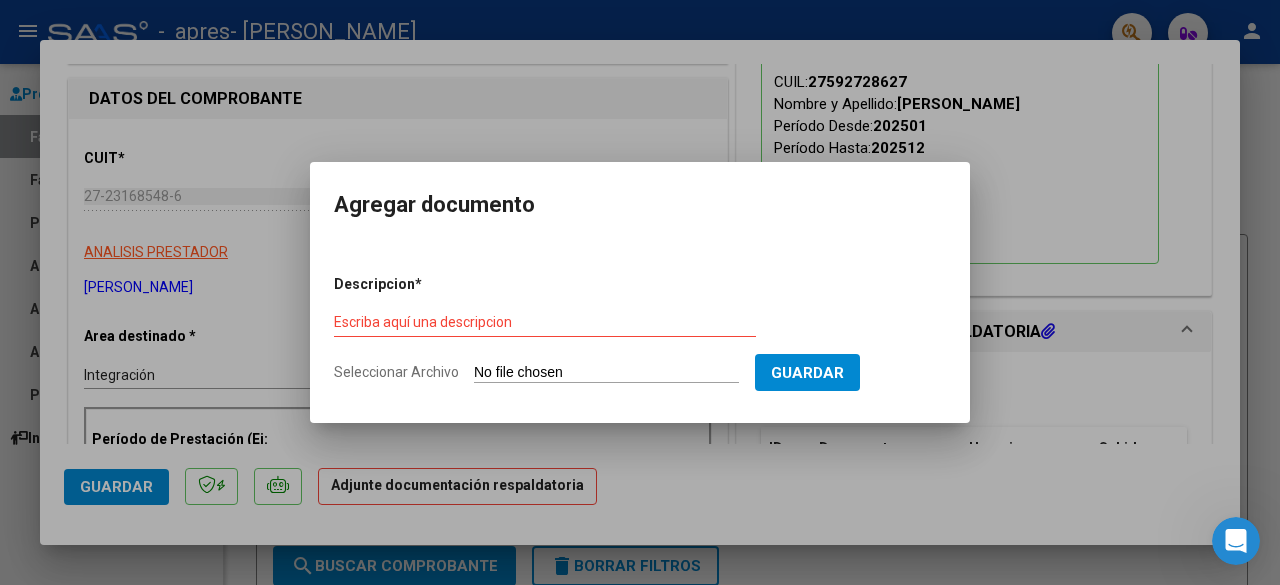 click on "Seleccionar Archivo" 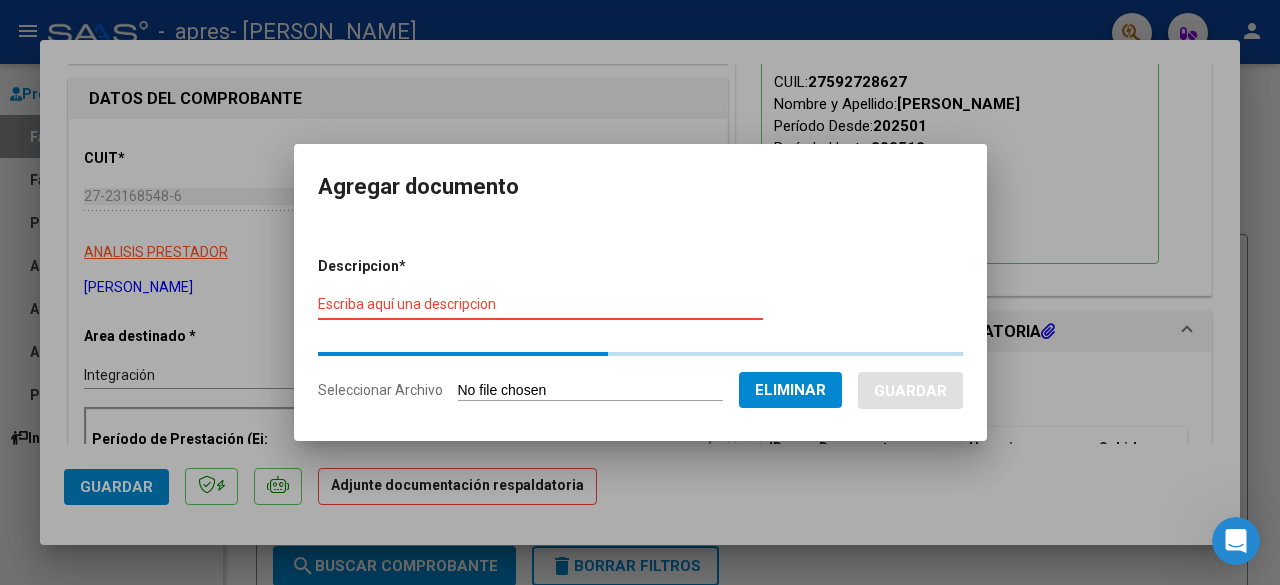 click on "Escriba aquí una descripcion" at bounding box center (540, 304) 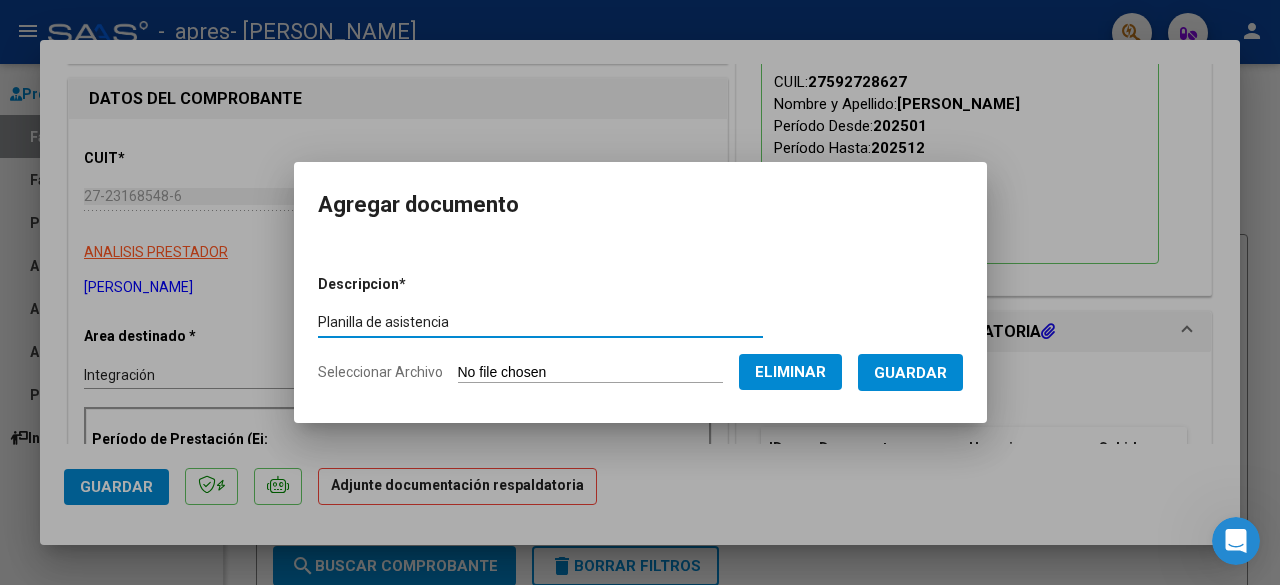 type on "Planilla de asistencia" 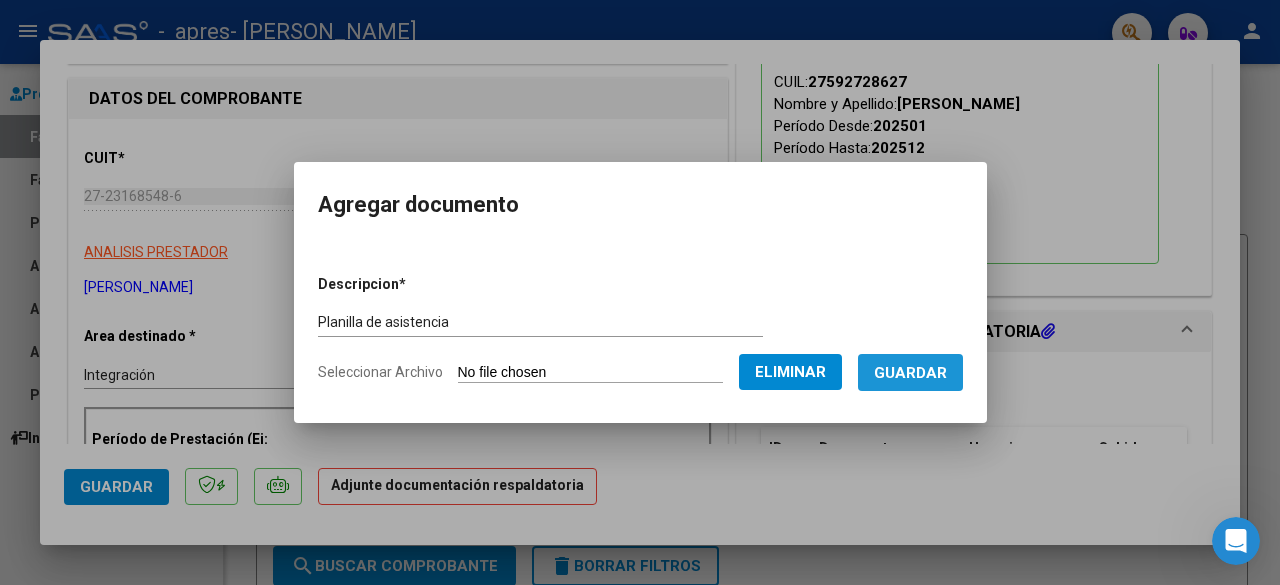 click on "Guardar" at bounding box center [910, 373] 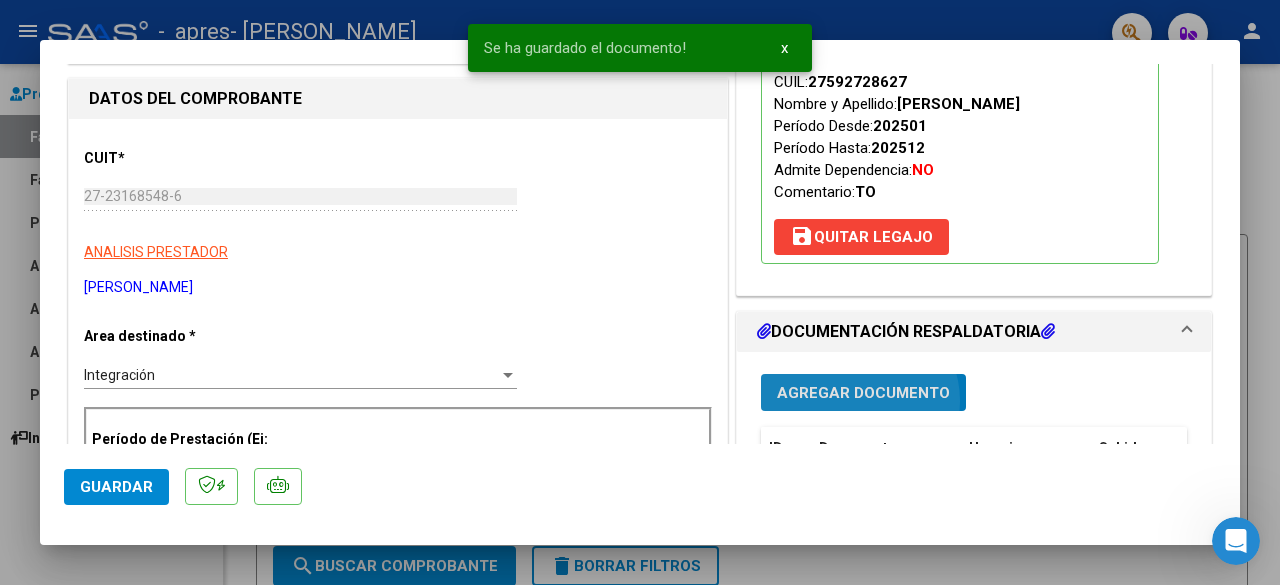 click on "Agregar Documento" at bounding box center (863, 393) 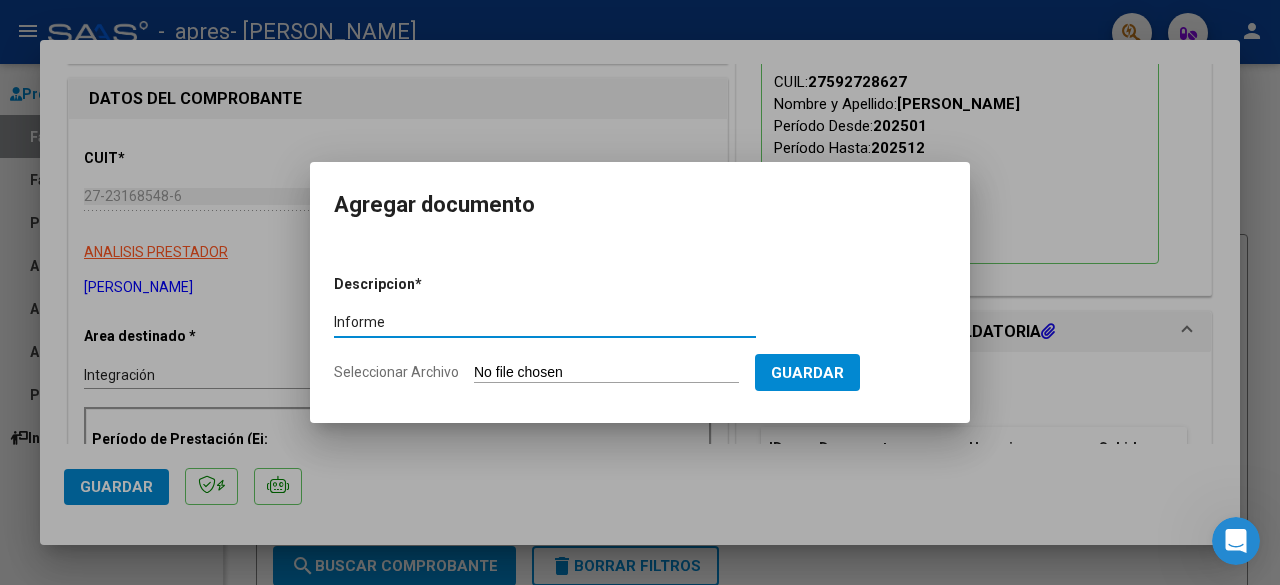 type on "Informe" 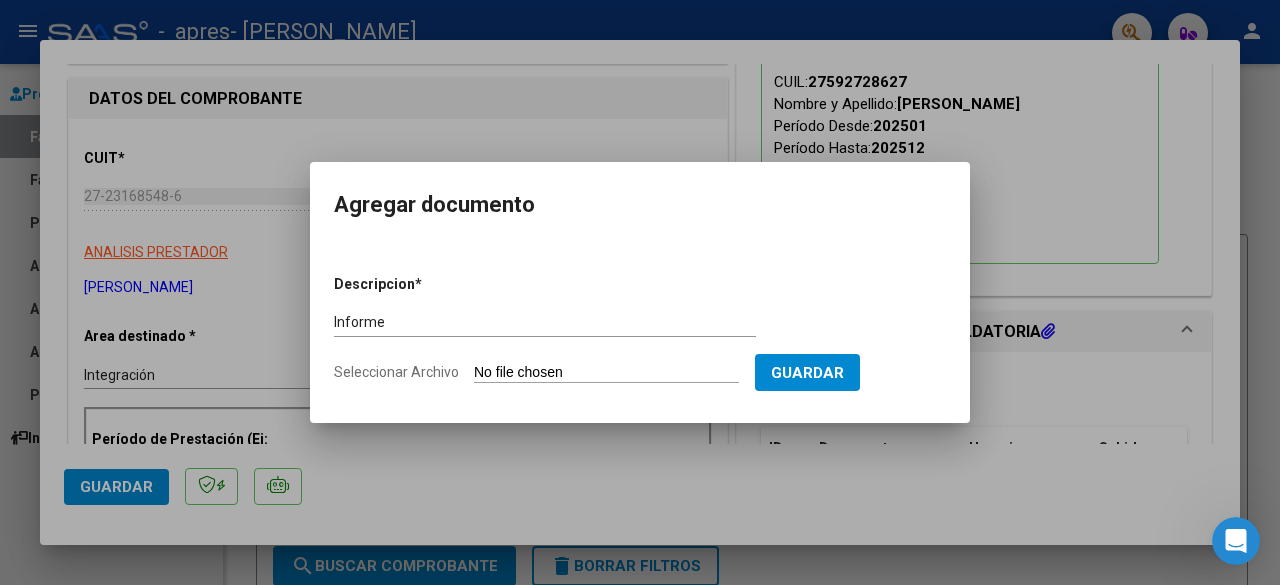 click on "Seleccionar Archivo" 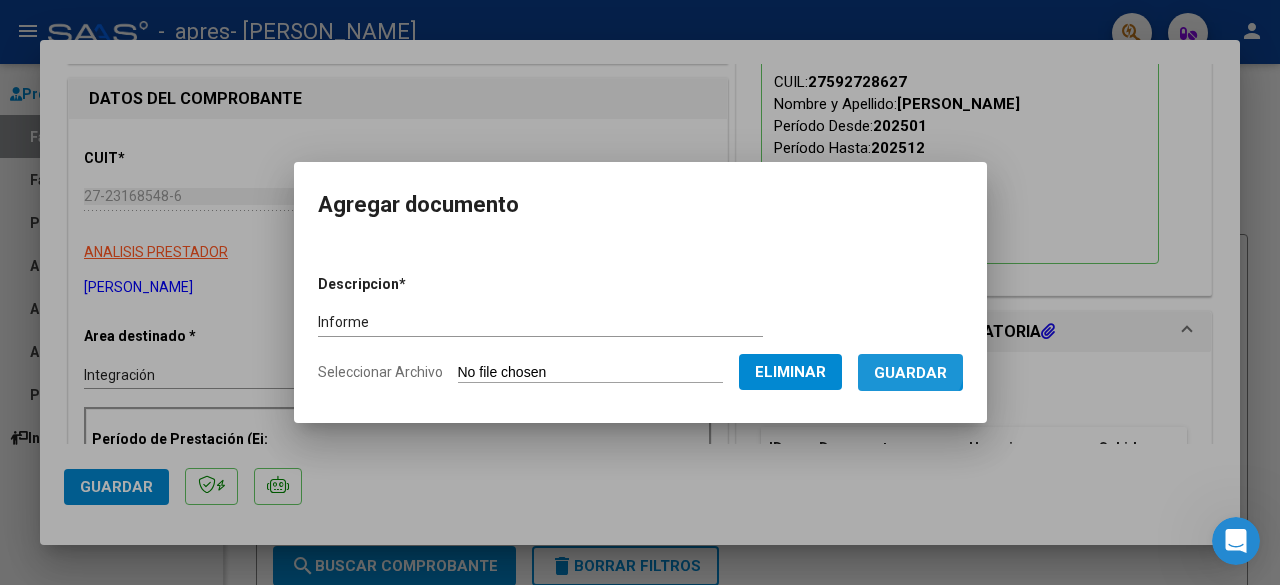 click on "Guardar" at bounding box center [910, 373] 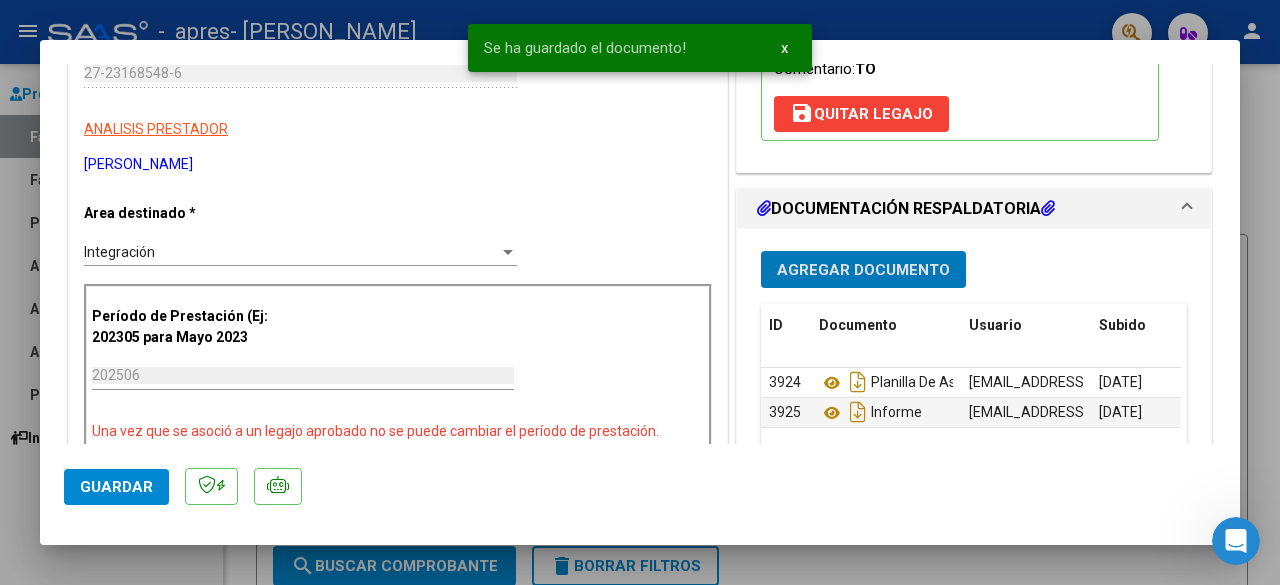 scroll, scrollTop: 350, scrollLeft: 0, axis: vertical 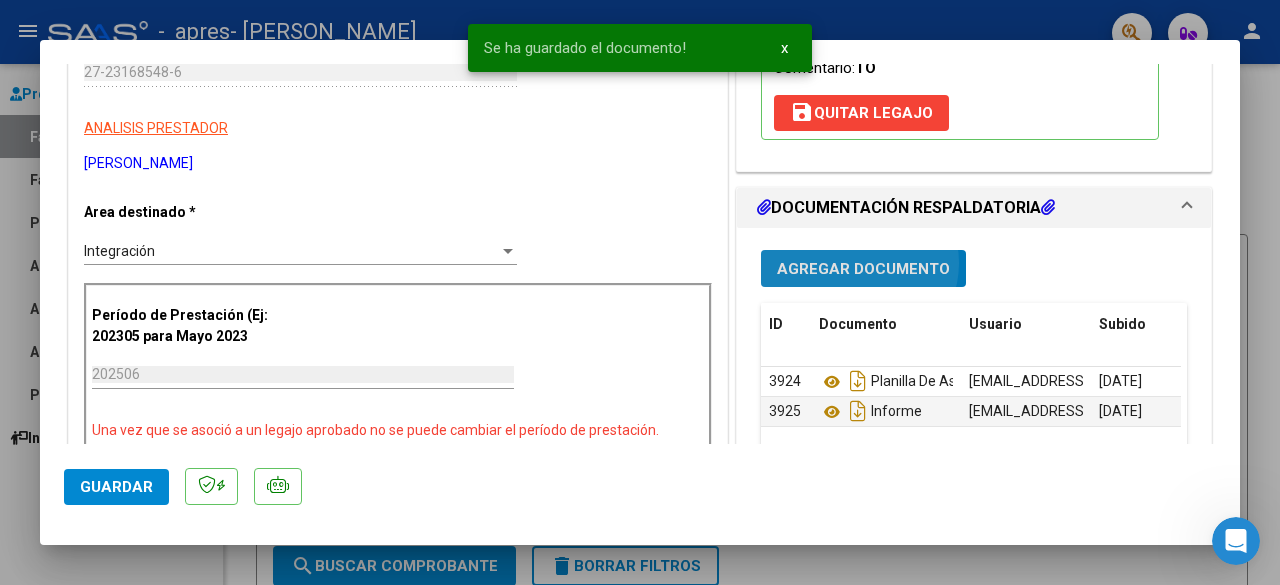 click on "Agregar Documento" at bounding box center [863, 269] 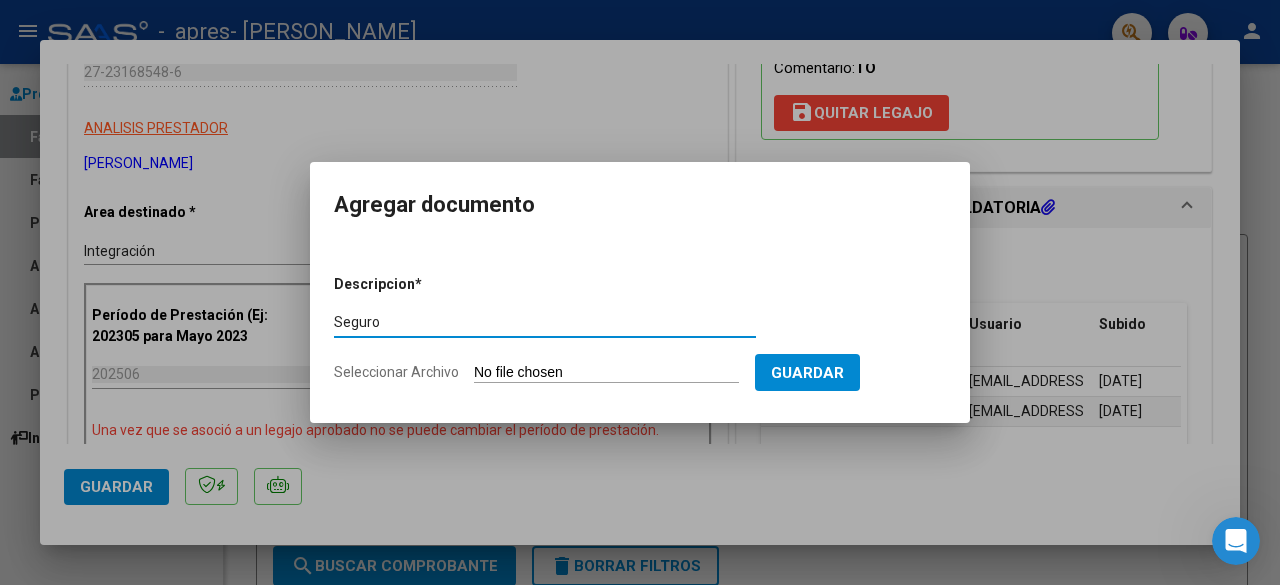 type on "Seguro" 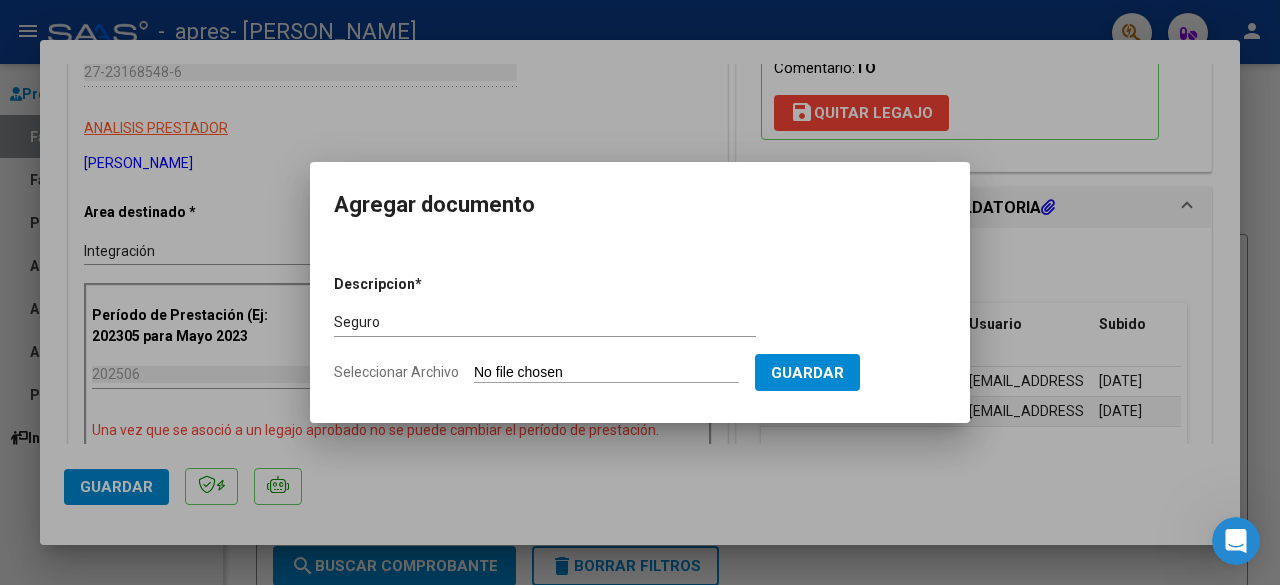 click on "Seleccionar Archivo" 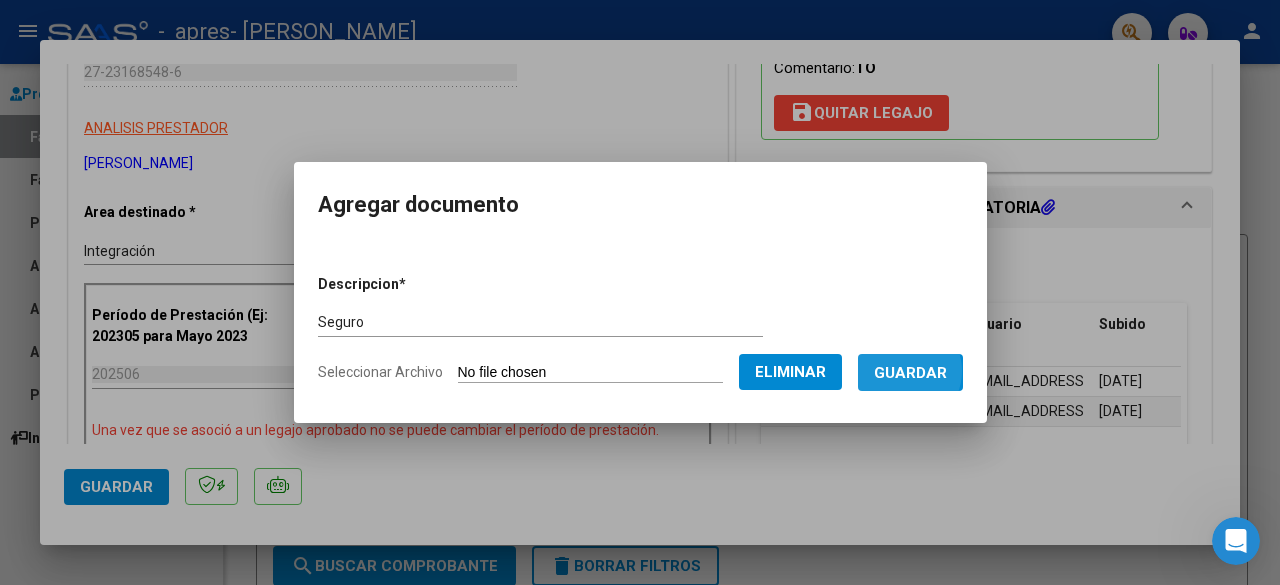 click on "Guardar" at bounding box center (910, 373) 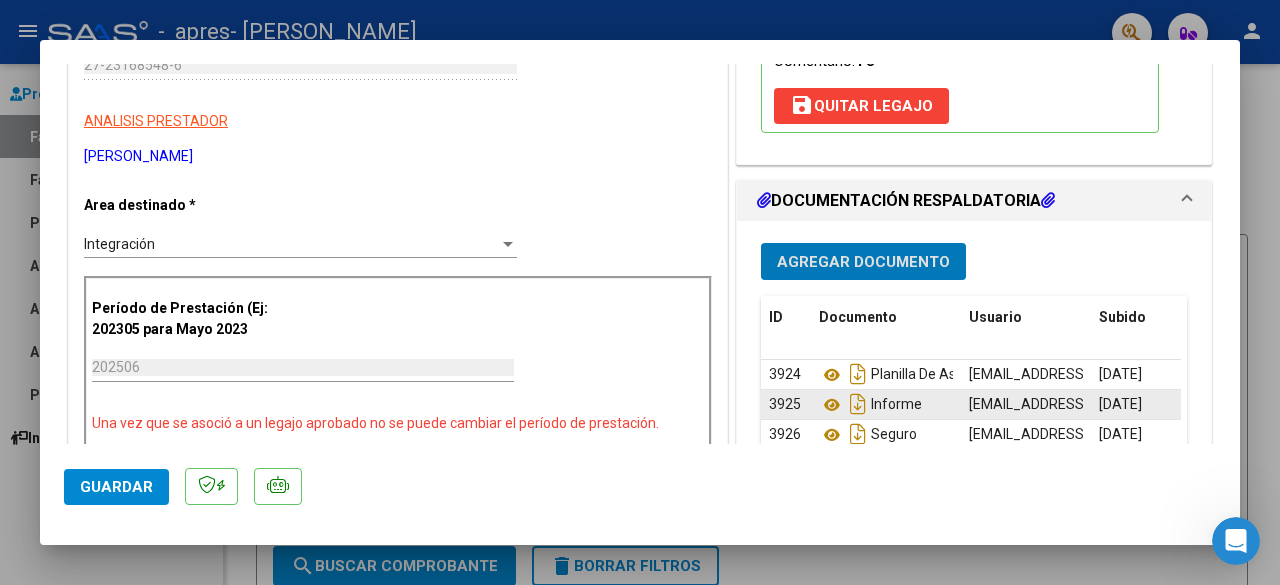 scroll, scrollTop: 356, scrollLeft: 0, axis: vertical 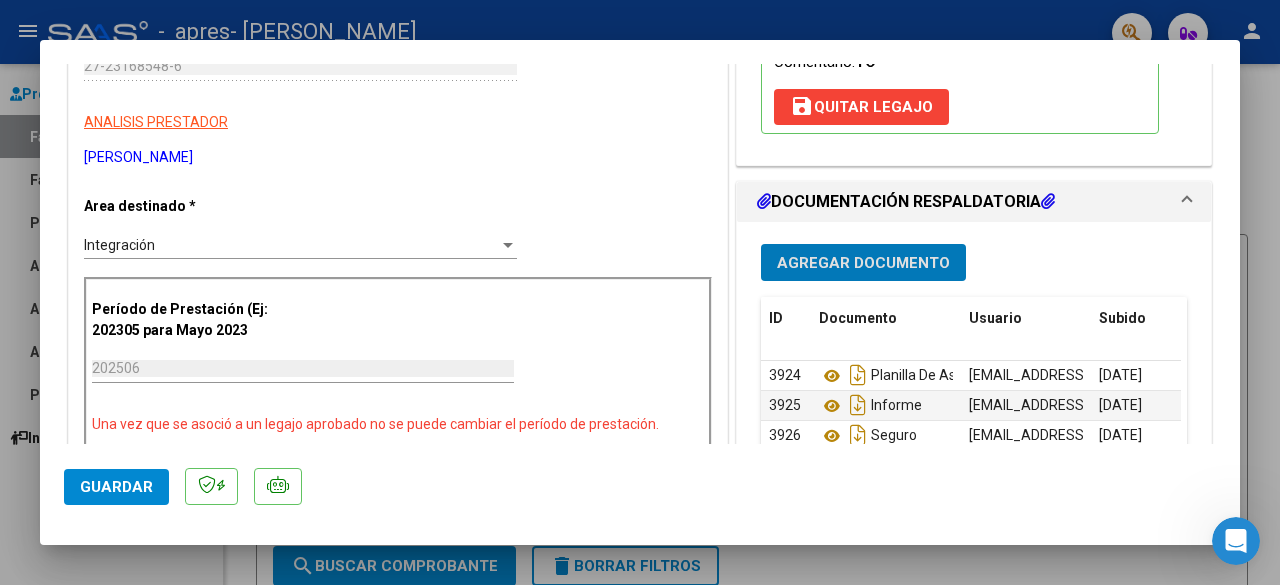 click at bounding box center (640, 292) 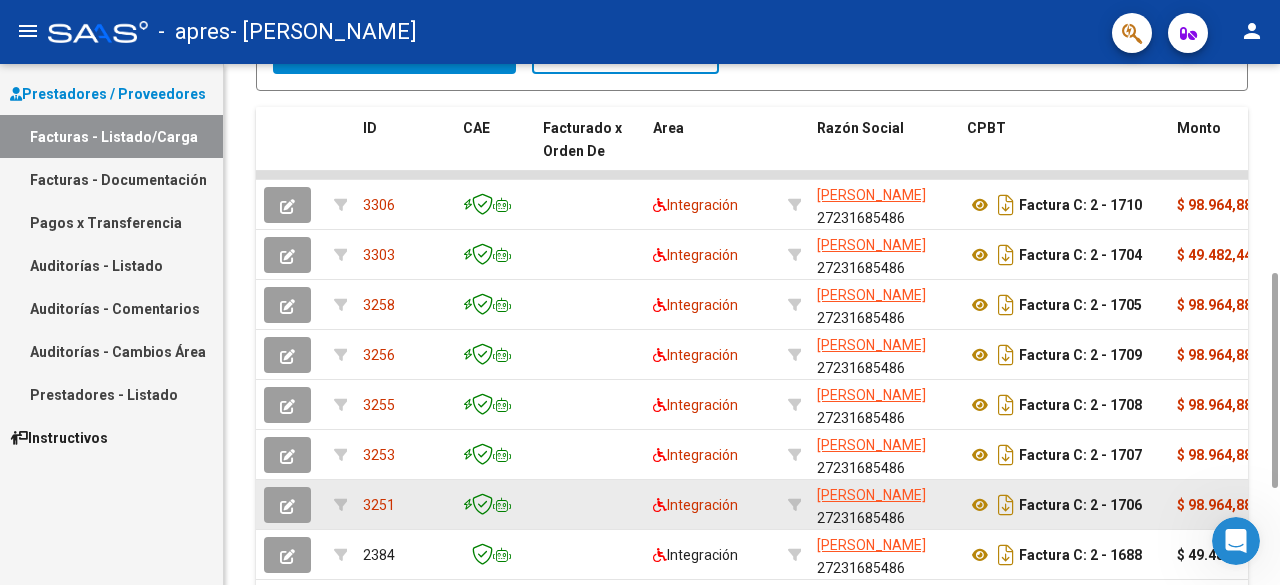 scroll, scrollTop: 510, scrollLeft: 0, axis: vertical 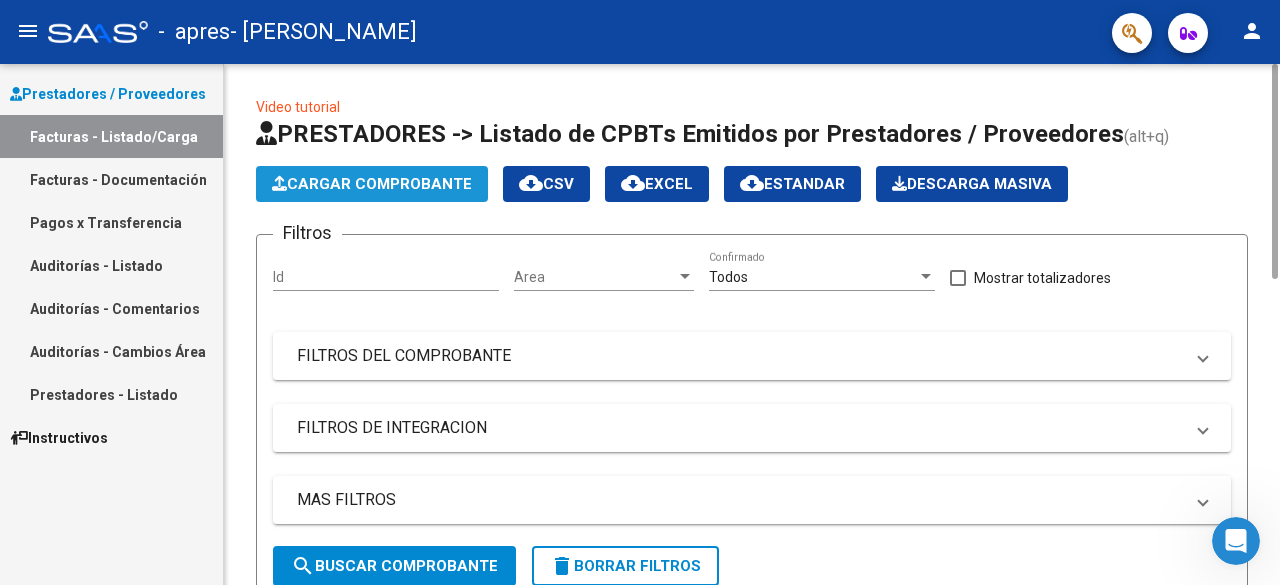 click on "Cargar Comprobante" 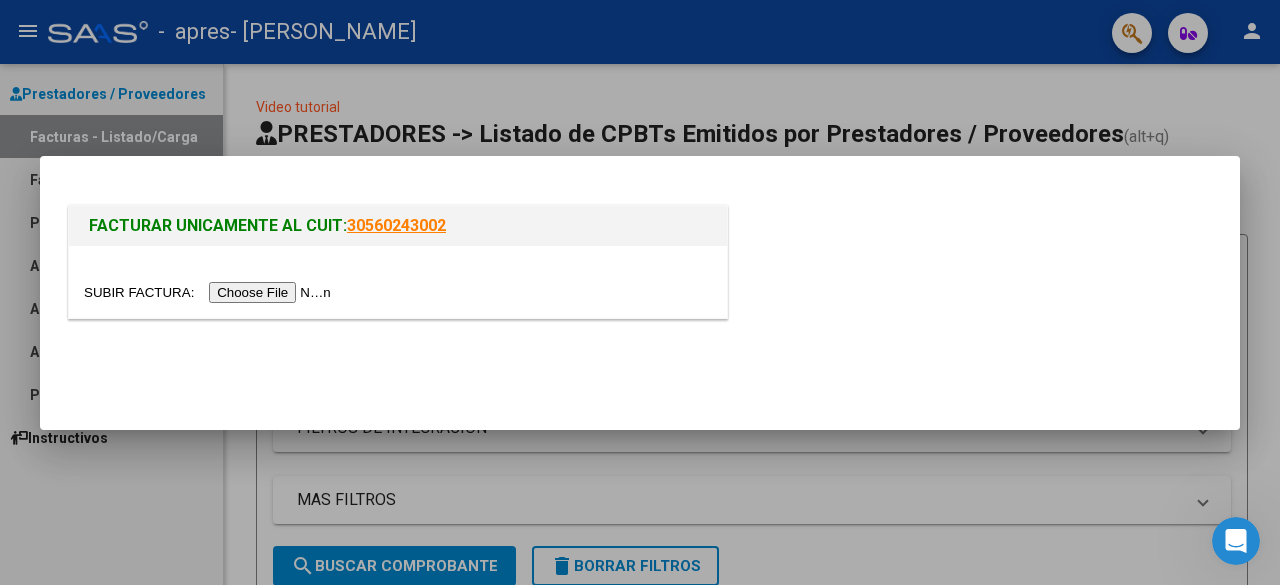 click at bounding box center (210, 292) 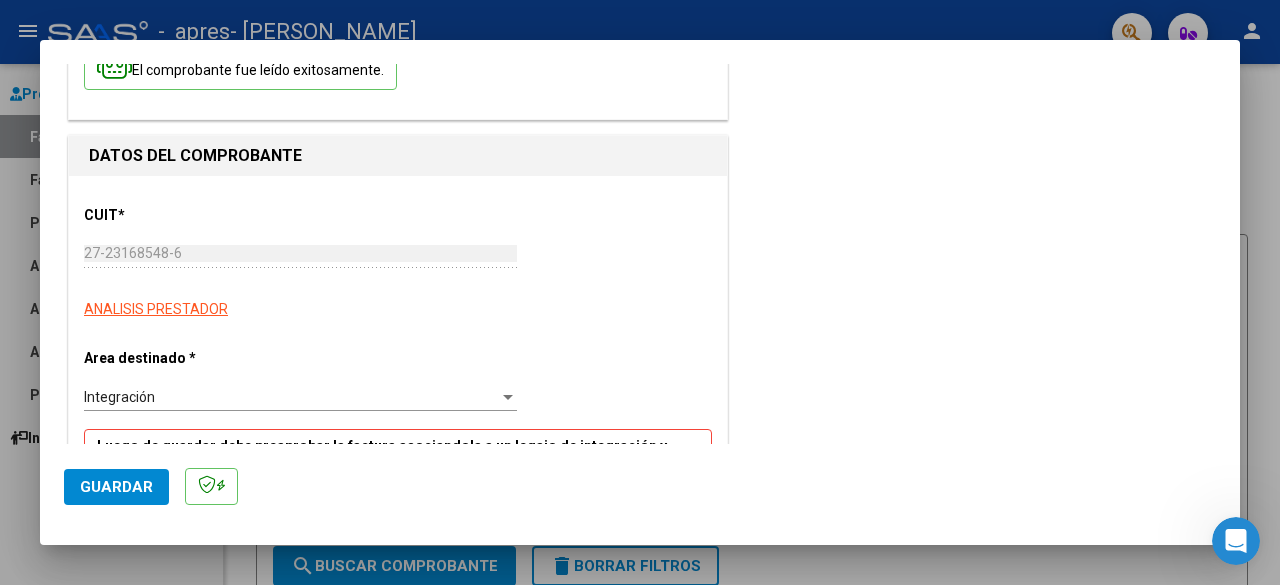 scroll, scrollTop: 326, scrollLeft: 0, axis: vertical 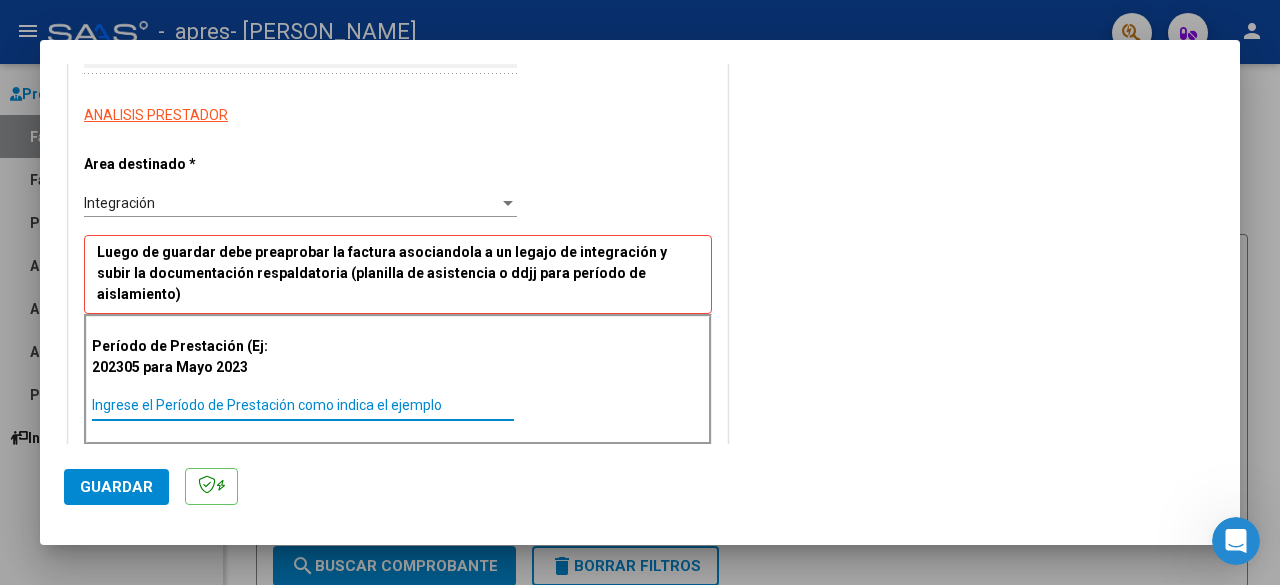 click on "Ingrese el Período de Prestación como indica el ejemplo" at bounding box center [303, 405] 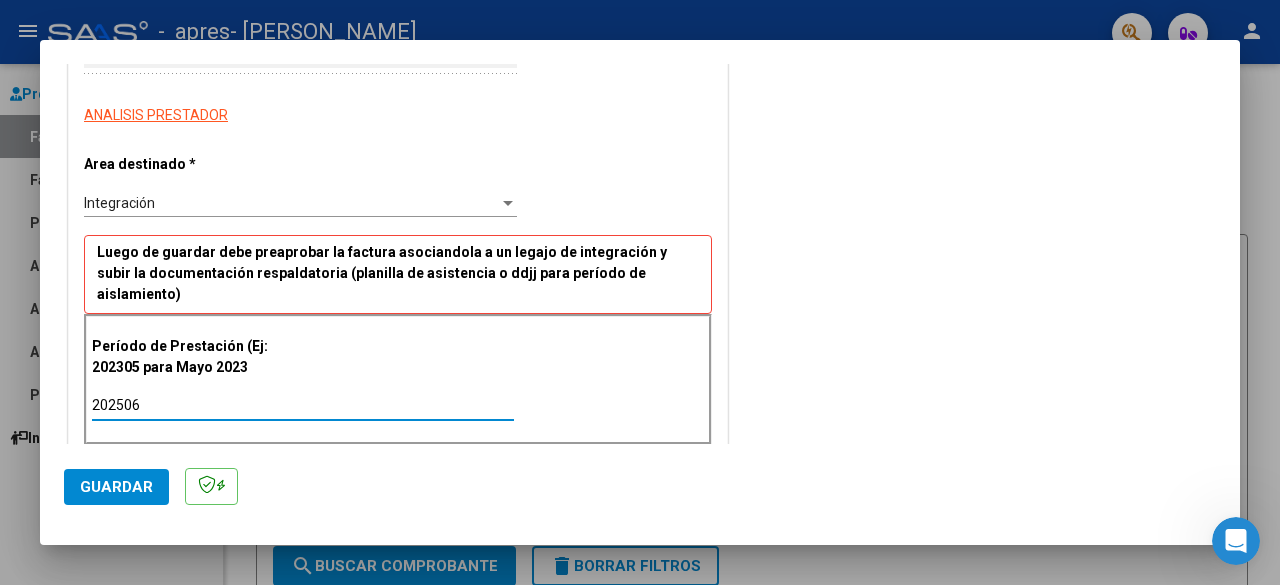 type on "202506" 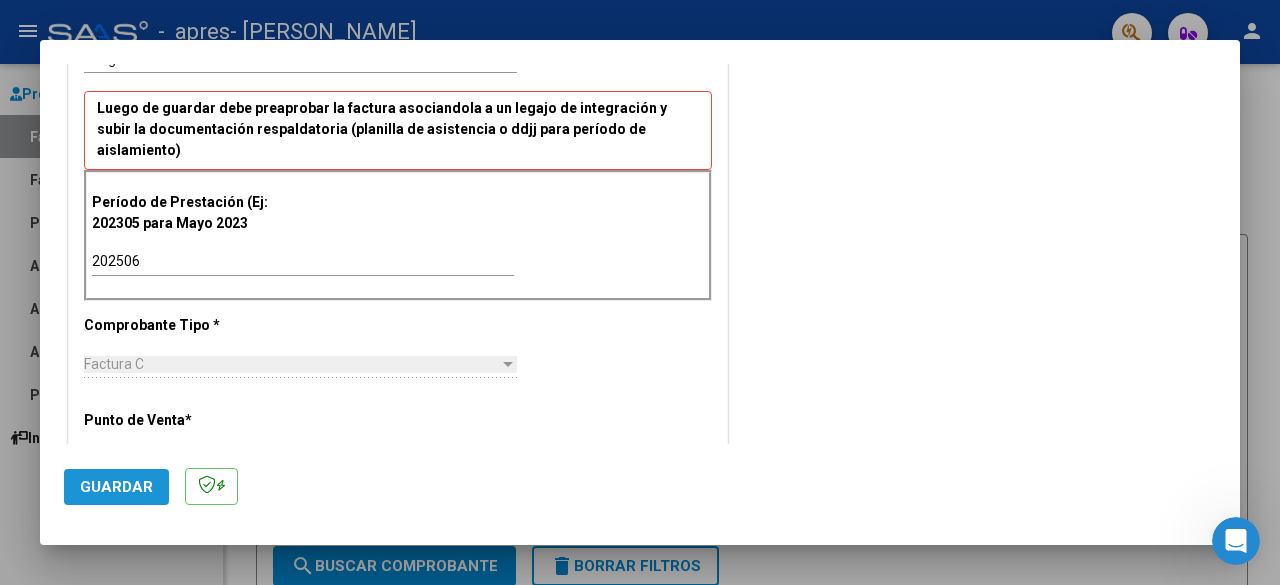 click on "Guardar" 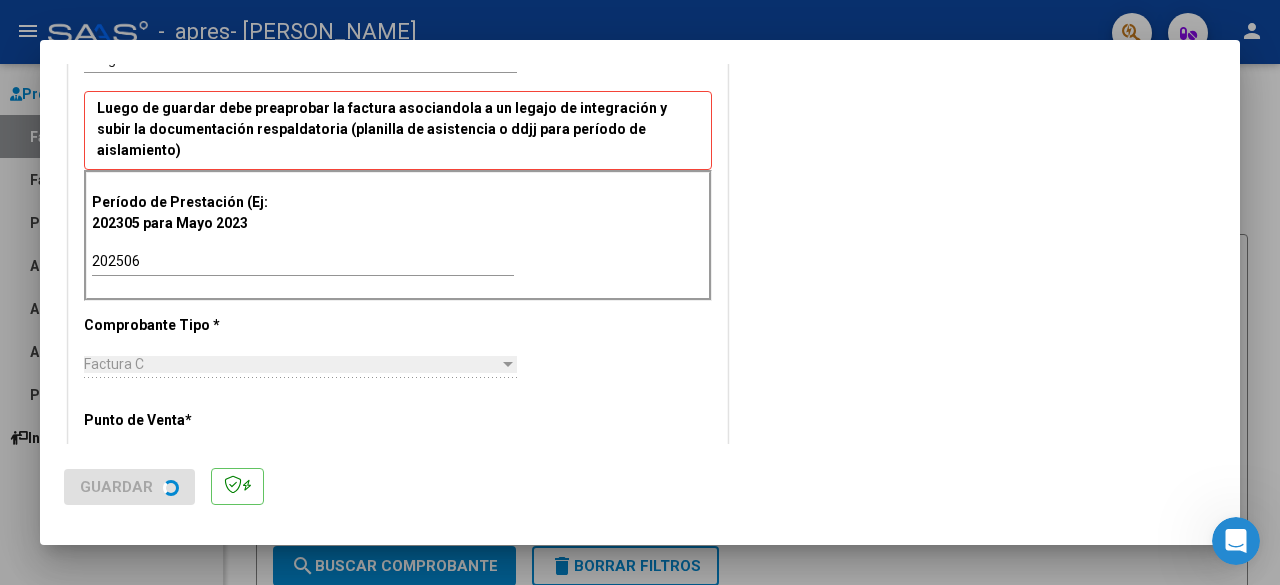 scroll, scrollTop: 0, scrollLeft: 0, axis: both 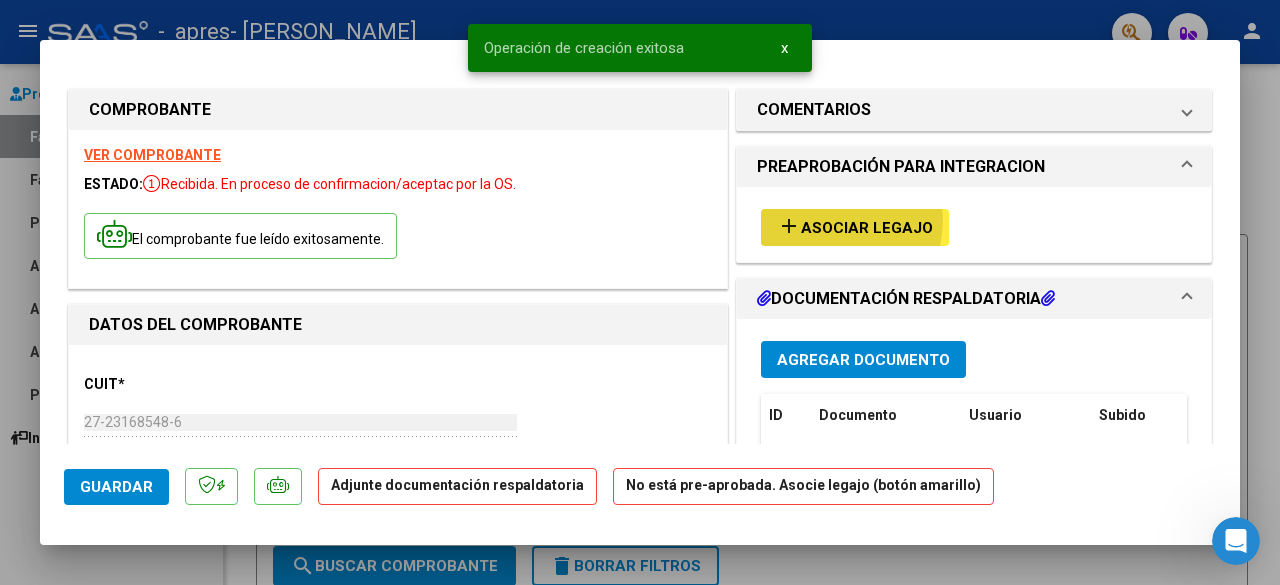 click on "Asociar Legajo" at bounding box center (867, 228) 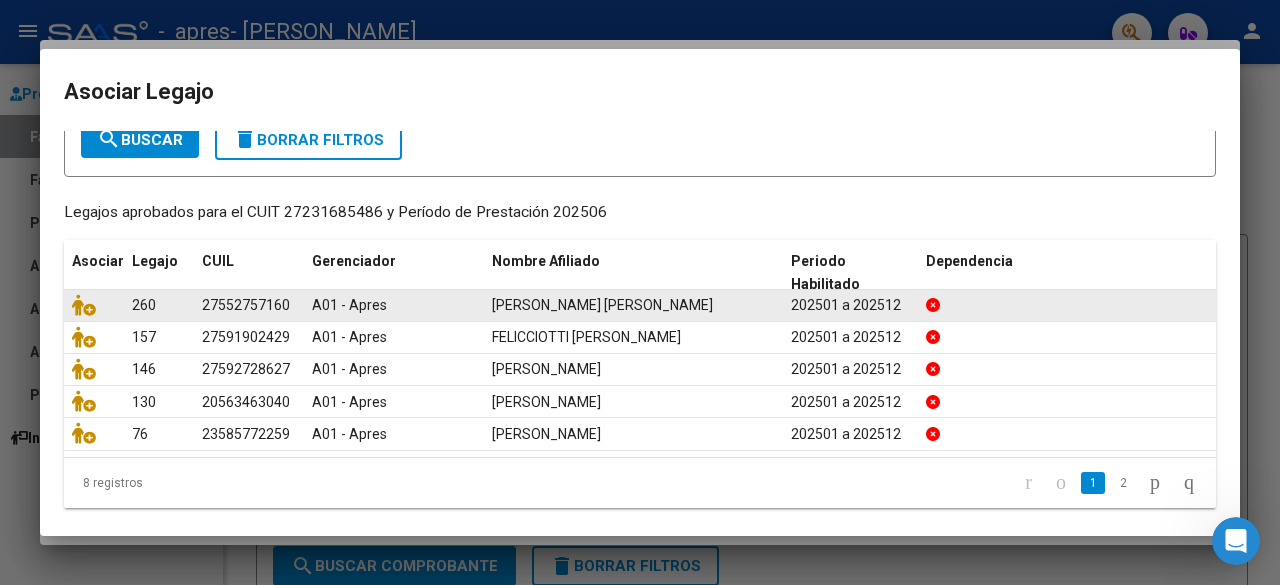 scroll, scrollTop: 129, scrollLeft: 0, axis: vertical 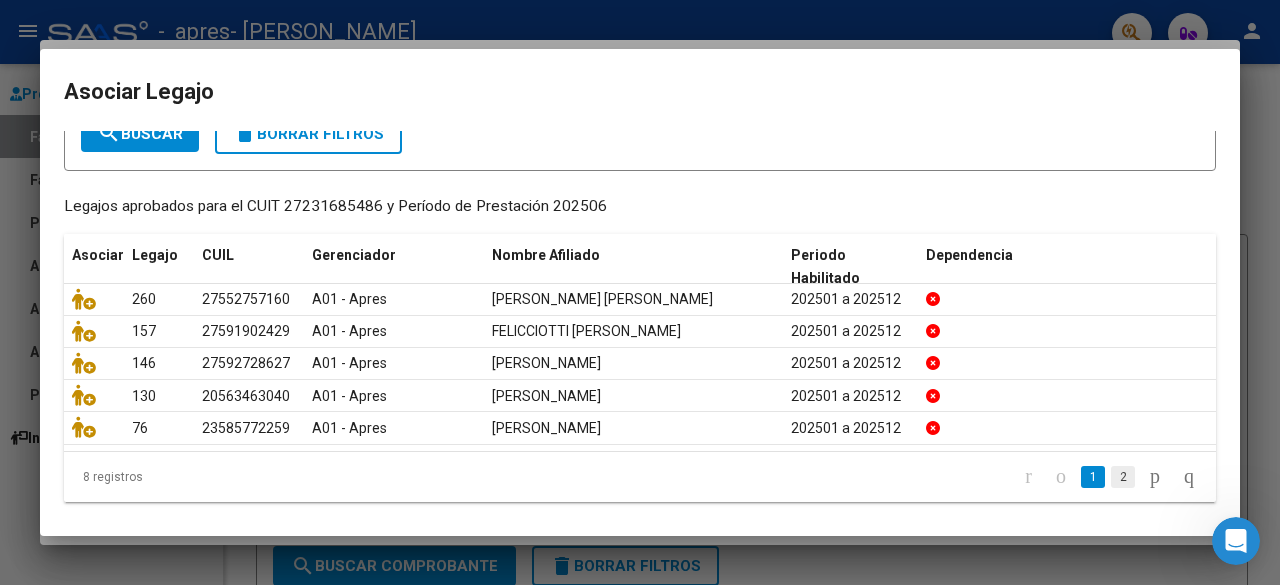 click on "2" 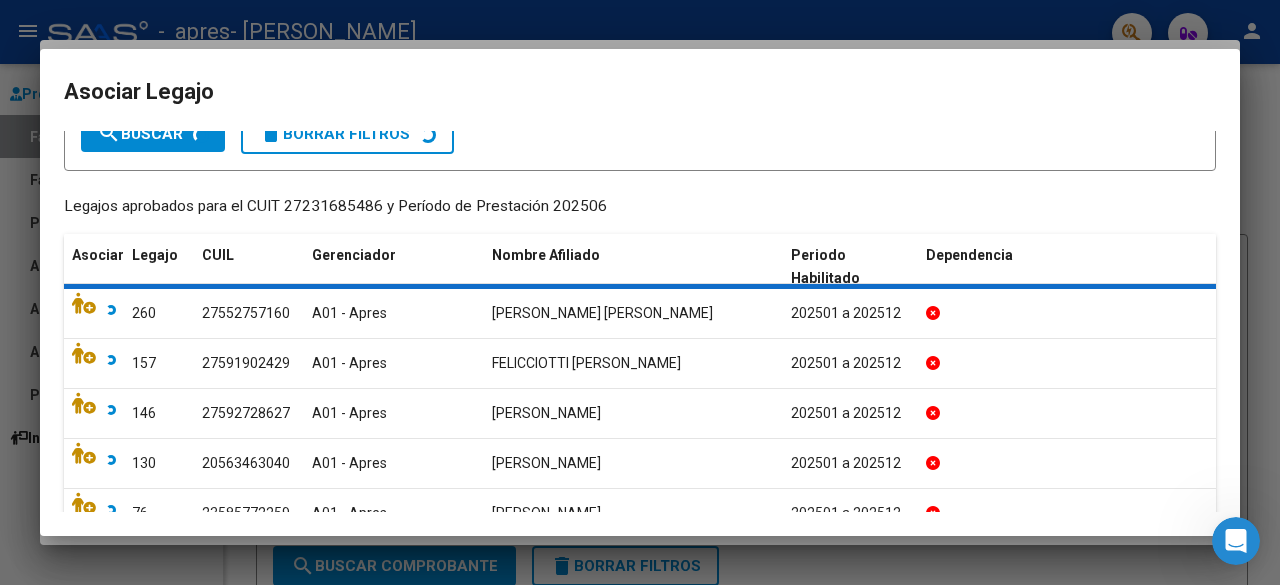 scroll, scrollTop: 66, scrollLeft: 0, axis: vertical 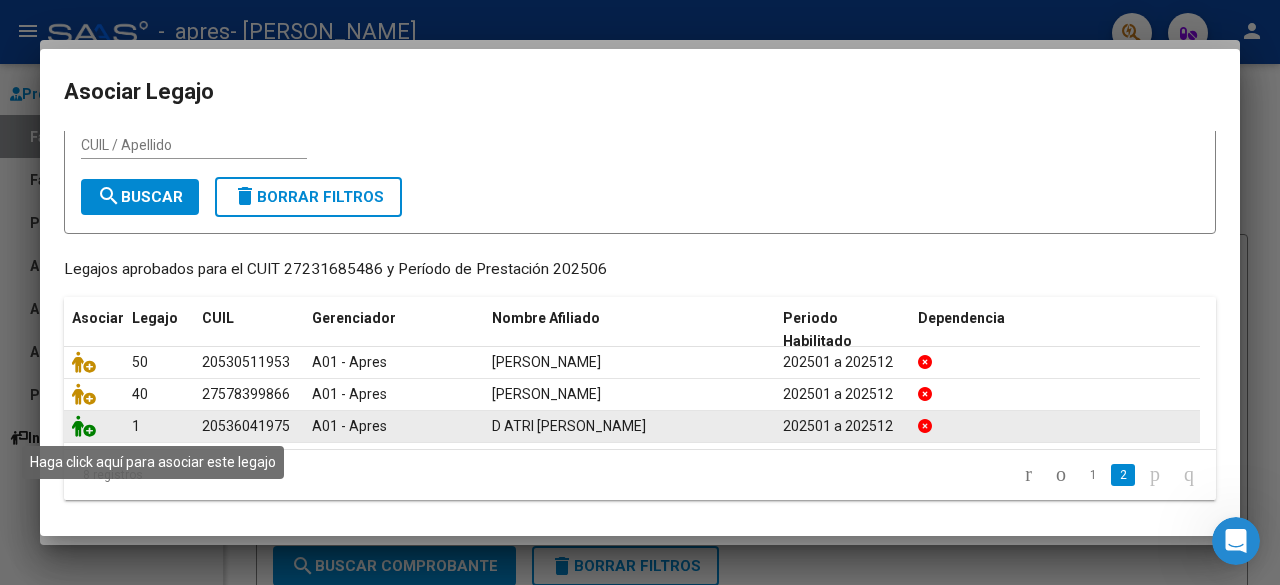 click 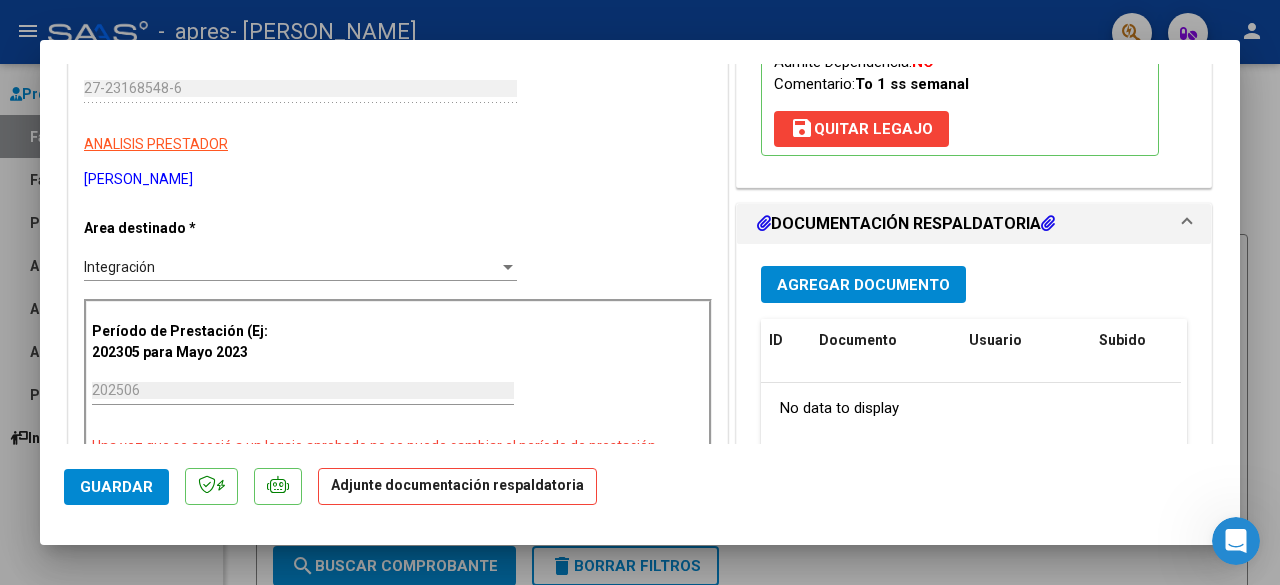 scroll, scrollTop: 335, scrollLeft: 0, axis: vertical 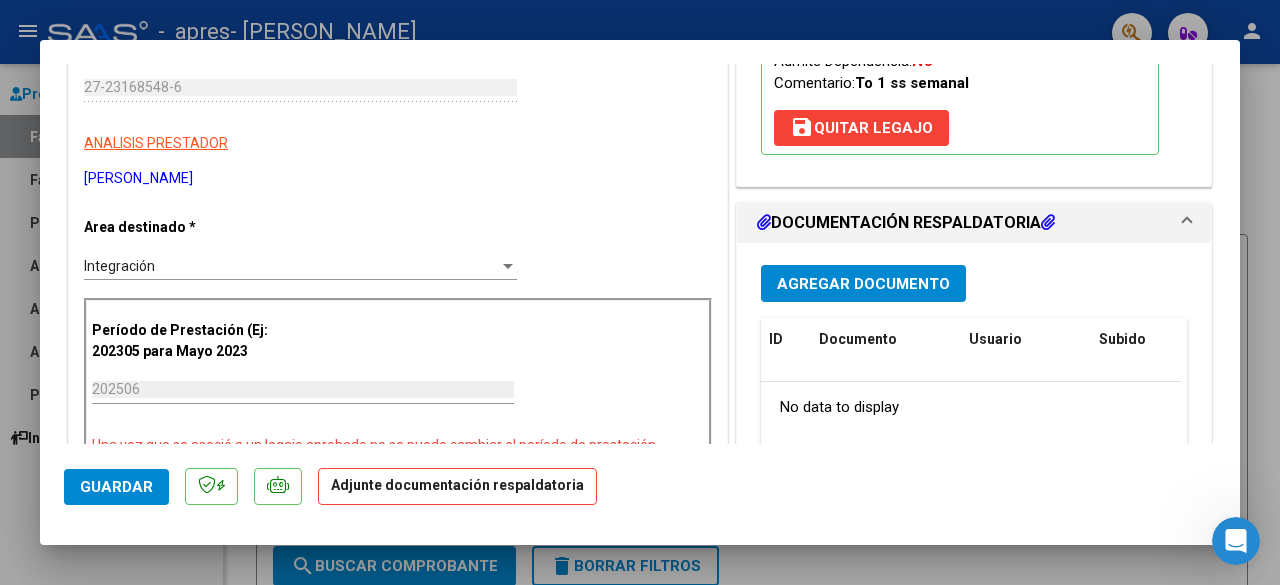 click on "Agregar Documento" at bounding box center [863, 284] 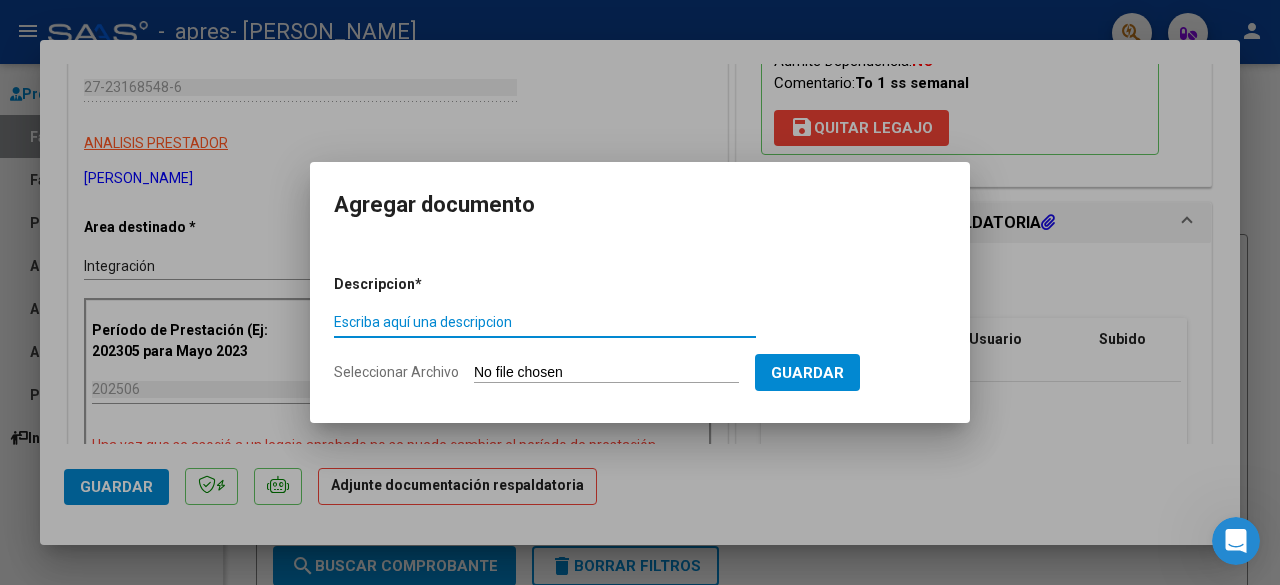 click on "Seleccionar Archivo" 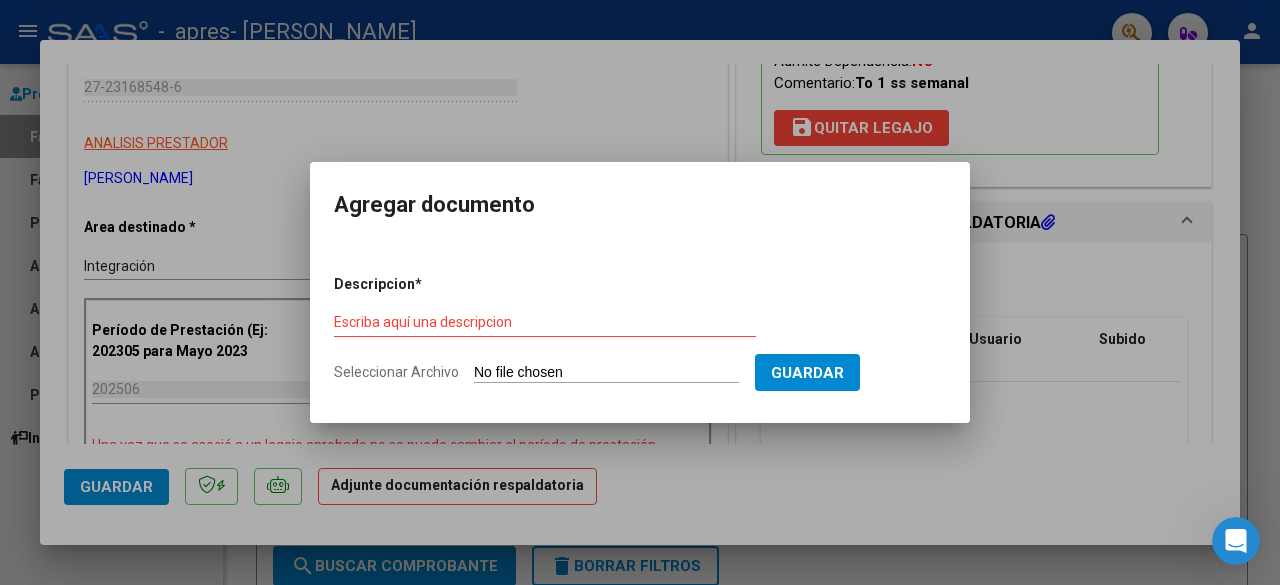 type on "C:\fakepath\[PERSON_NAME][DATE].pdf" 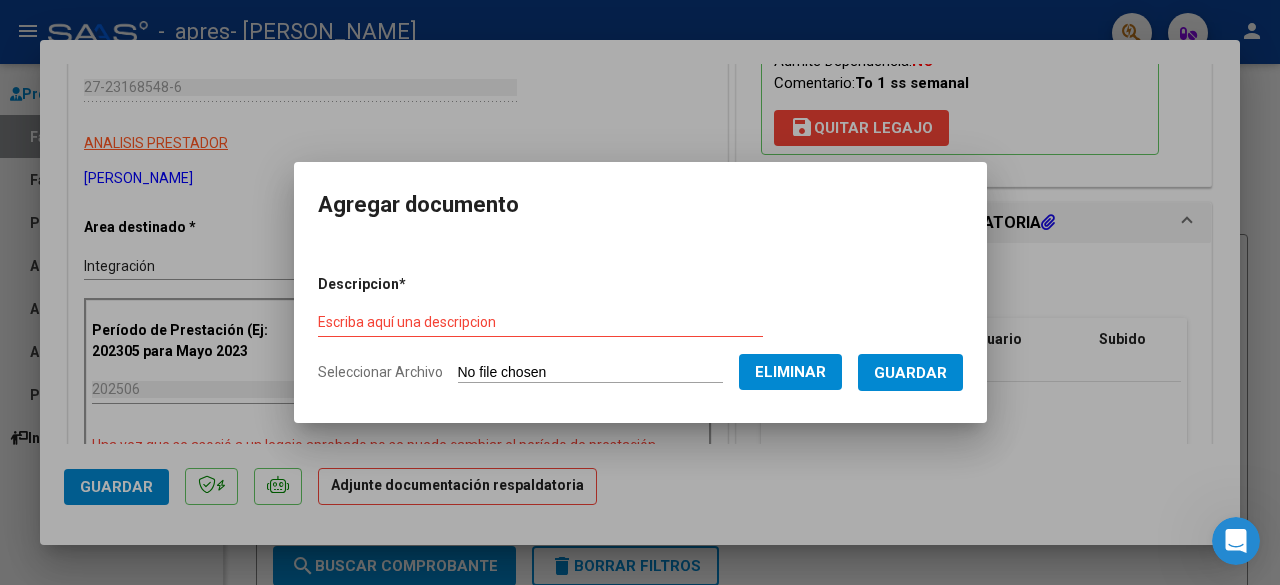 click on "Escriba aquí una descripcion" at bounding box center [540, 323] 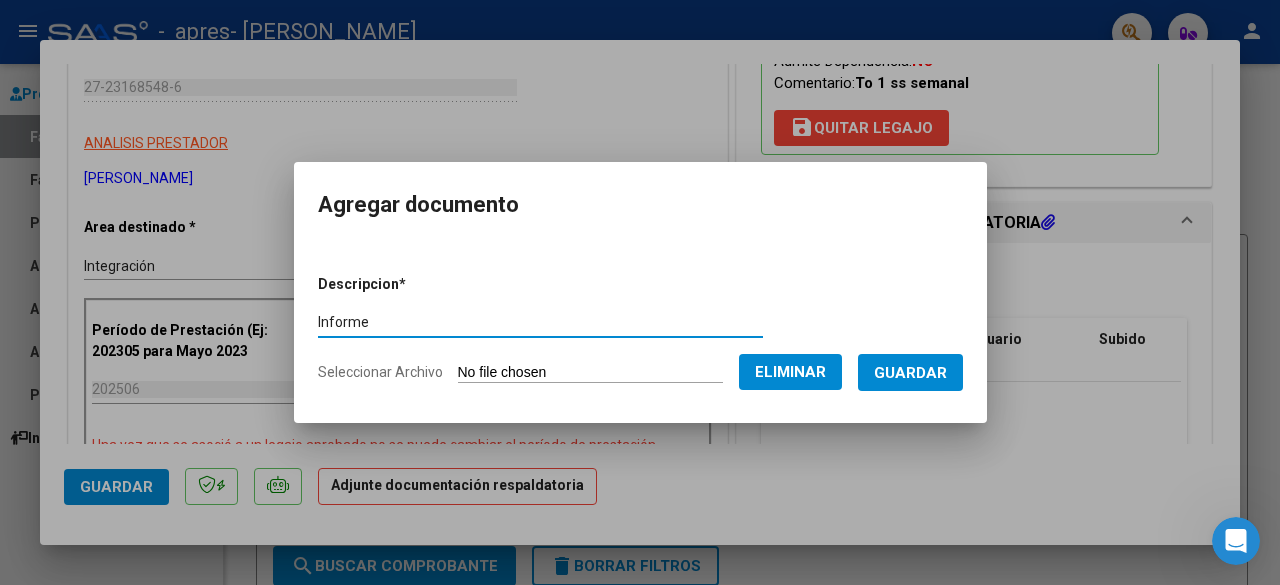 type on "Informe" 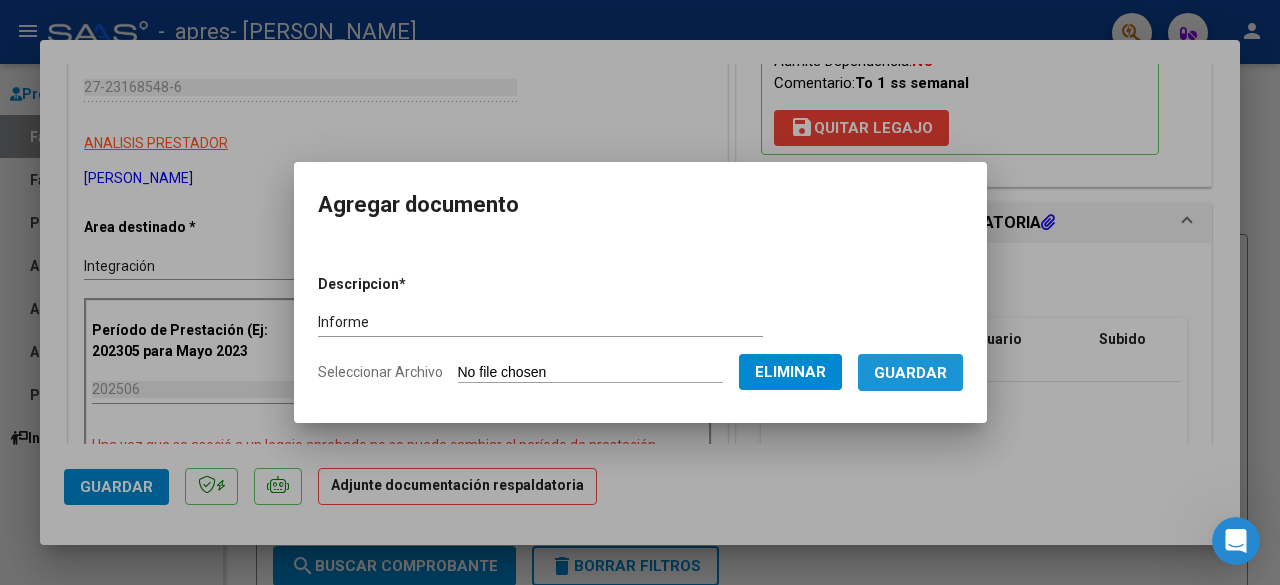 click on "Guardar" at bounding box center (910, 373) 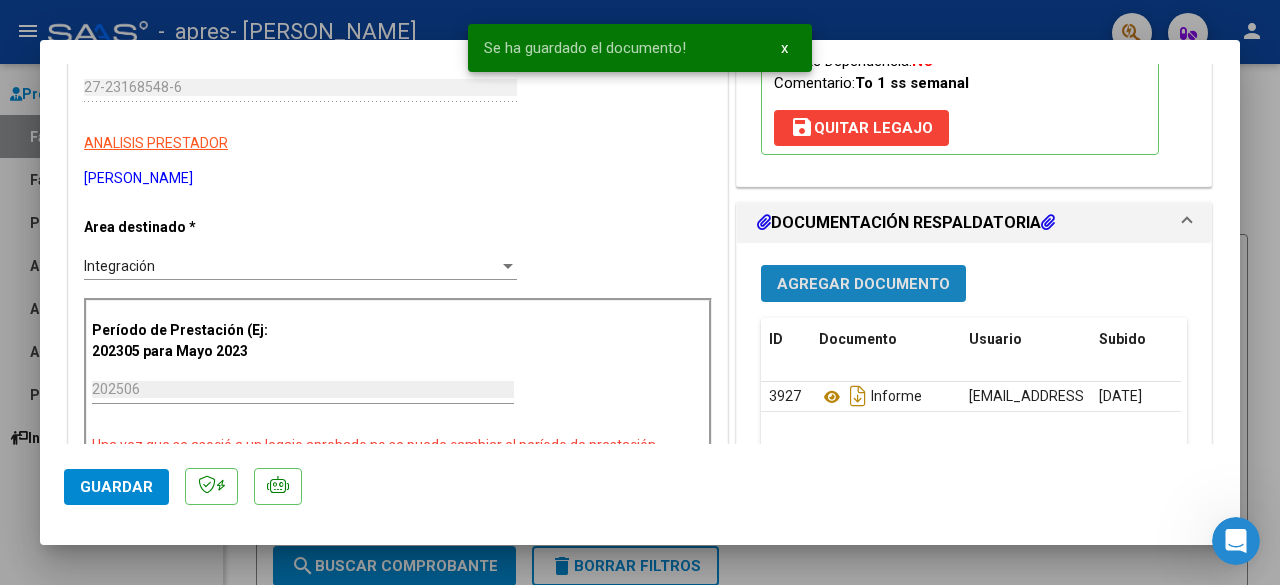click on "Agregar Documento" at bounding box center [863, 284] 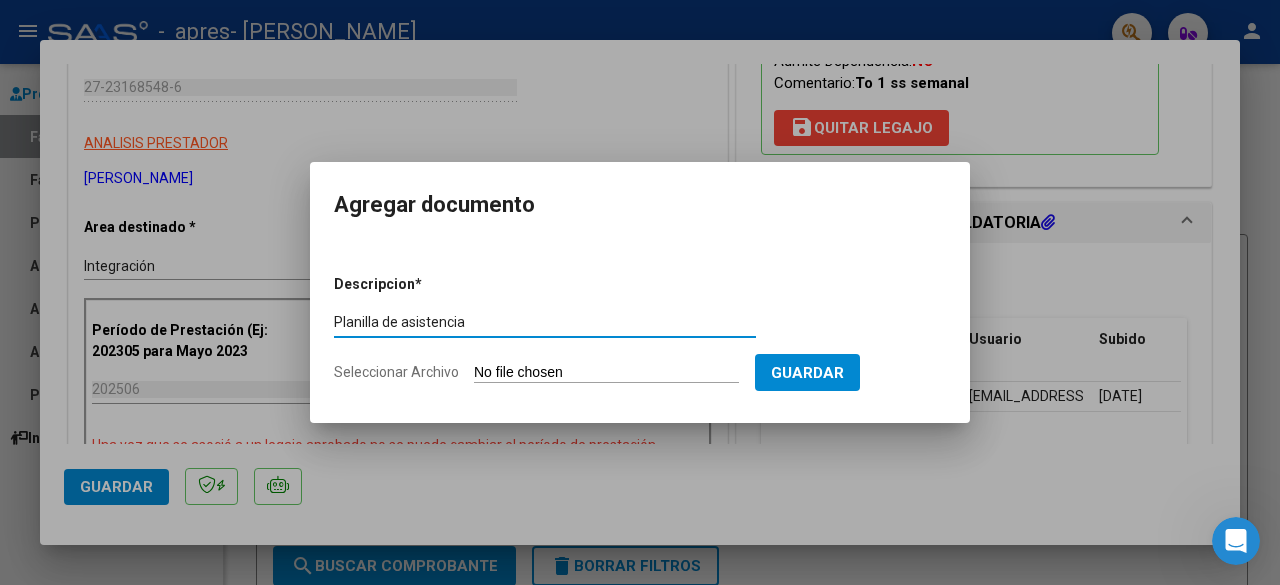 type on "Planilla de asistencia" 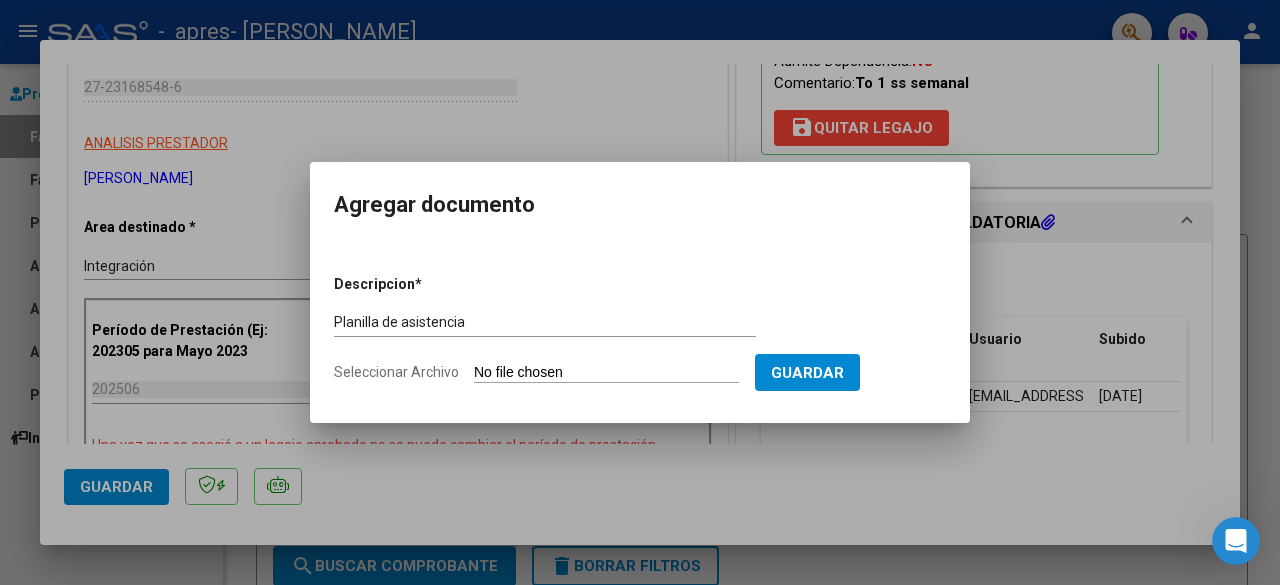 click on "Seleccionar Archivo" 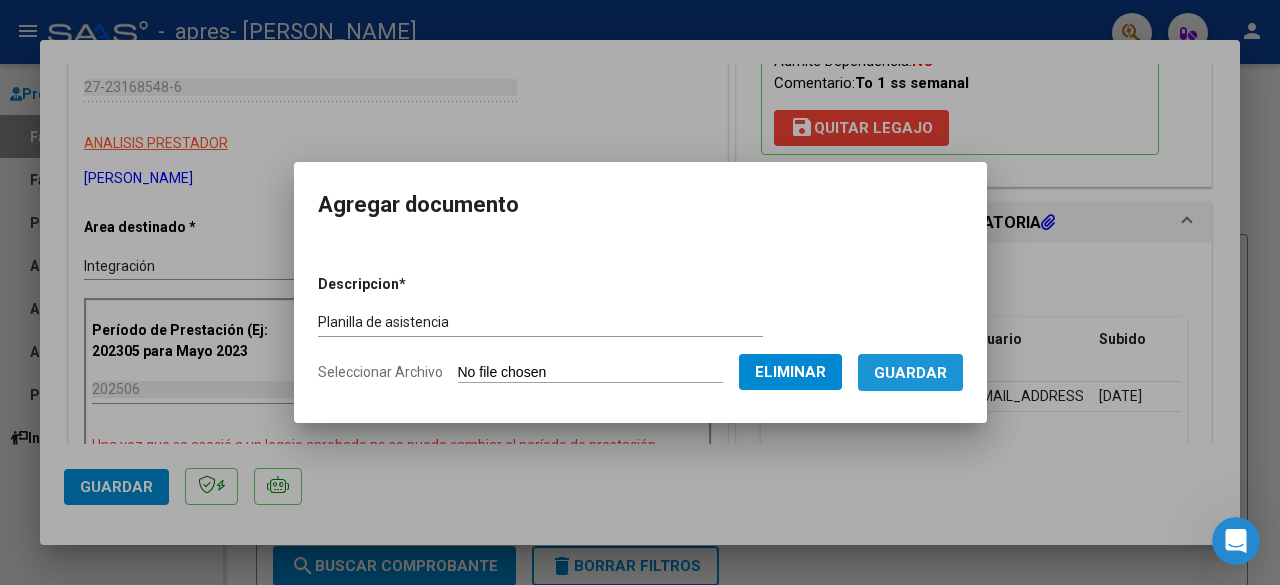 click on "Guardar" at bounding box center [910, 373] 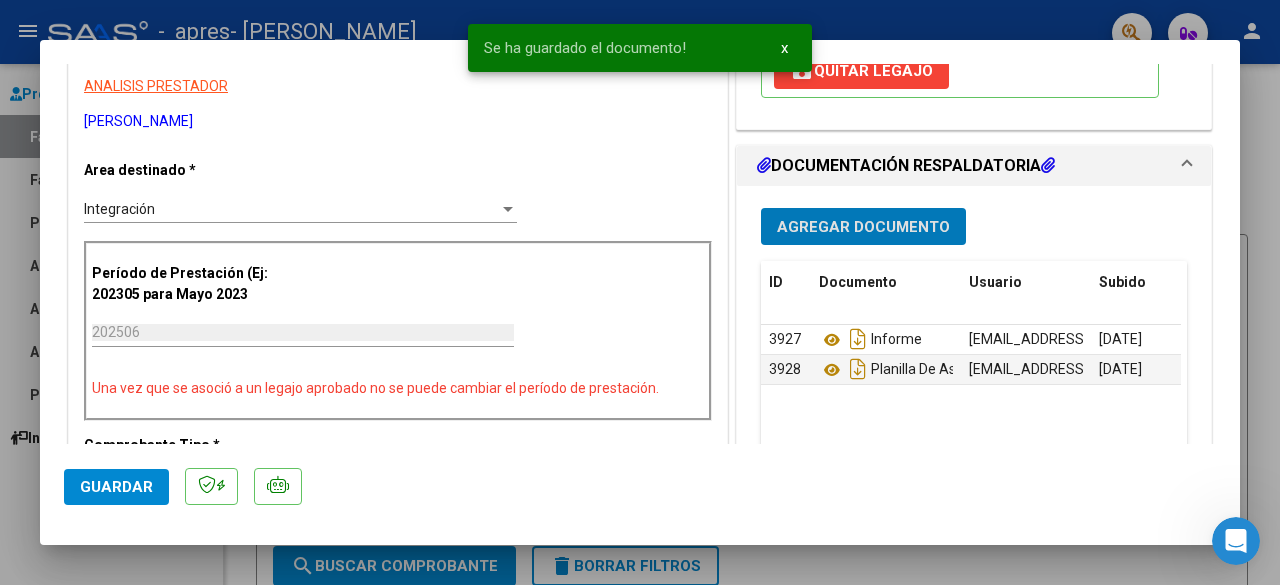 scroll, scrollTop: 393, scrollLeft: 0, axis: vertical 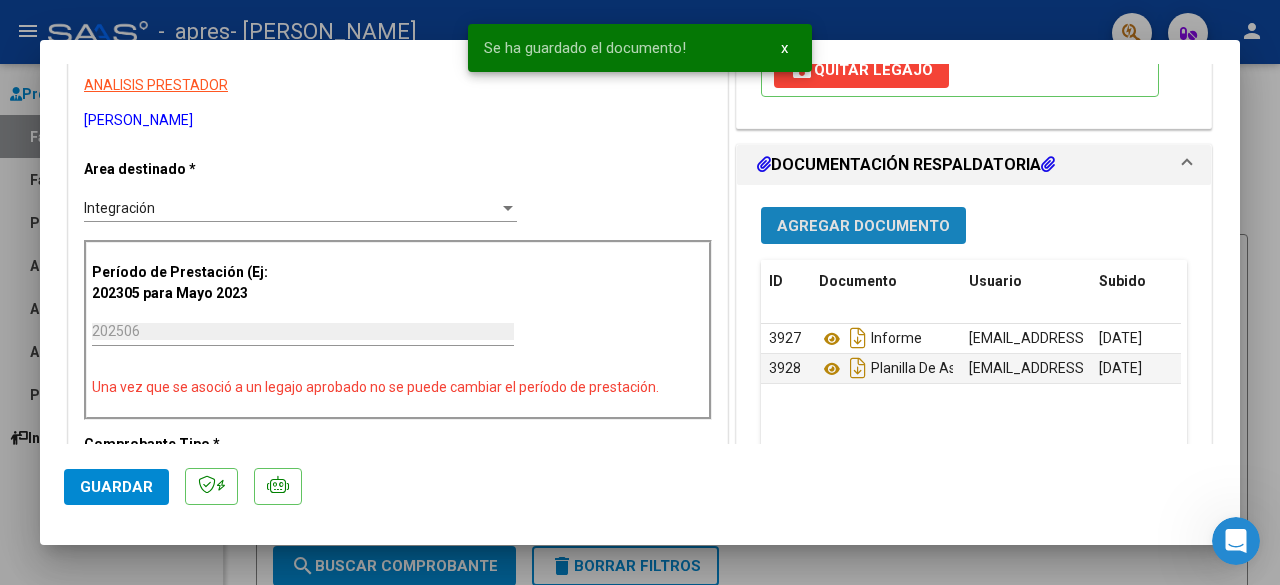 click on "Agregar Documento" at bounding box center (863, 226) 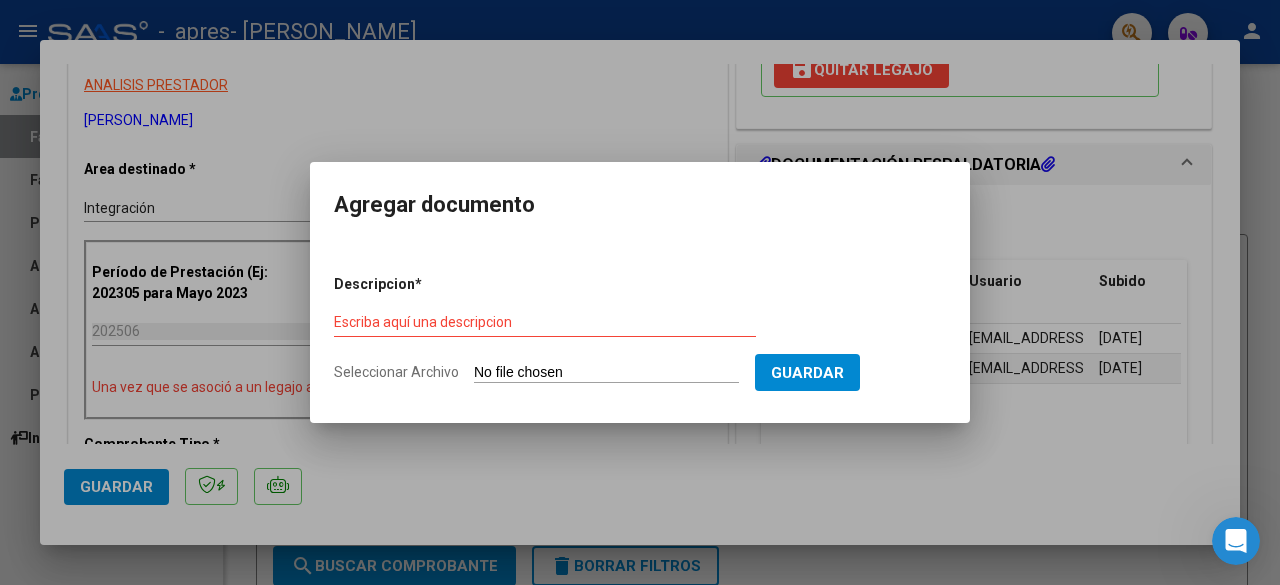 click on "Seleccionar Archivo" 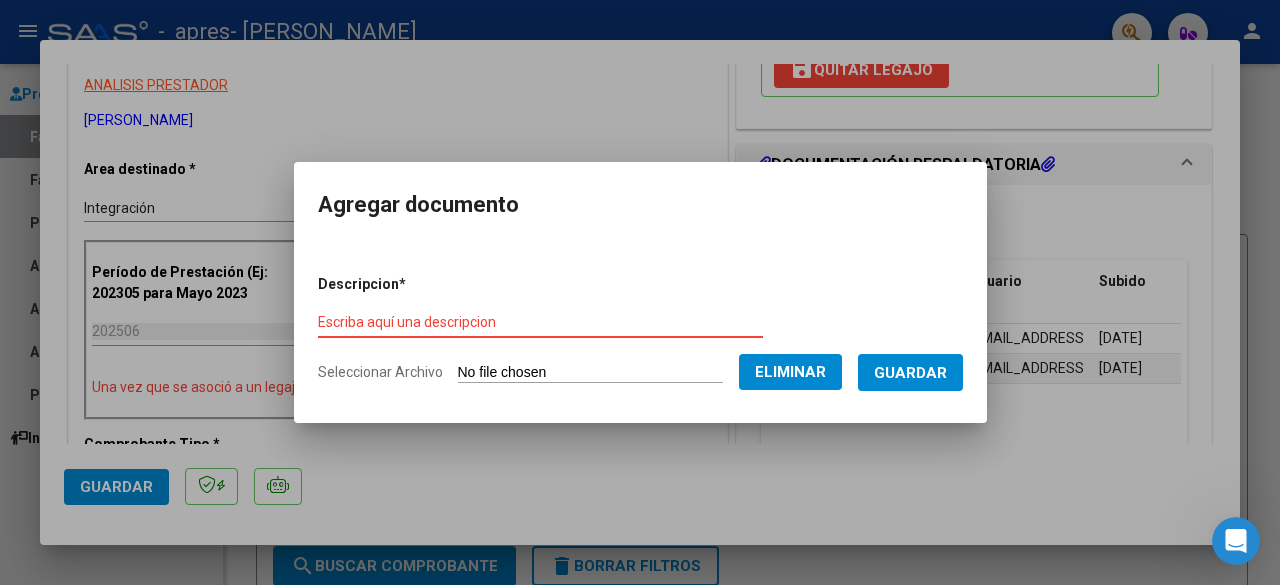 click on "Escriba aquí una descripcion" at bounding box center [540, 322] 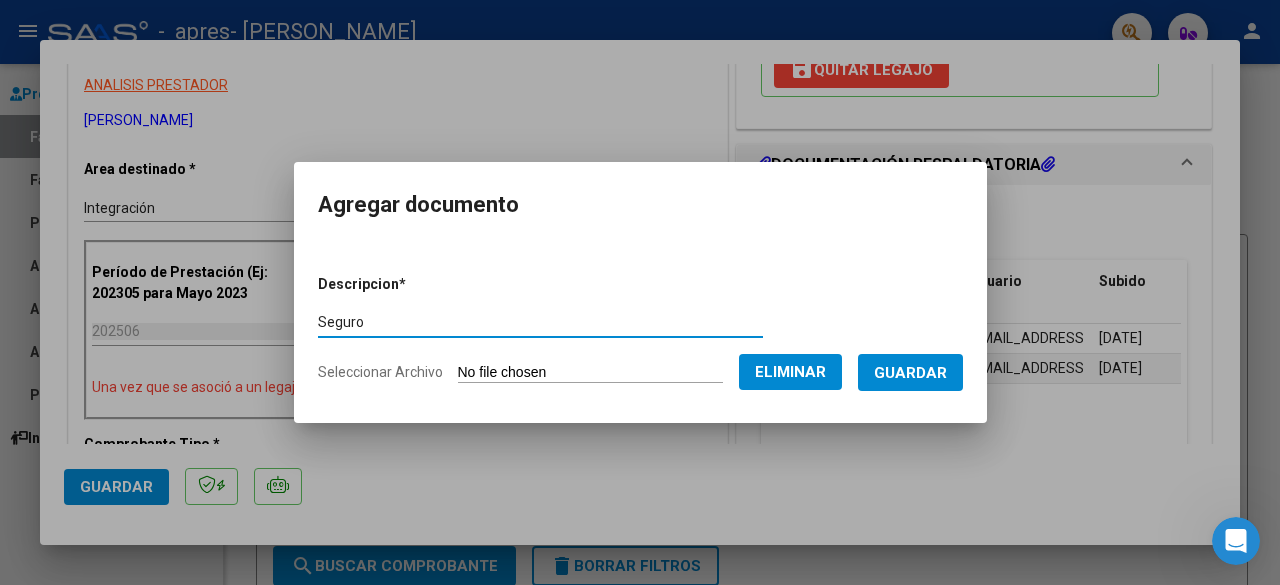 type on "Seguro" 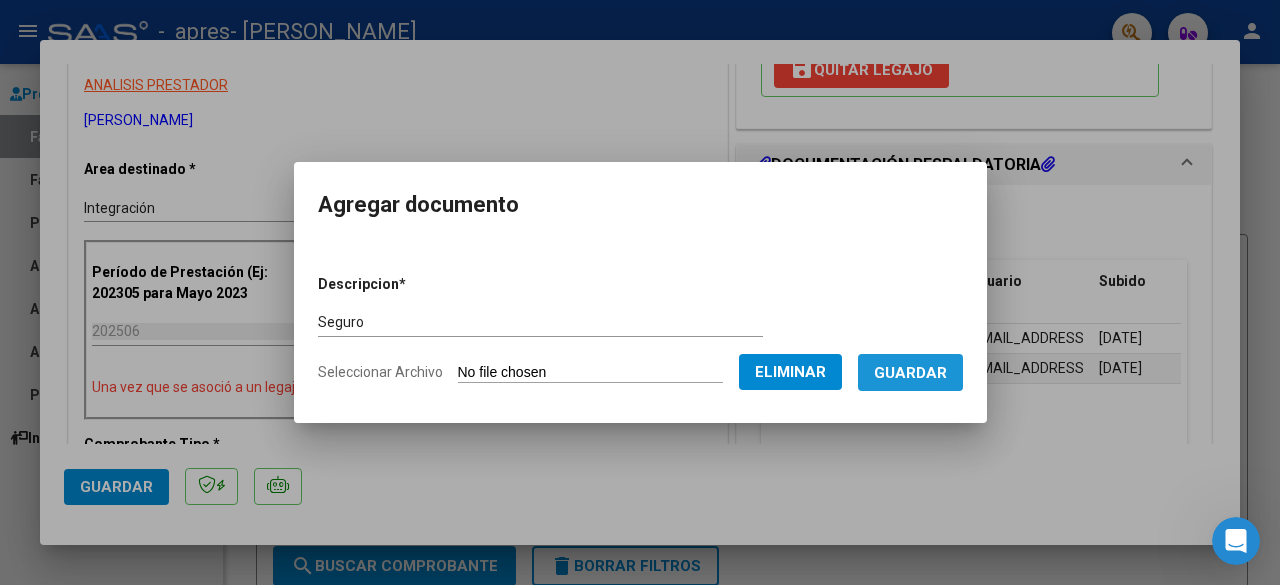 click on "Guardar" at bounding box center (910, 373) 